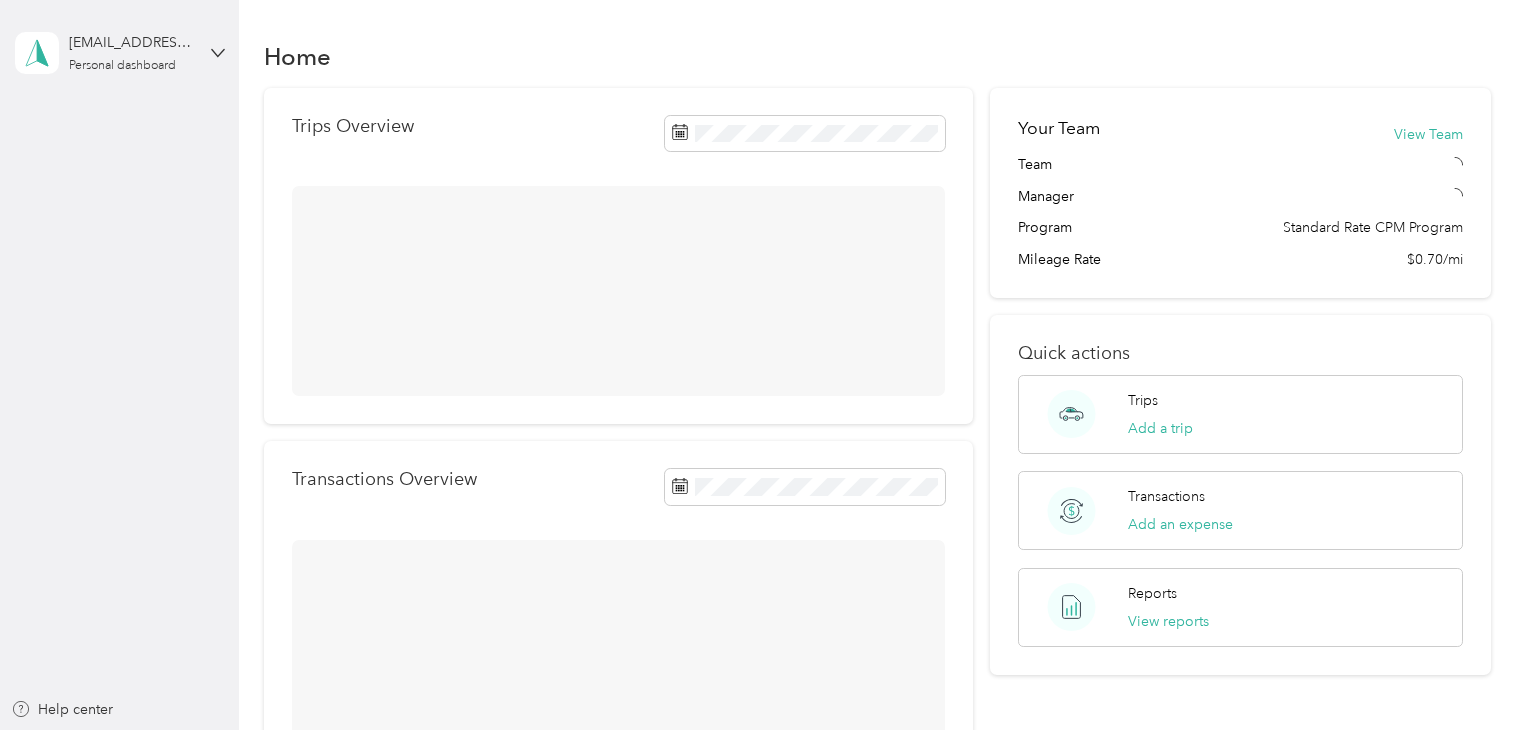 scroll, scrollTop: 0, scrollLeft: 0, axis: both 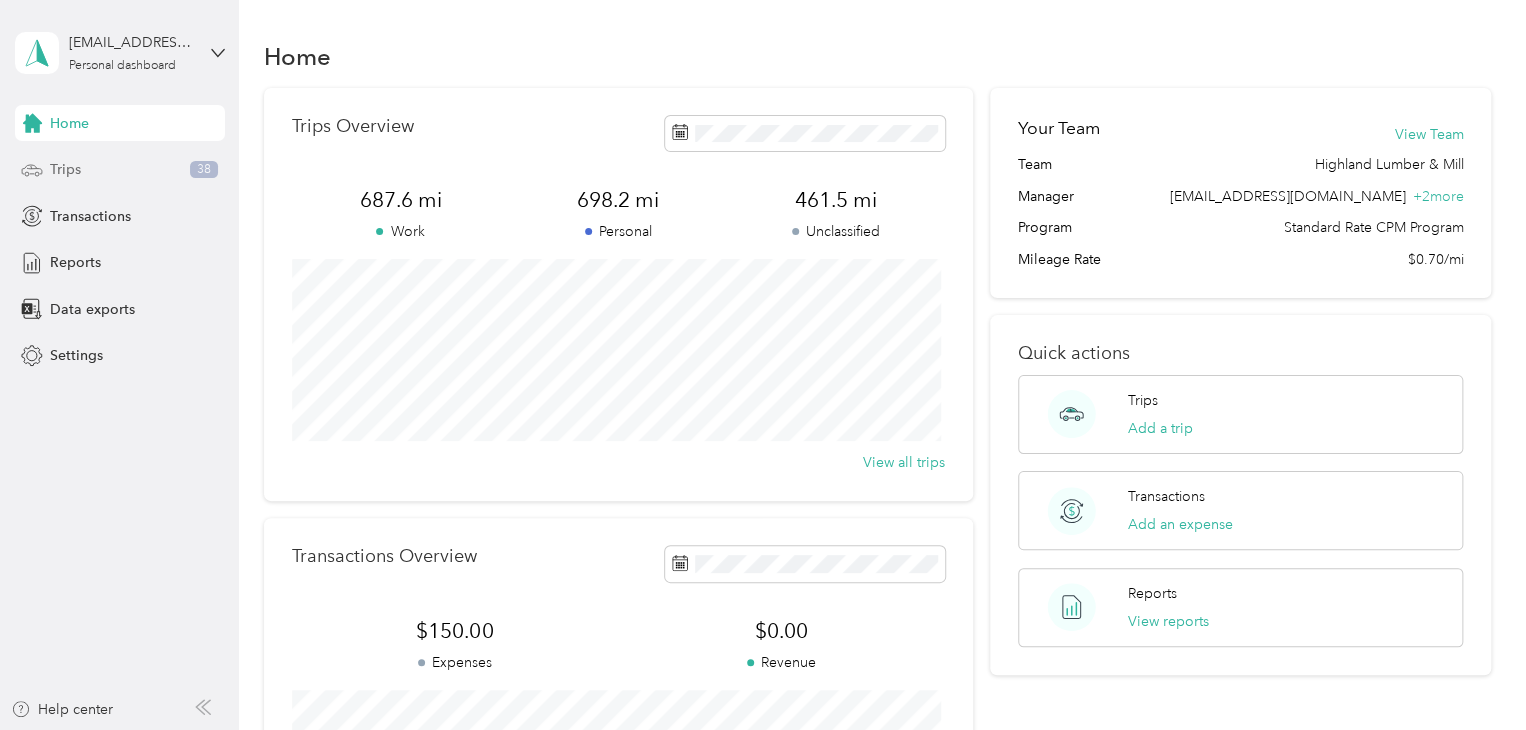 click on "Trips 38" at bounding box center (120, 170) 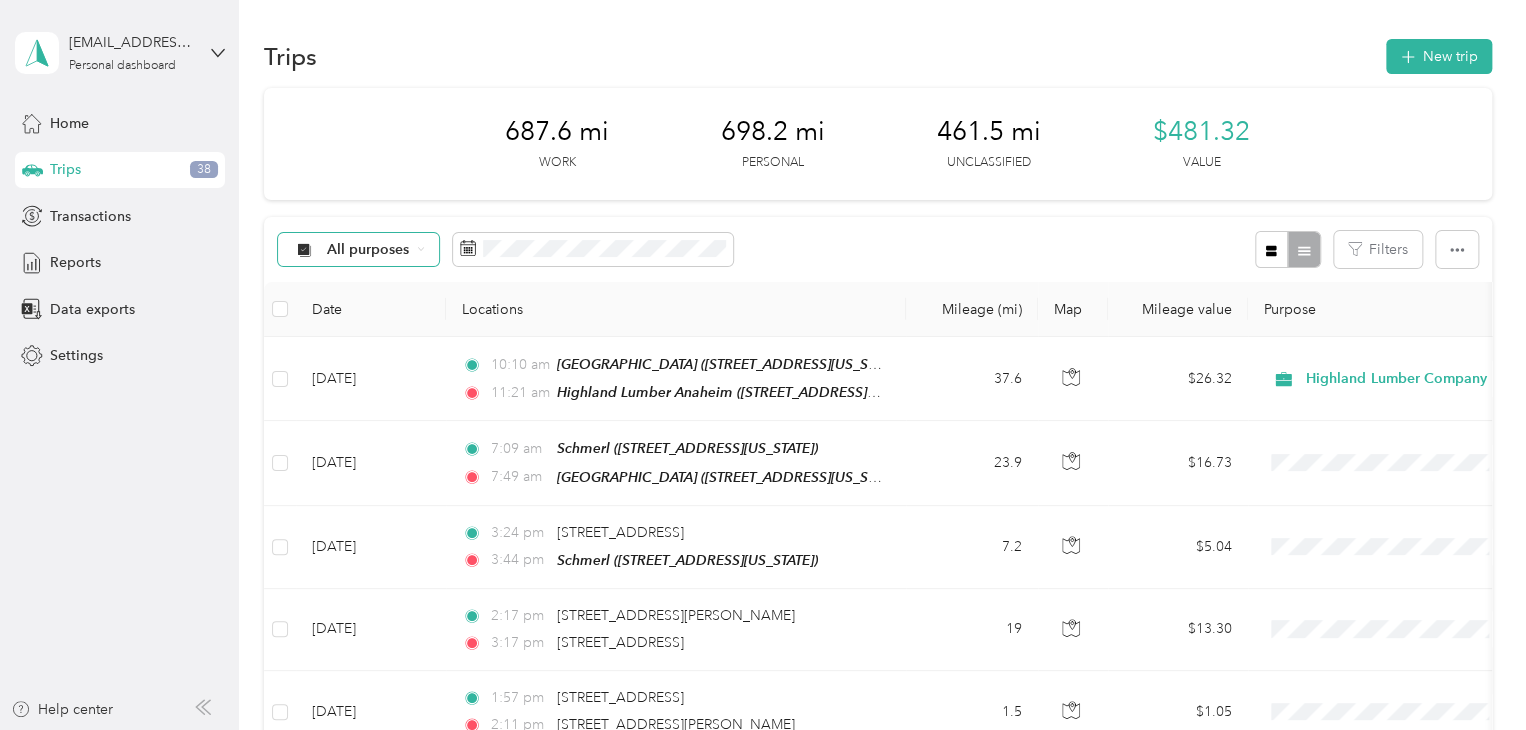click on "All purposes" at bounding box center (368, 250) 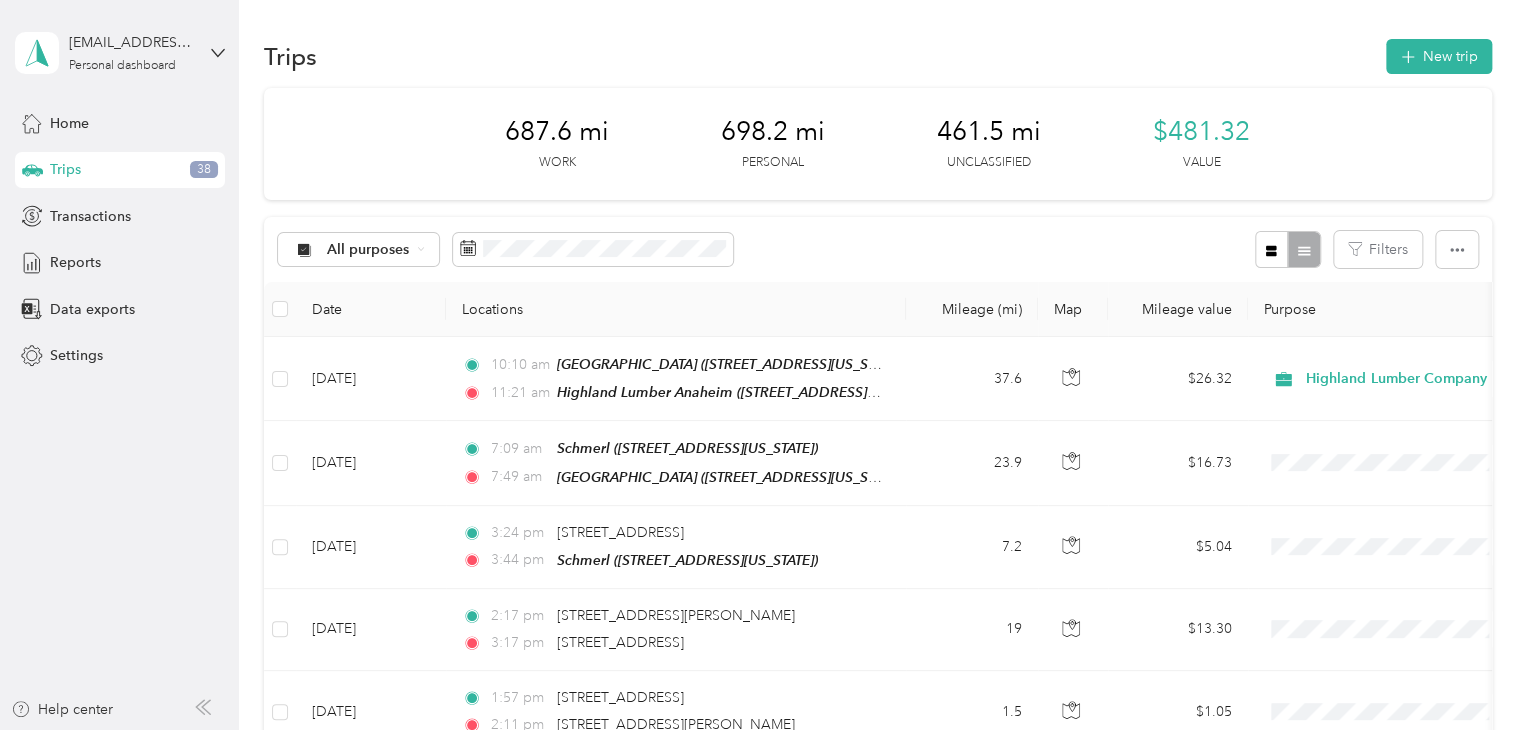 click on "Personal" at bounding box center [417, 380] 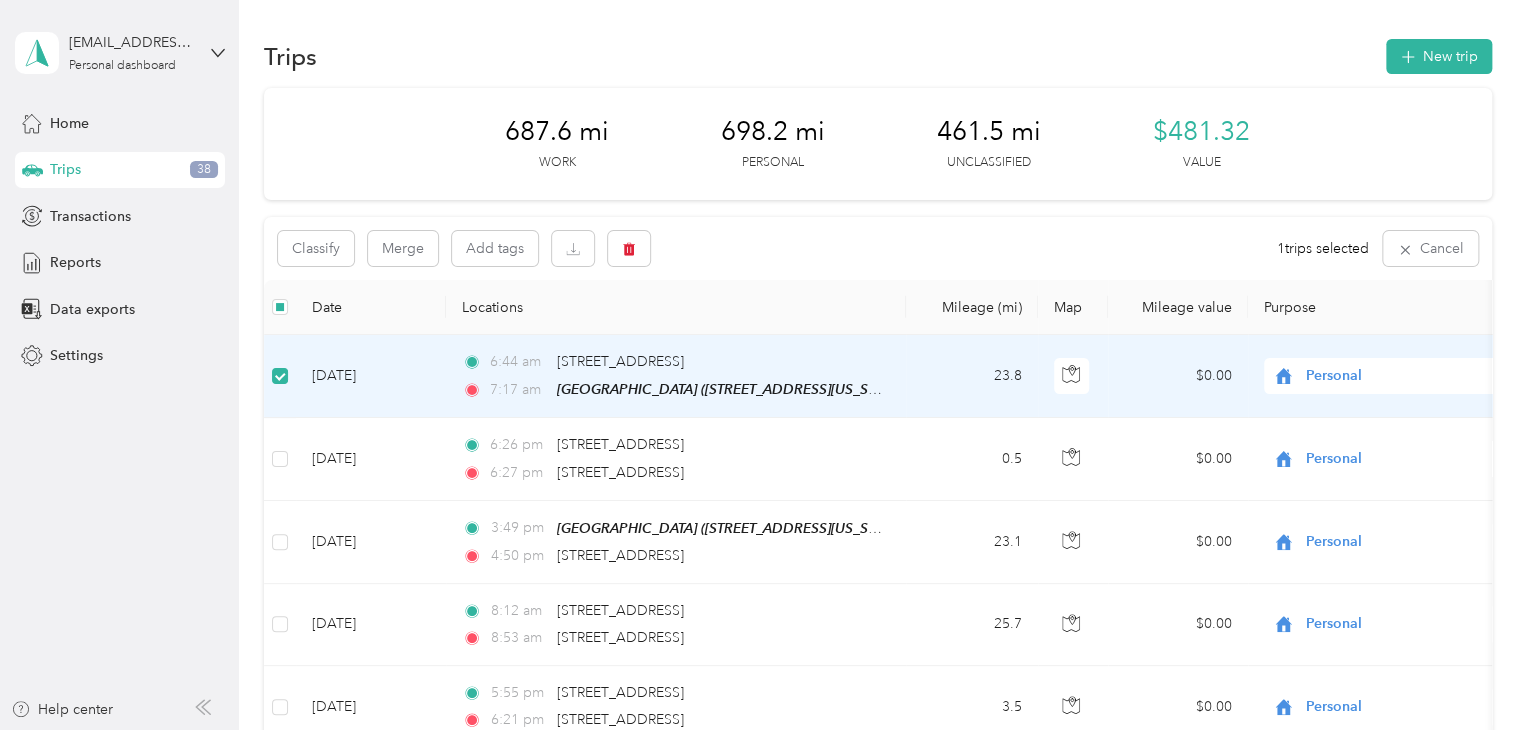 click on "Personal" at bounding box center (1388, 376) 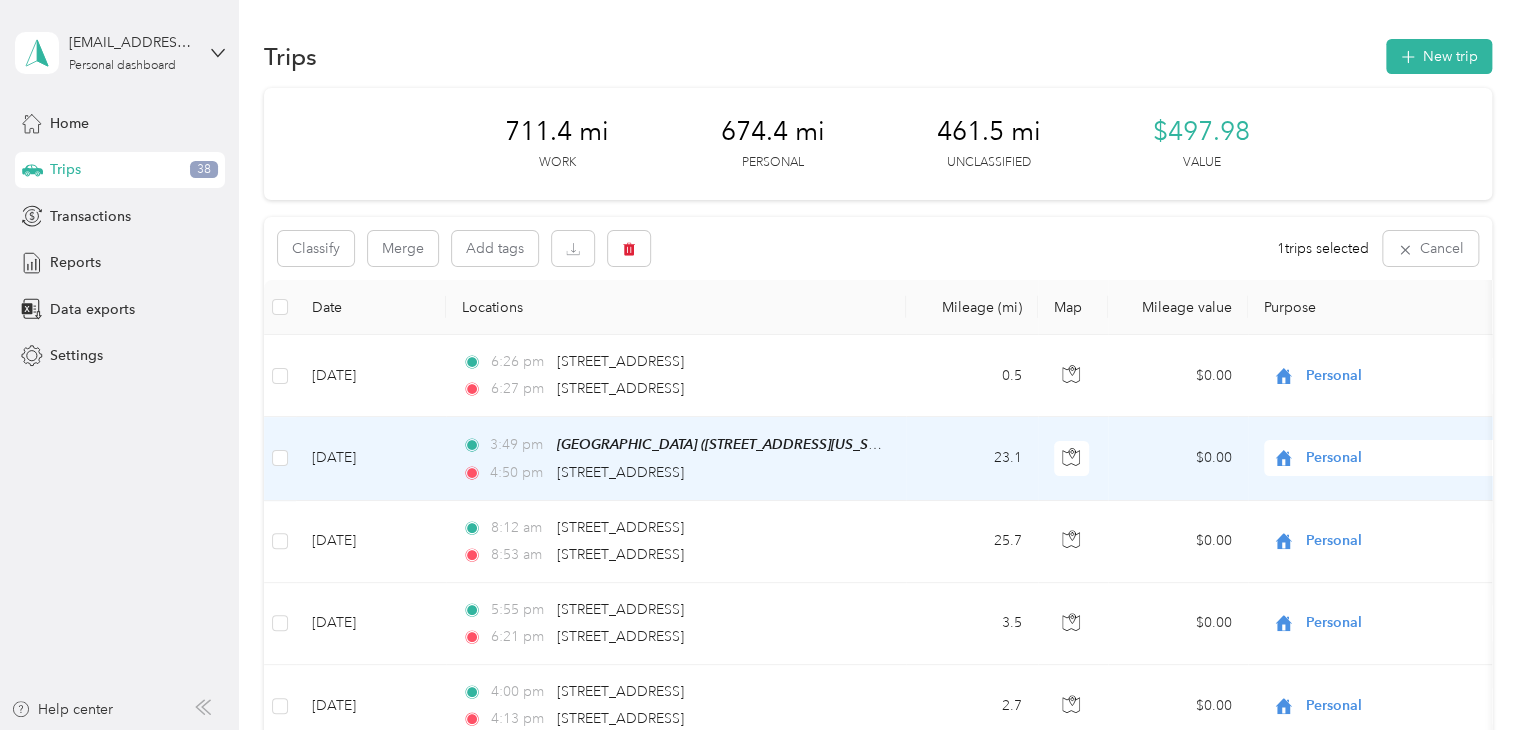 click on "Personal" at bounding box center [1397, 458] 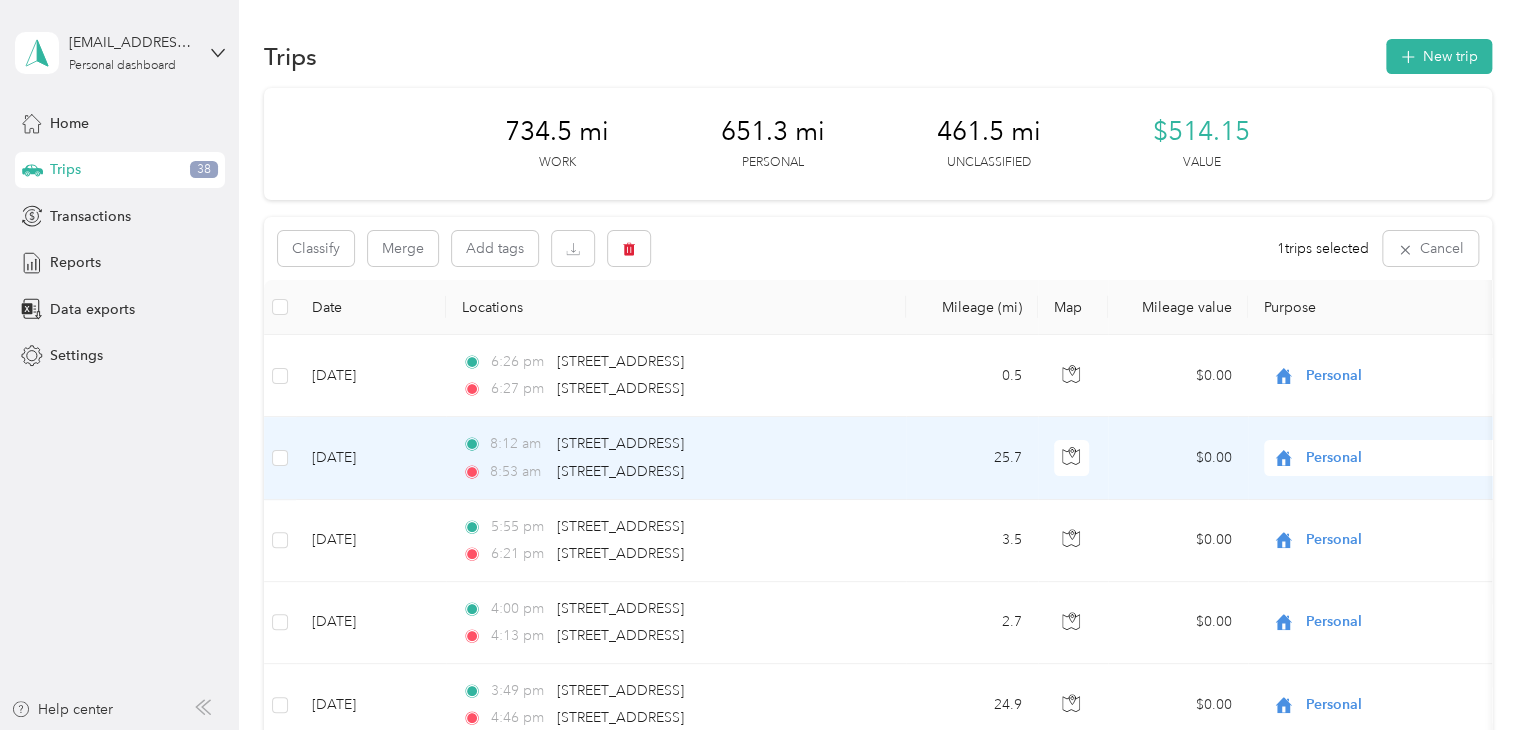 click on "Personal" at bounding box center (1397, 458) 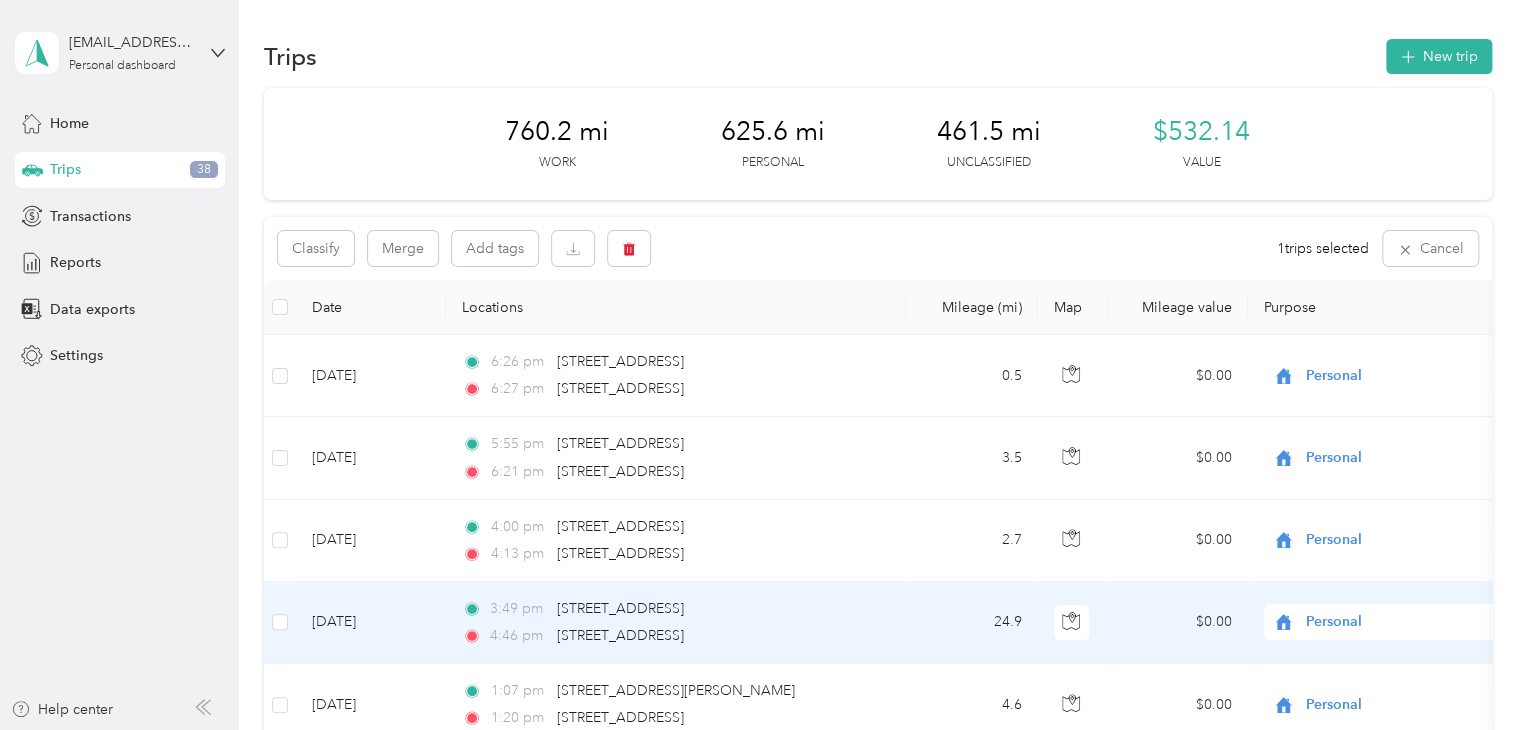 click on "Personal" at bounding box center [1397, 622] 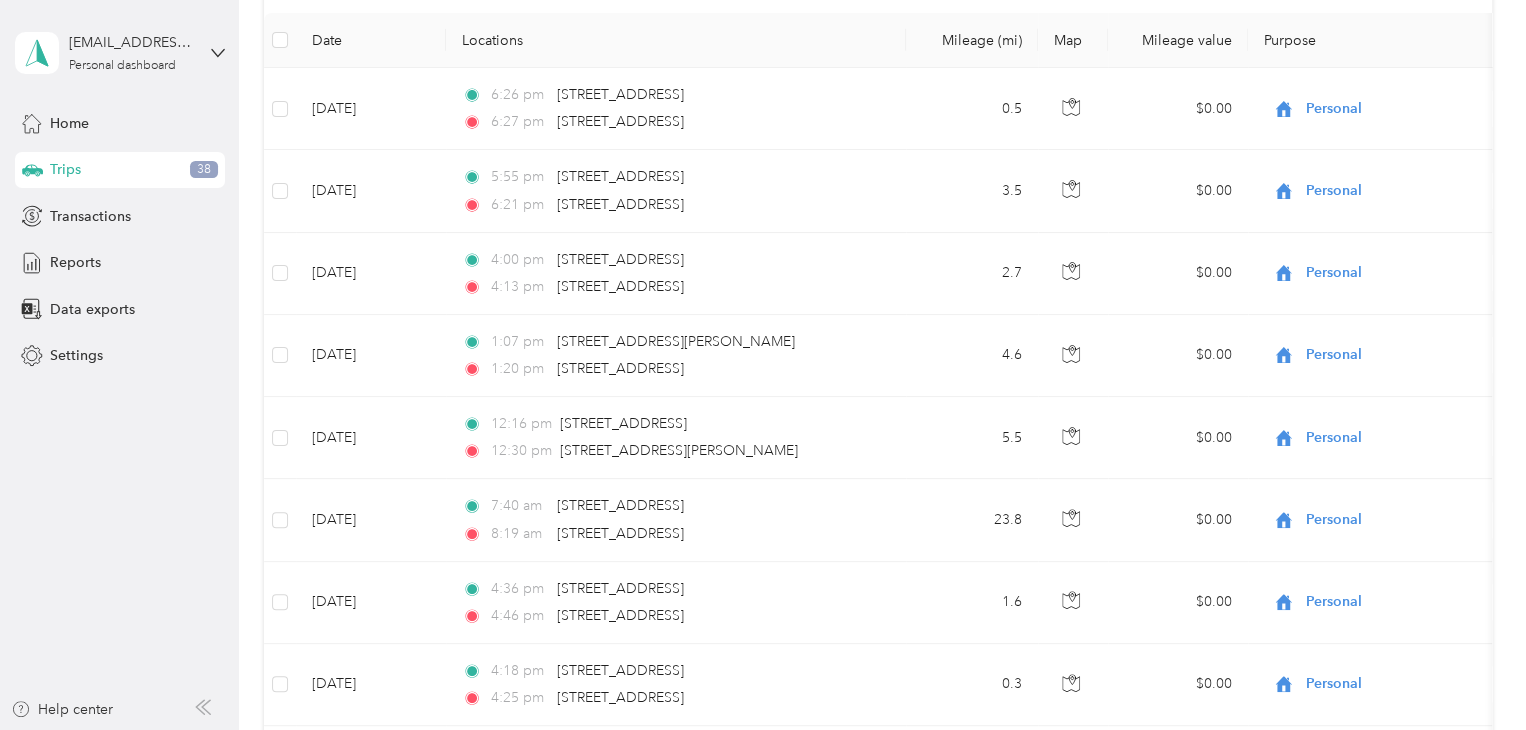 scroll, scrollTop: 268, scrollLeft: 0, axis: vertical 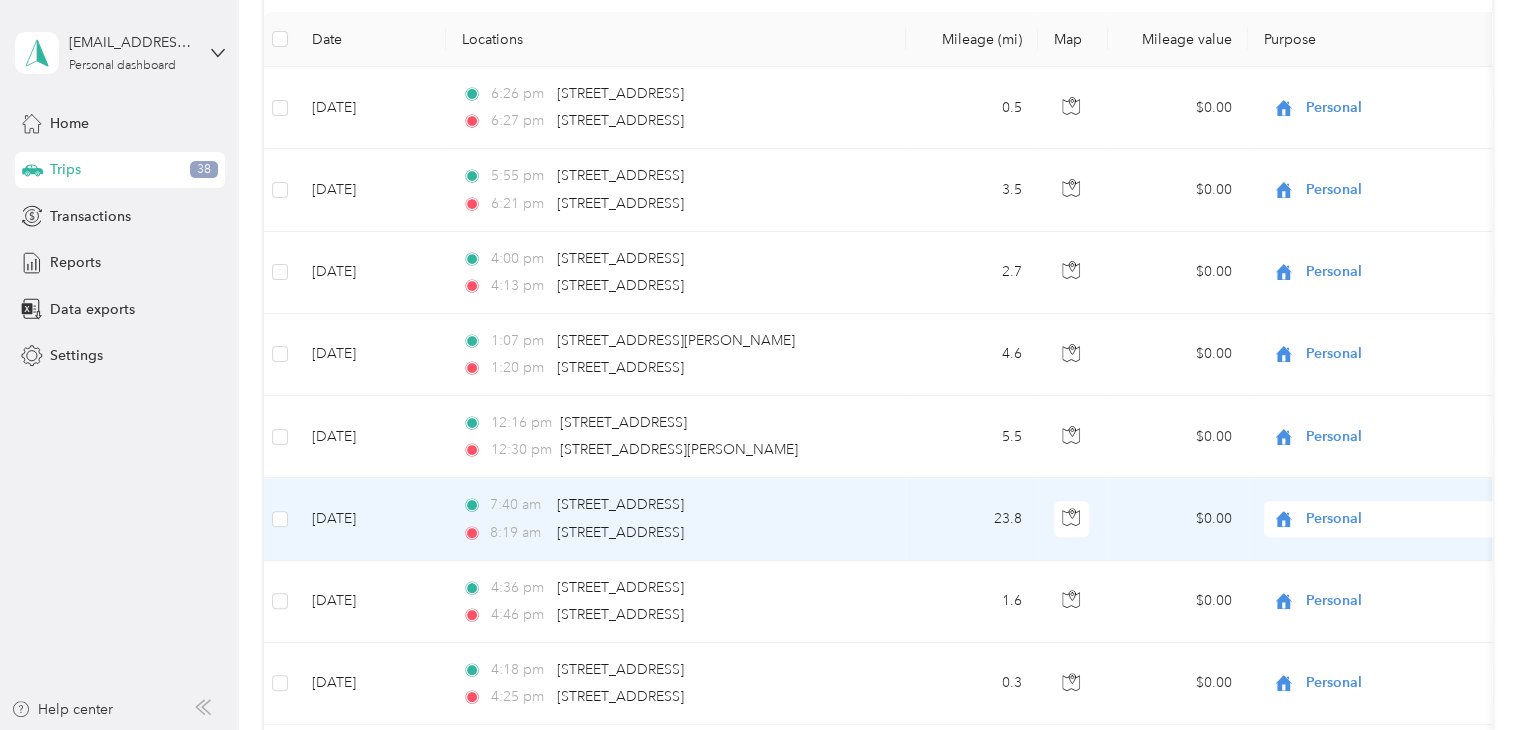 click on "Personal" at bounding box center [1397, 519] 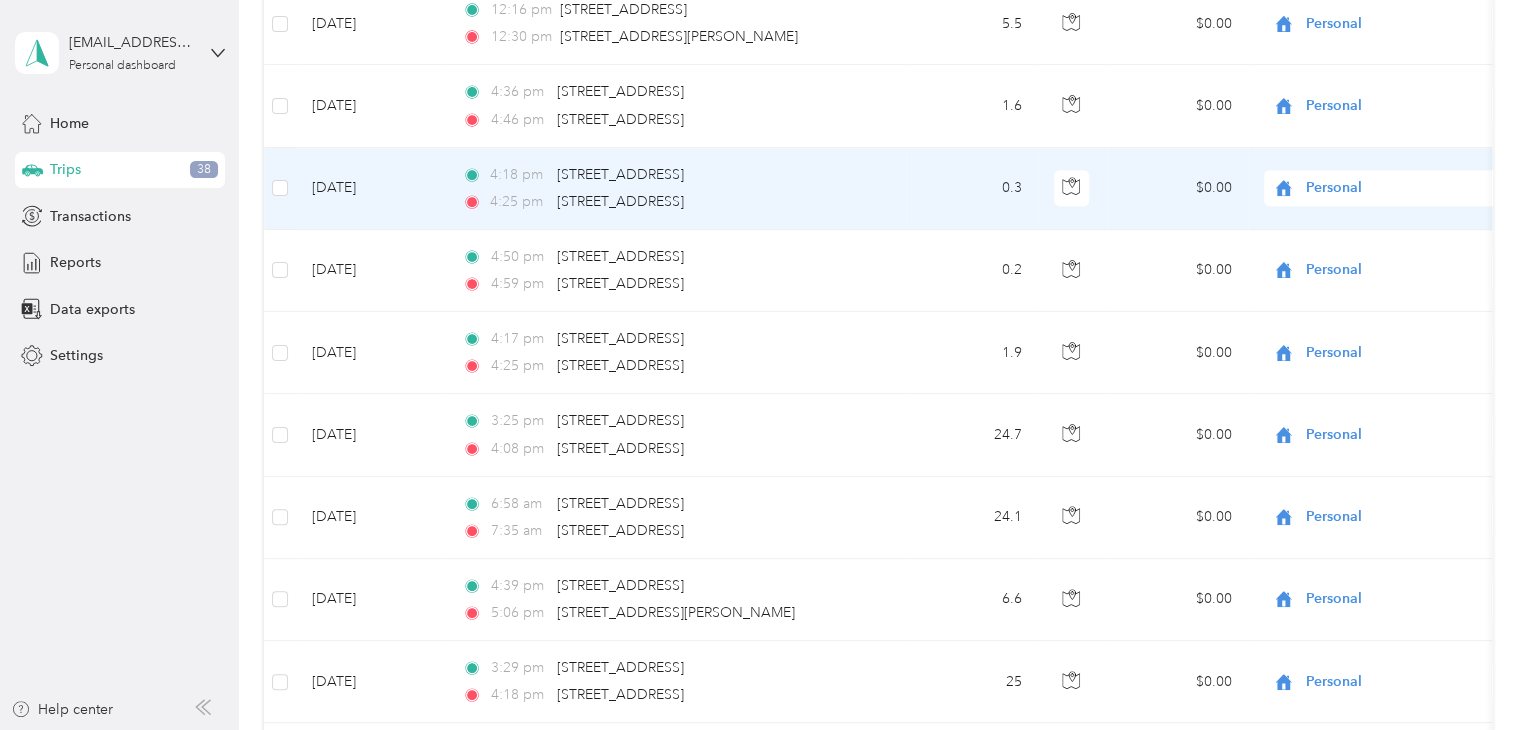scroll, scrollTop: 682, scrollLeft: 0, axis: vertical 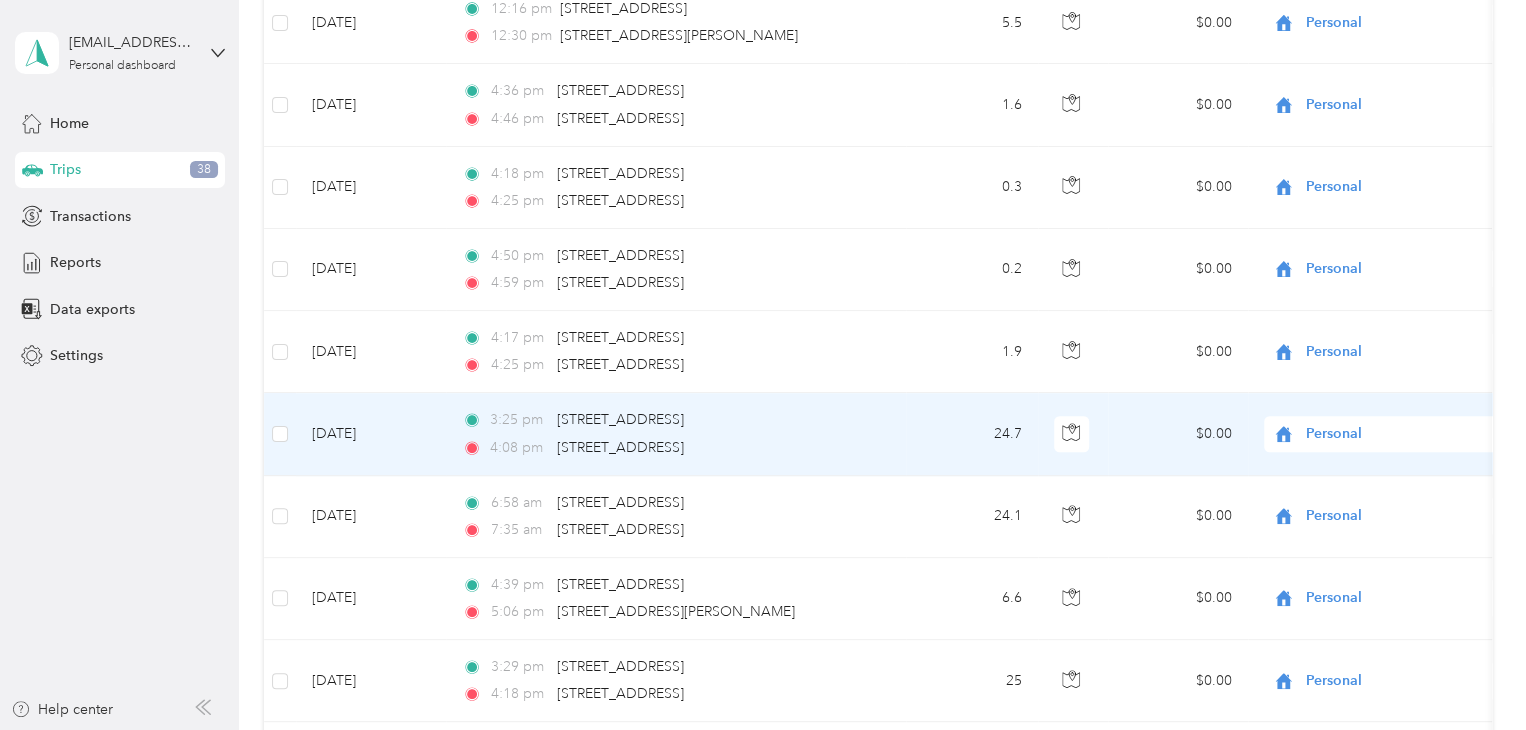 click on "Personal" at bounding box center (1397, 434) 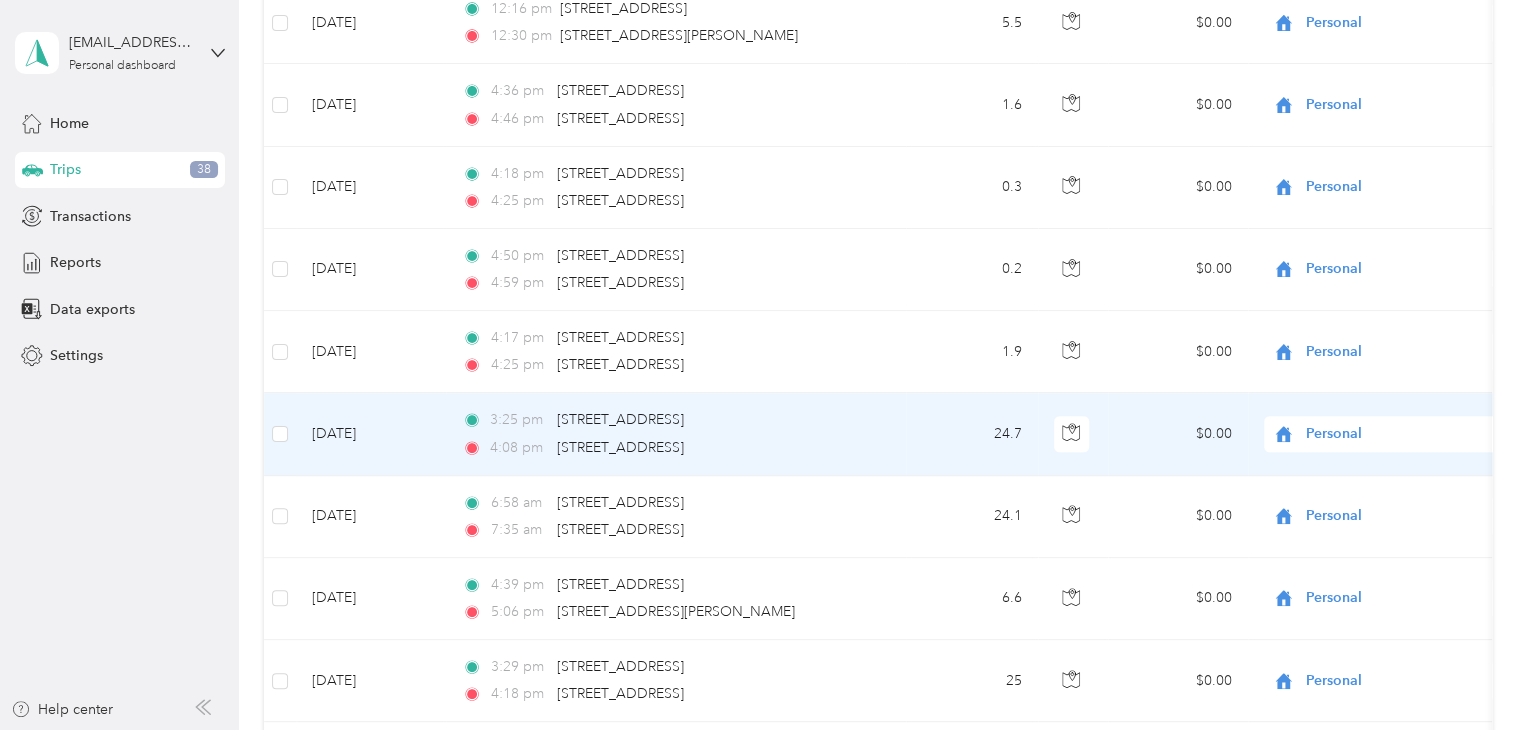 click on "Highland Lumber Company" at bounding box center [1405, 465] 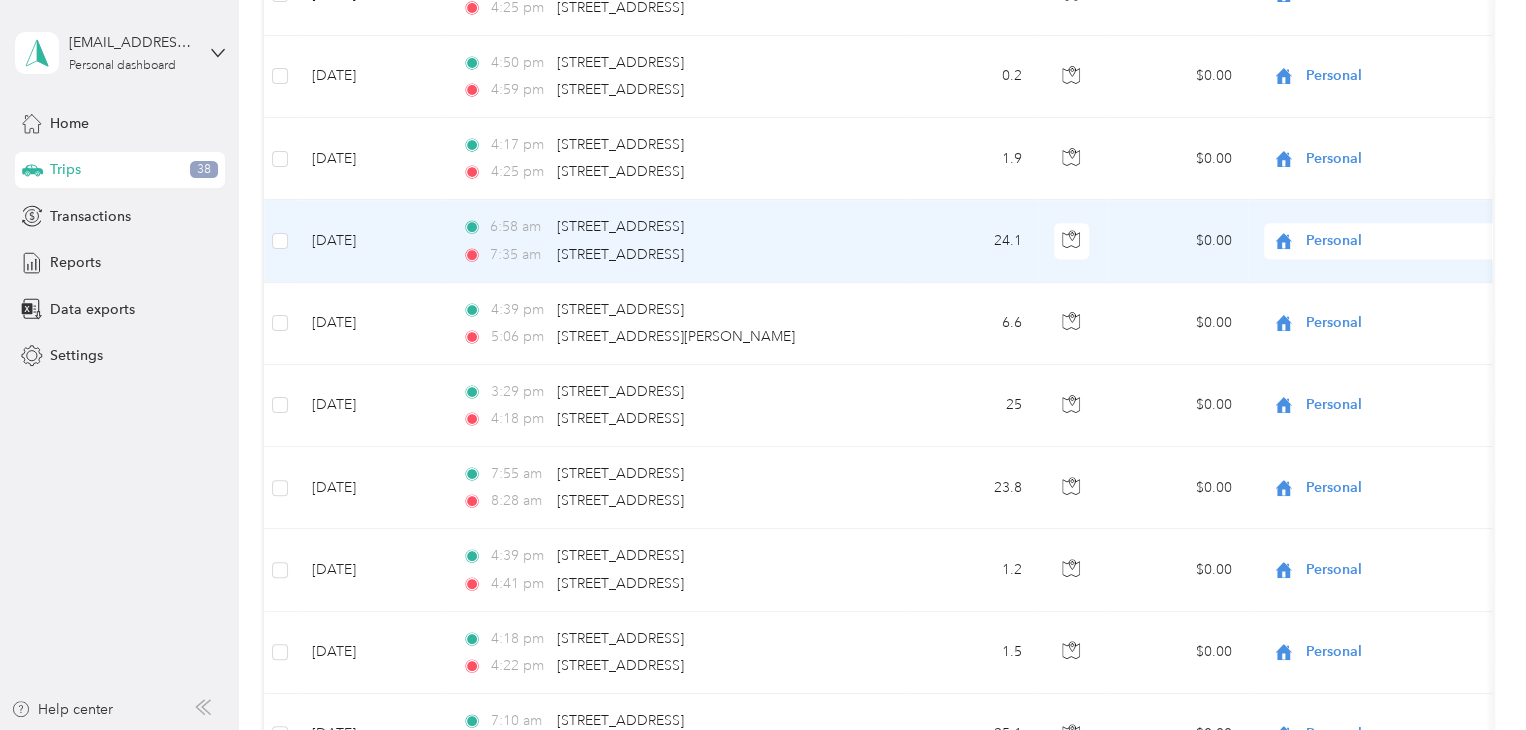 scroll, scrollTop: 881, scrollLeft: 0, axis: vertical 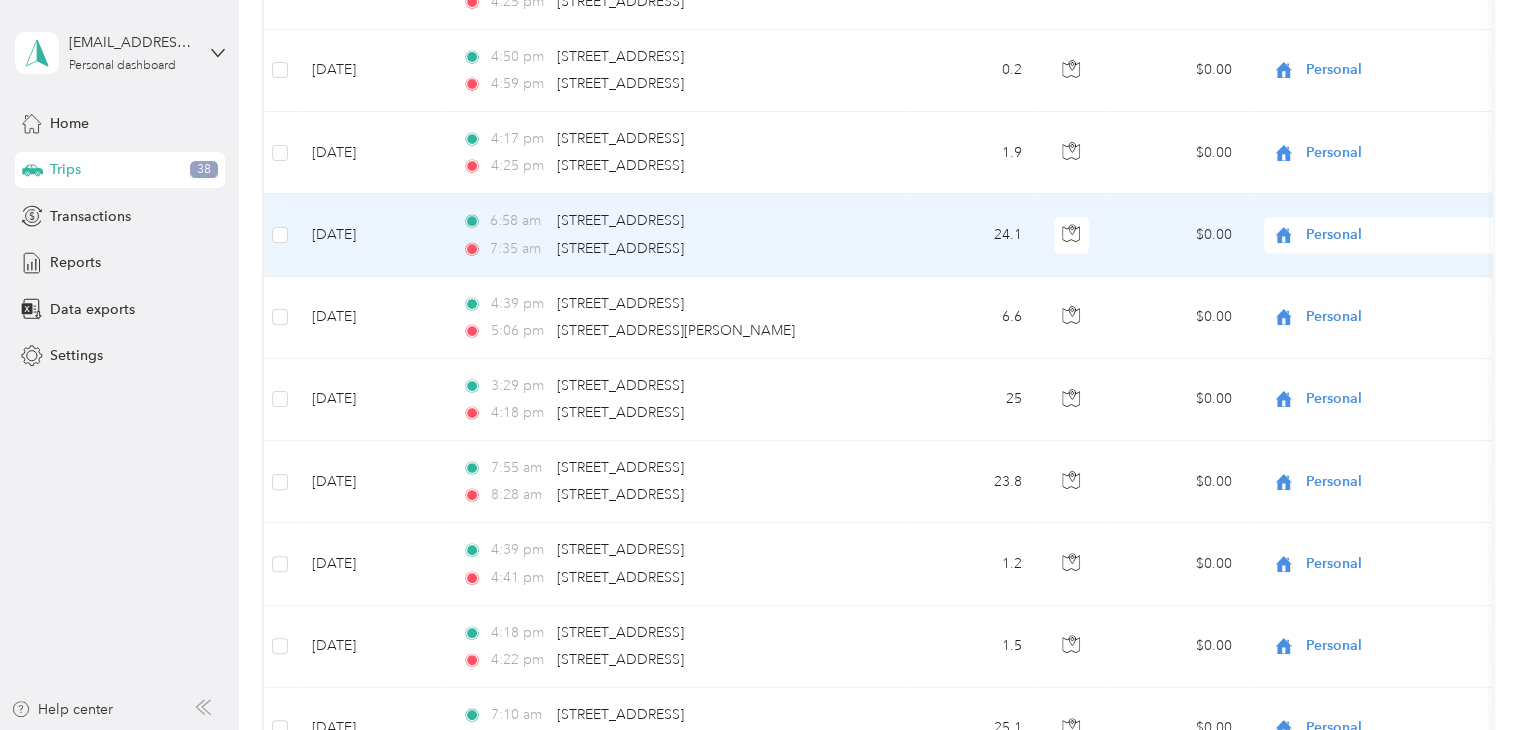 click on "Personal" at bounding box center [1397, 235] 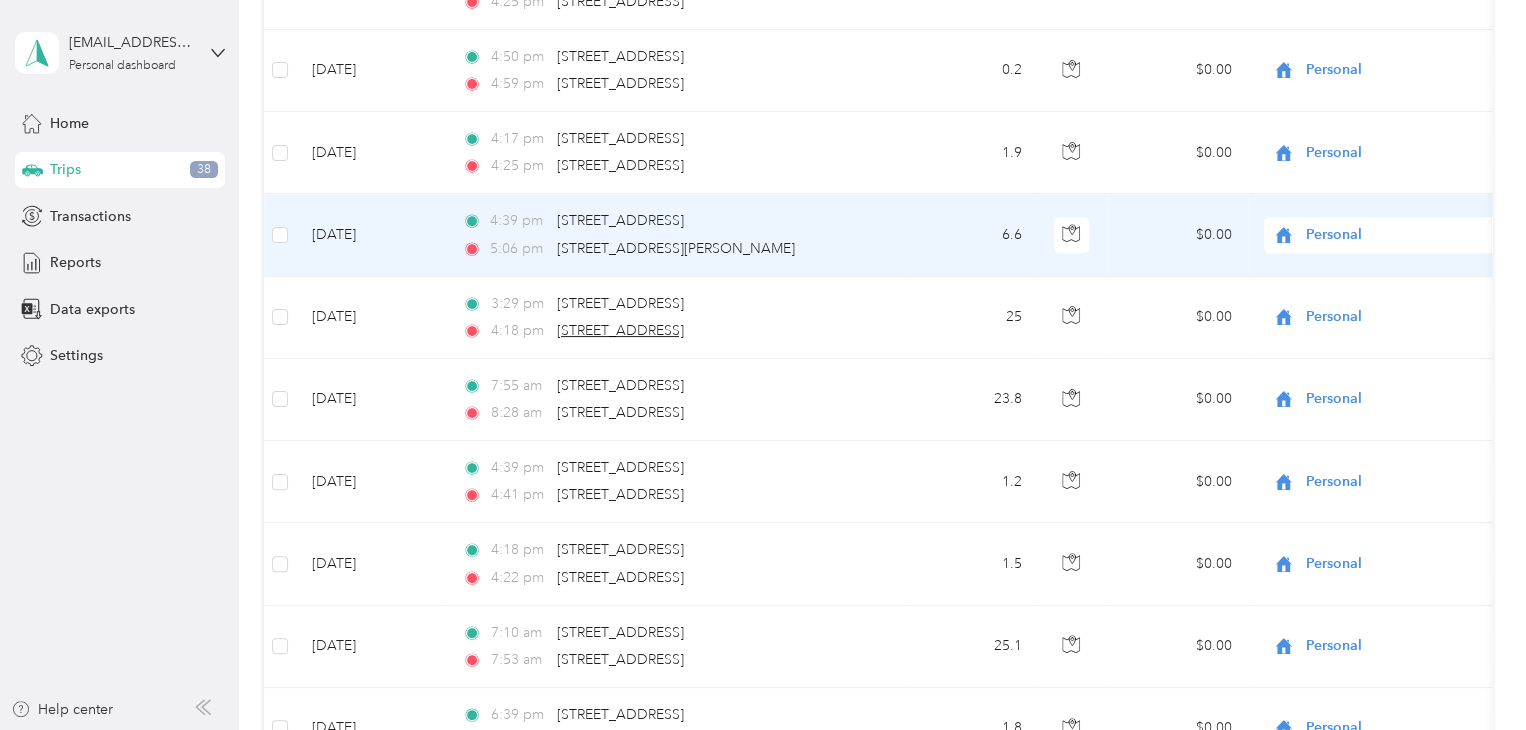 click on "[STREET_ADDRESS]" at bounding box center [620, 330] 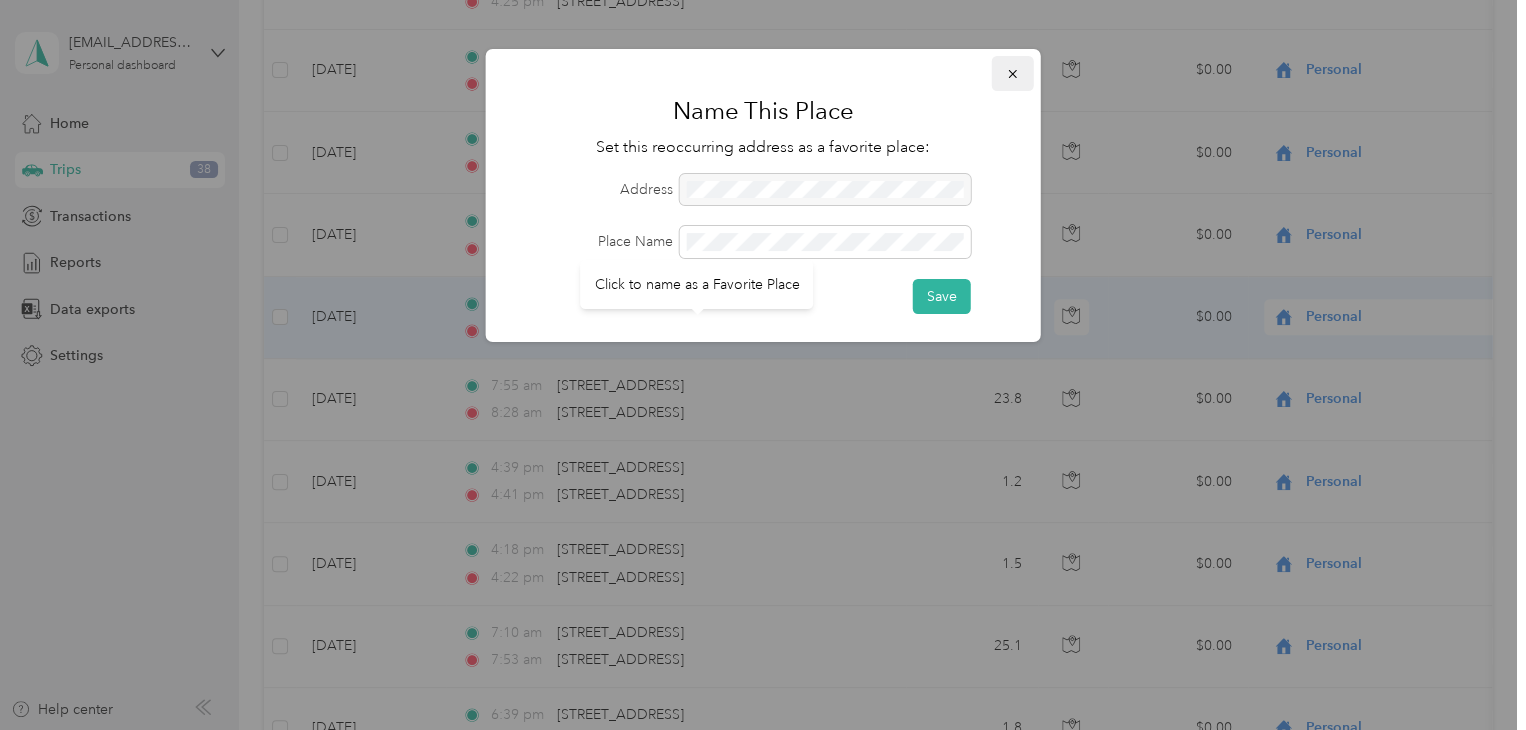 click 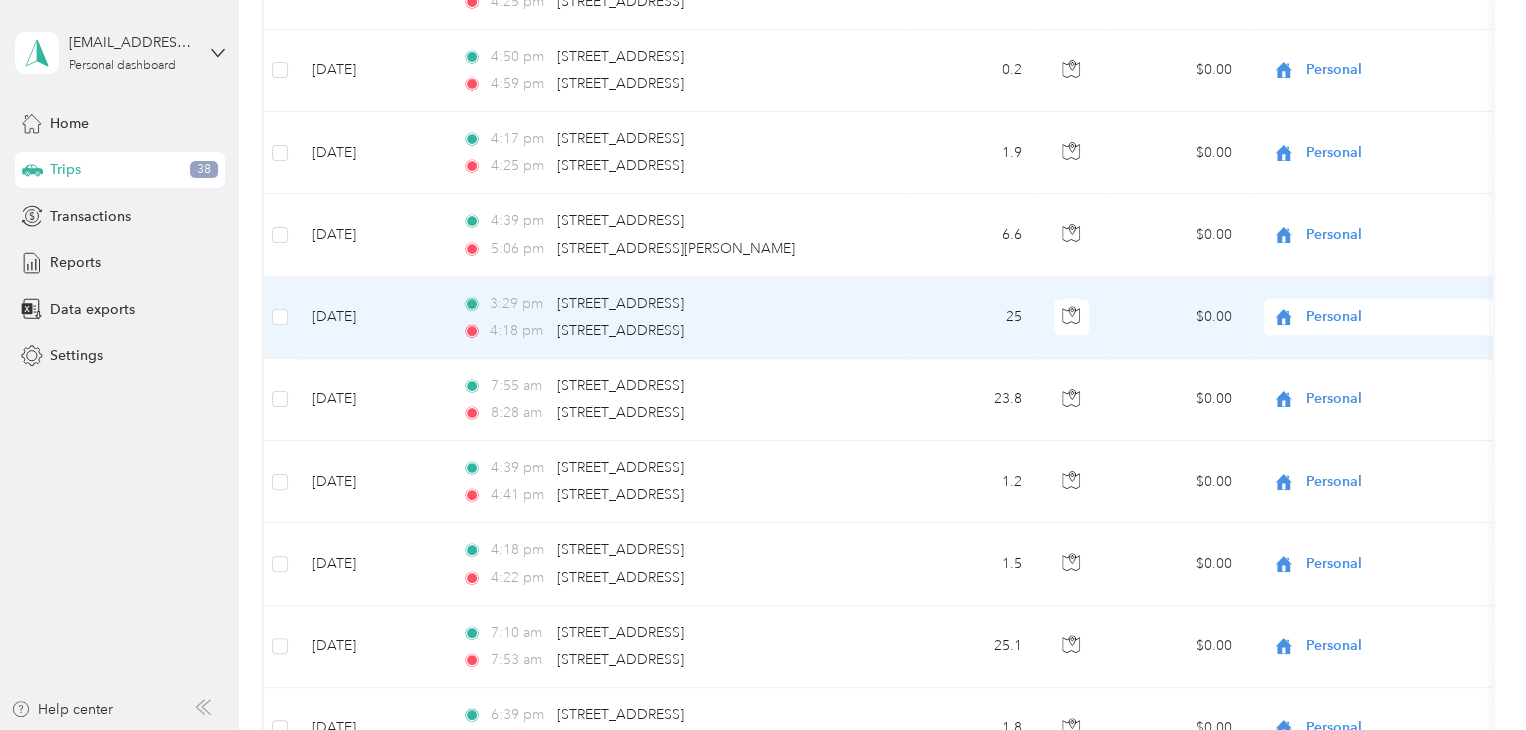 click 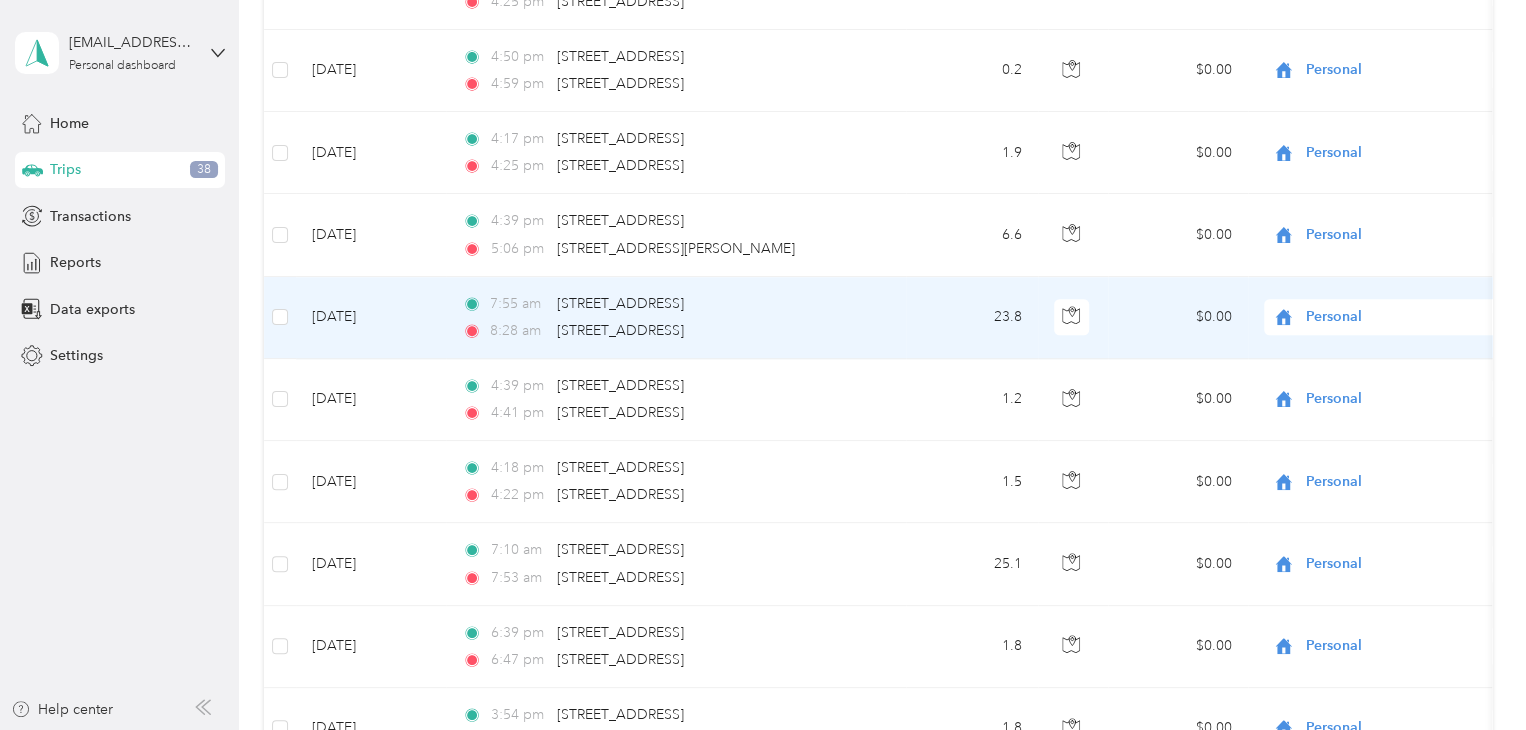 click on "Personal" at bounding box center (1397, 317) 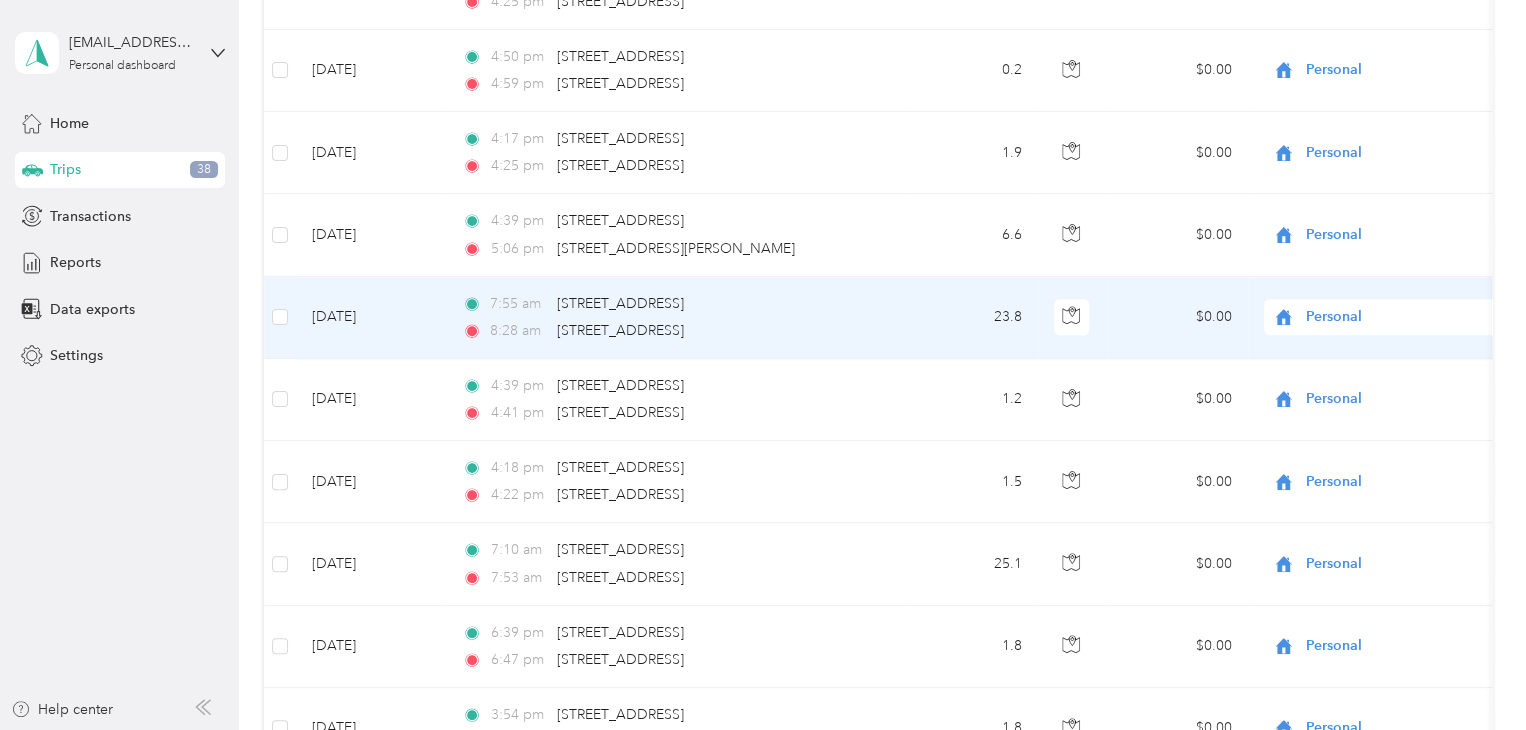 click on "Highland Lumber Company" at bounding box center [1405, 351] 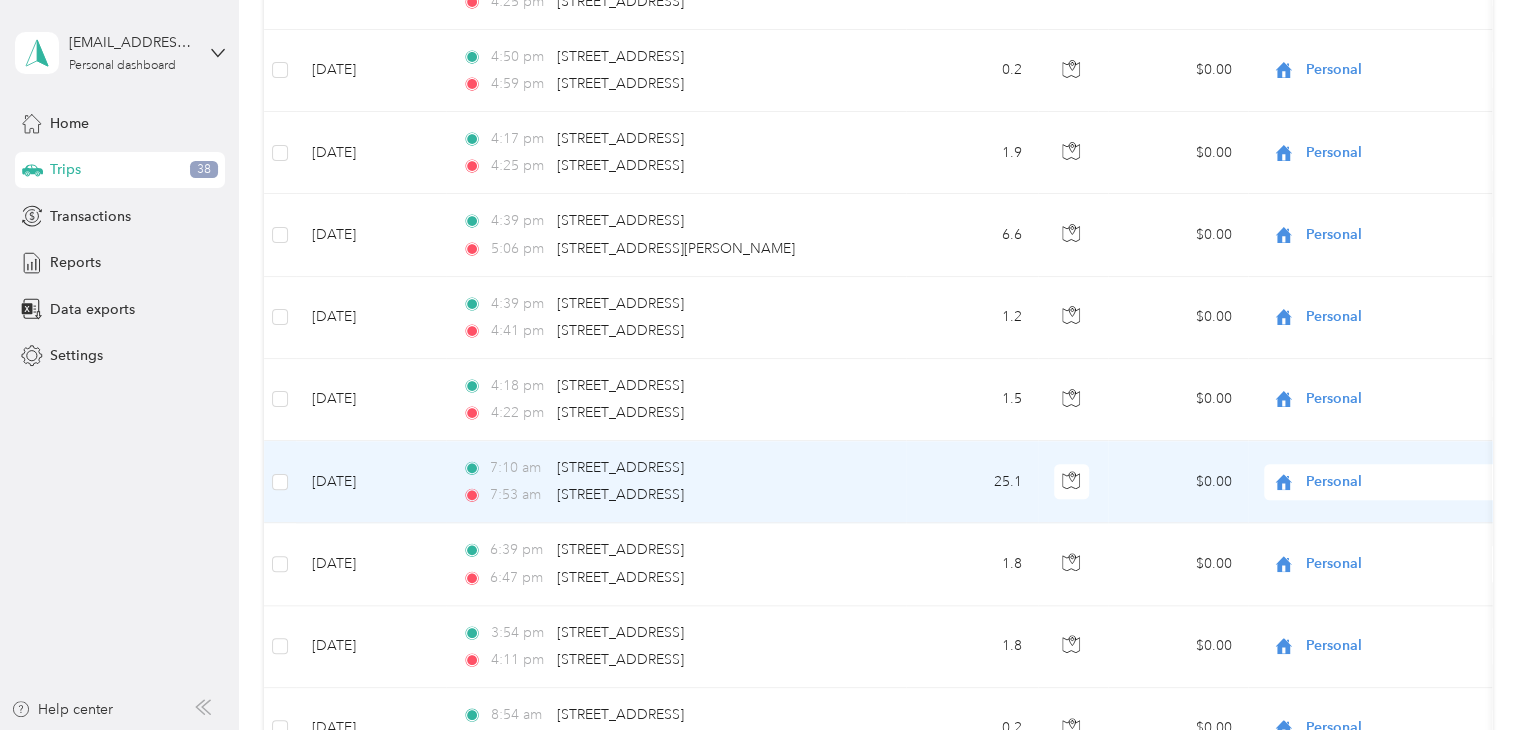 click on "Personal" at bounding box center (1397, 482) 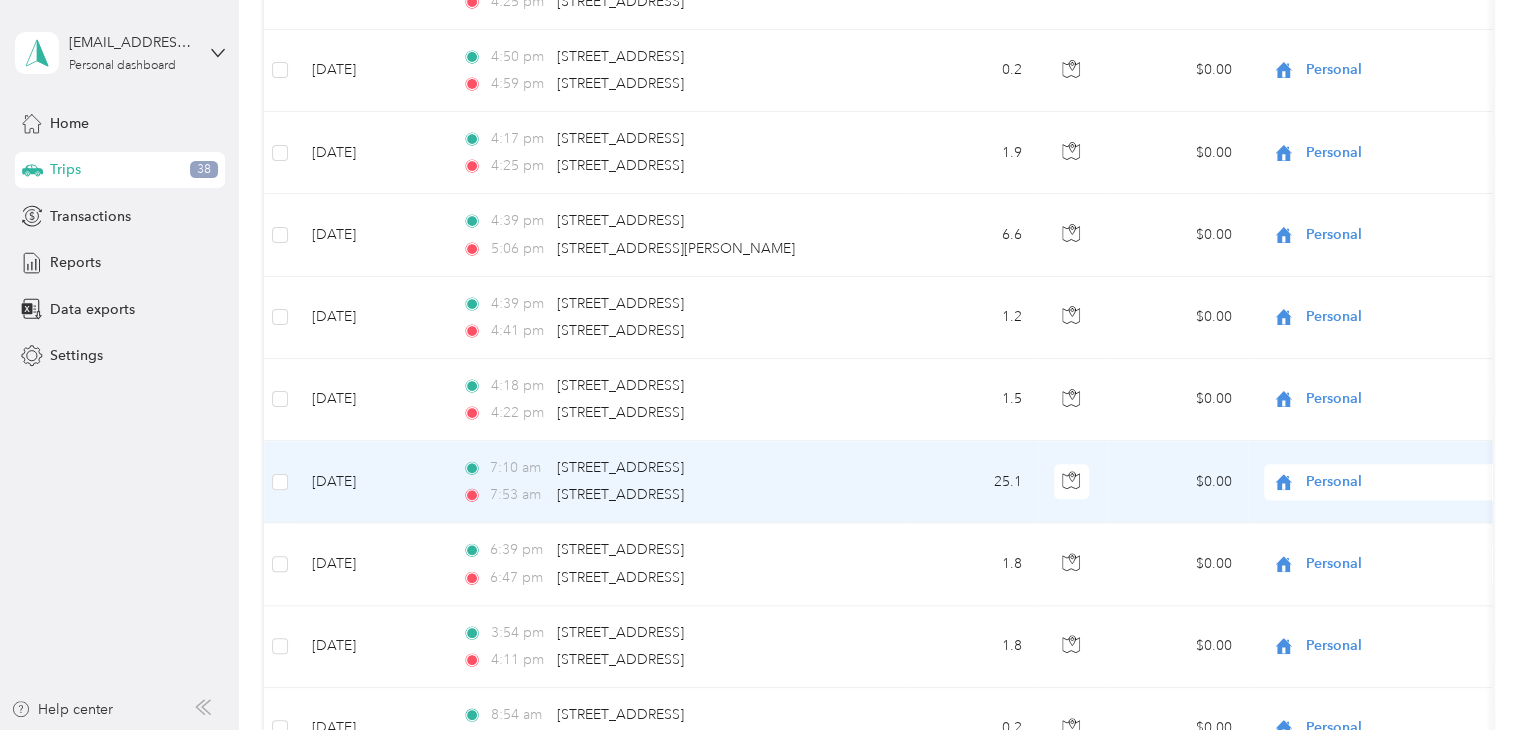click on "Highland Lumber Company" at bounding box center [1388, 515] 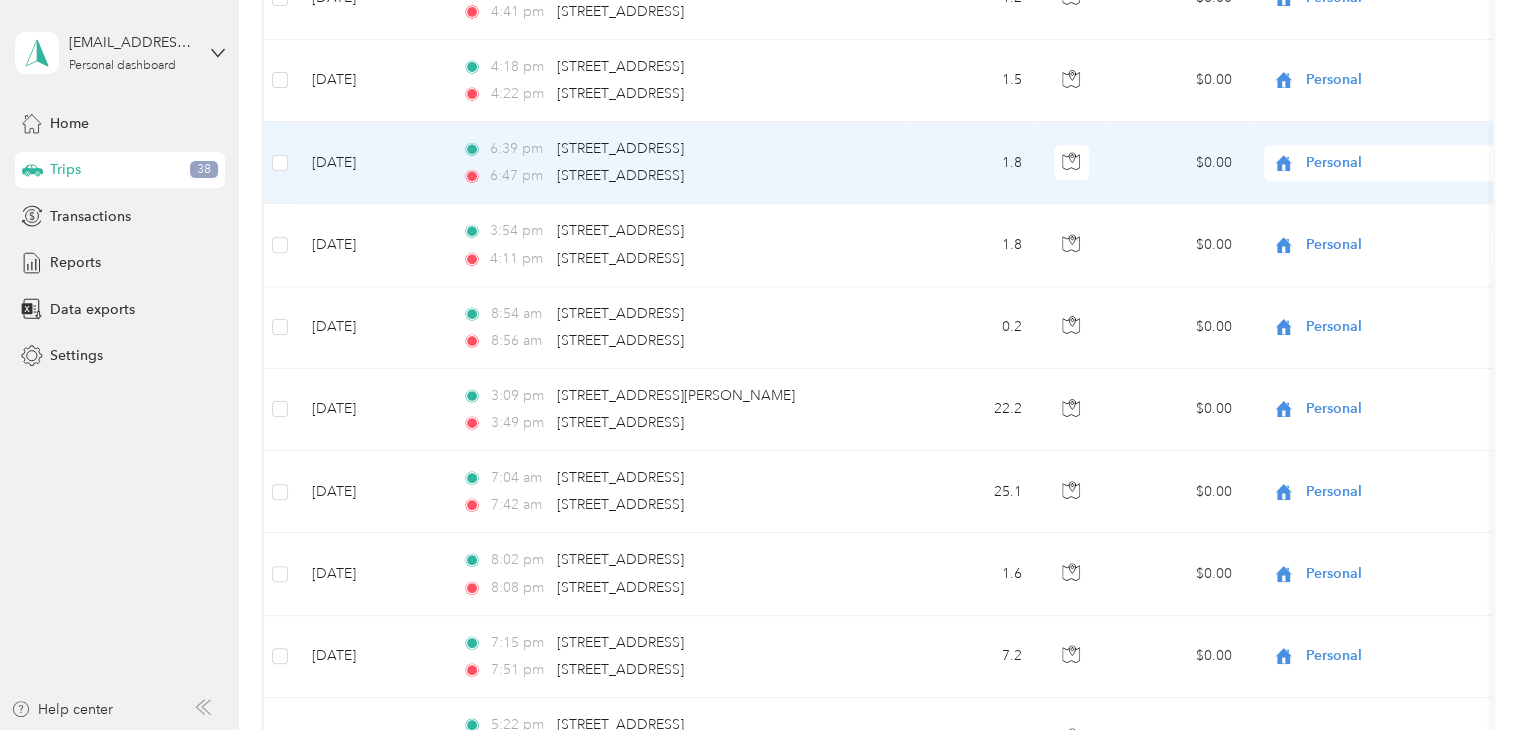 scroll, scrollTop: 1216, scrollLeft: 0, axis: vertical 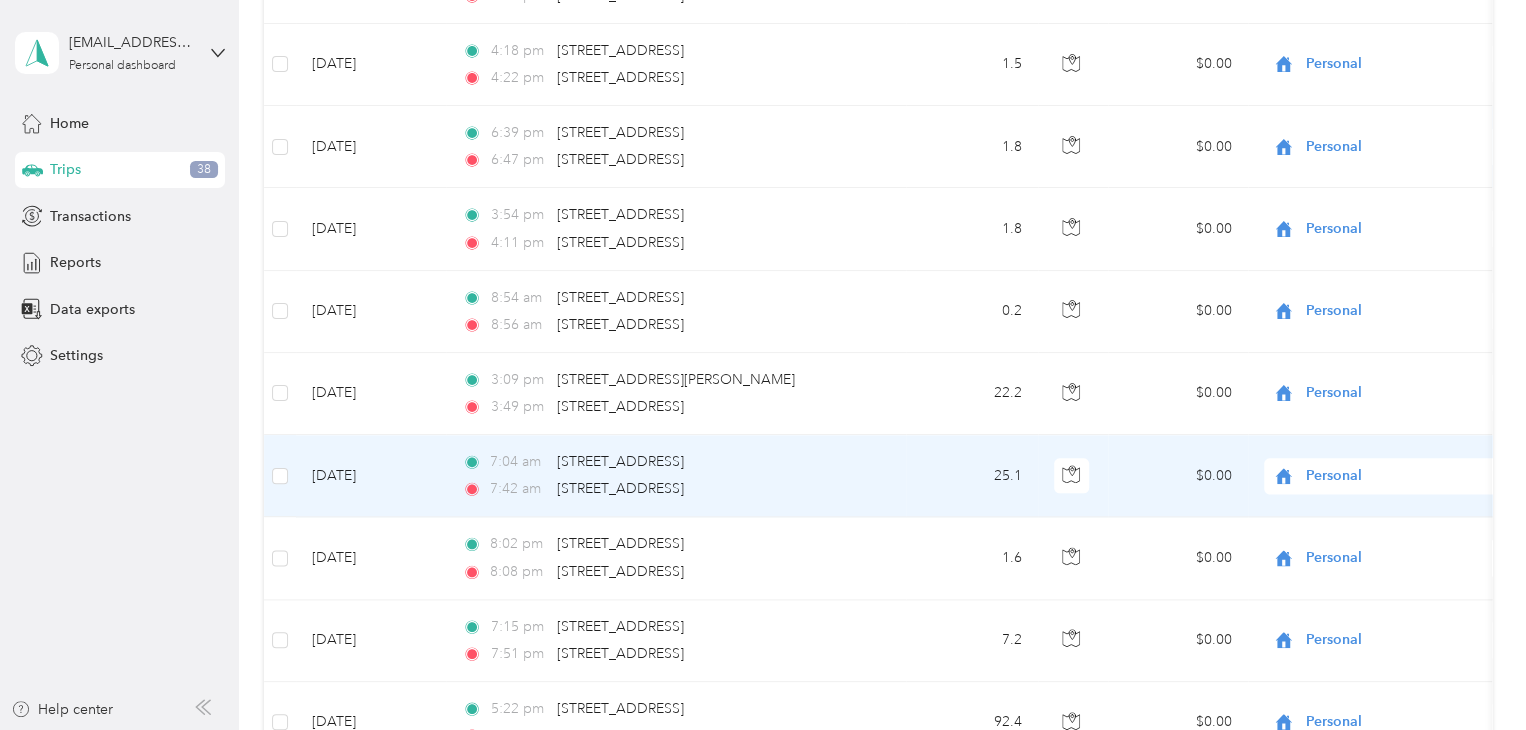 click on "Personal" at bounding box center (1397, 476) 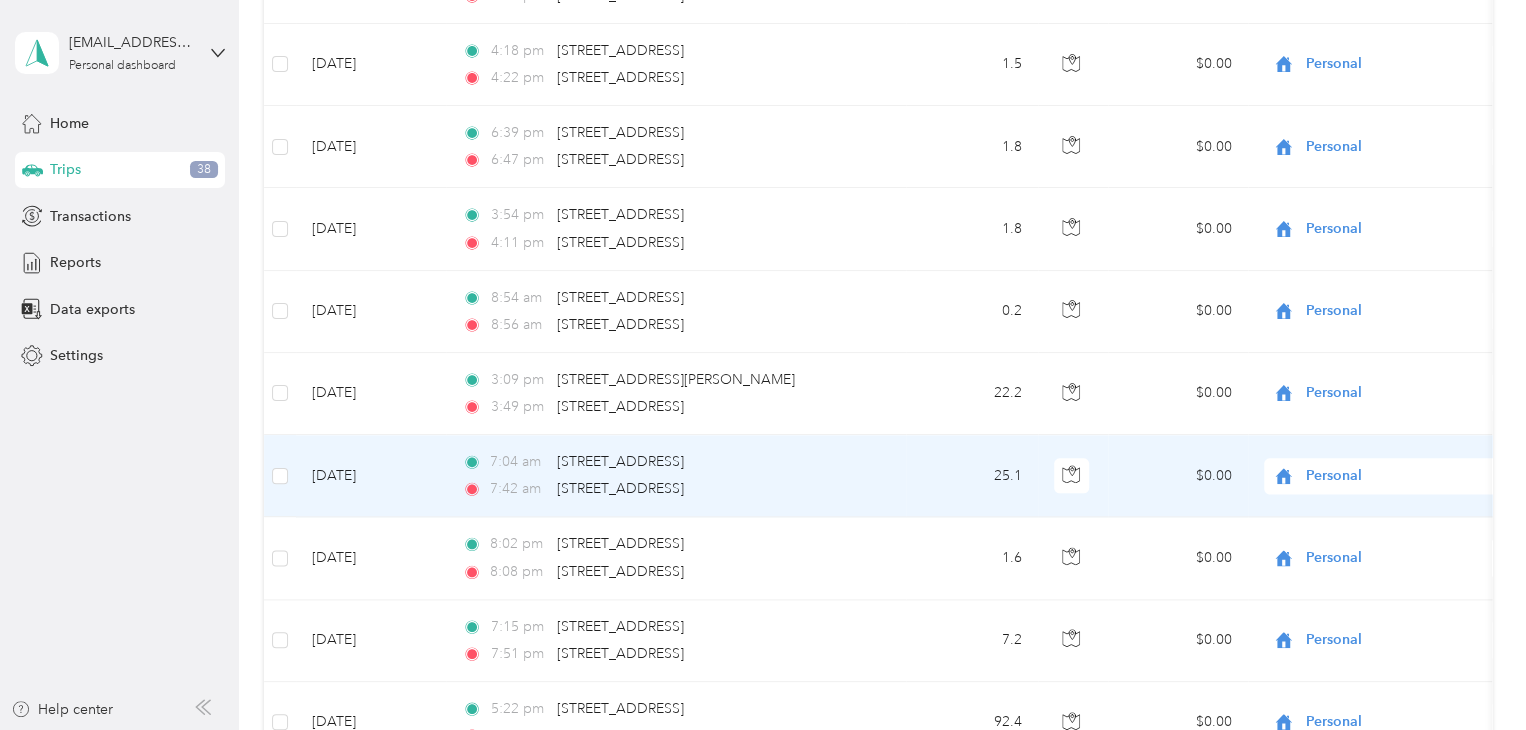 click on "Highland Lumber Company" at bounding box center [1388, 508] 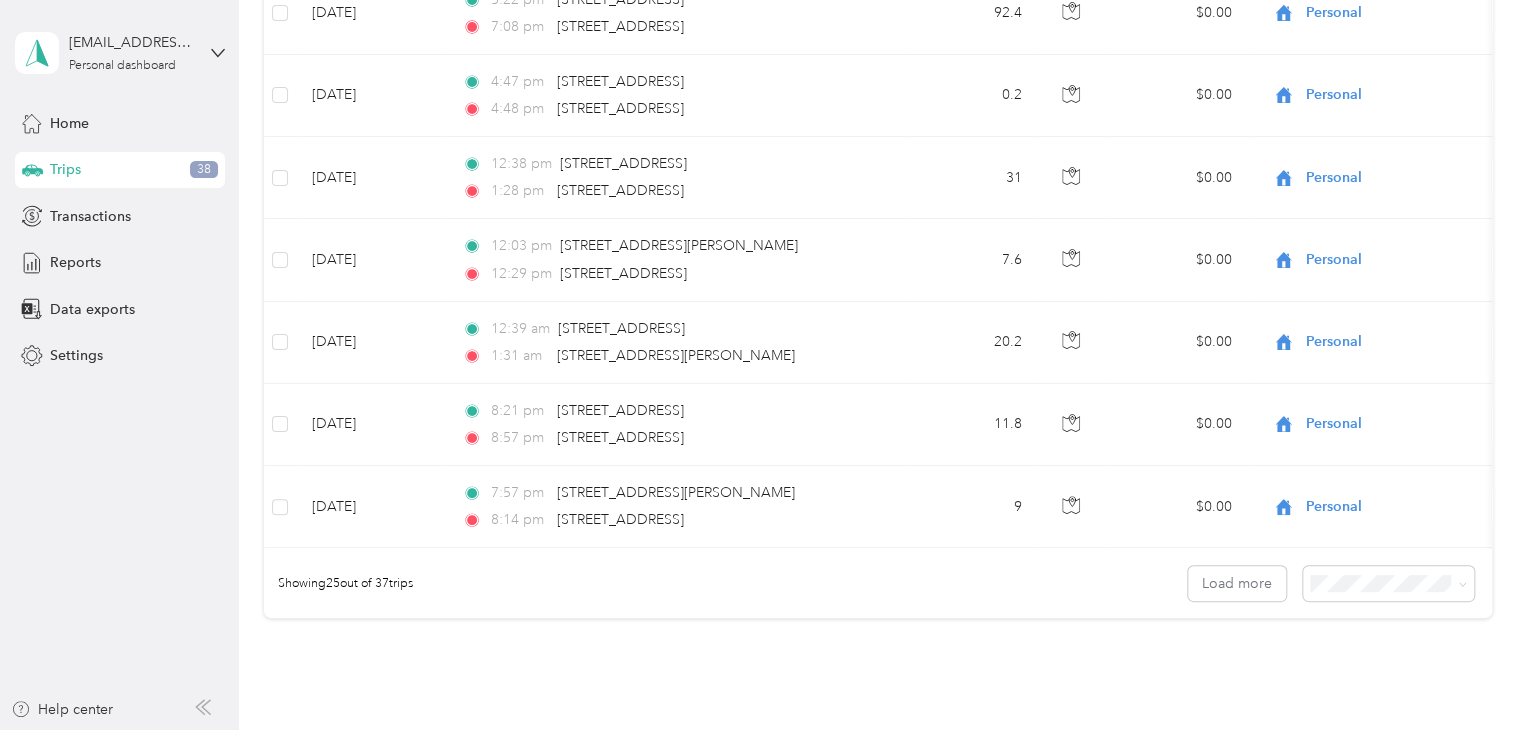 scroll, scrollTop: 1852, scrollLeft: 0, axis: vertical 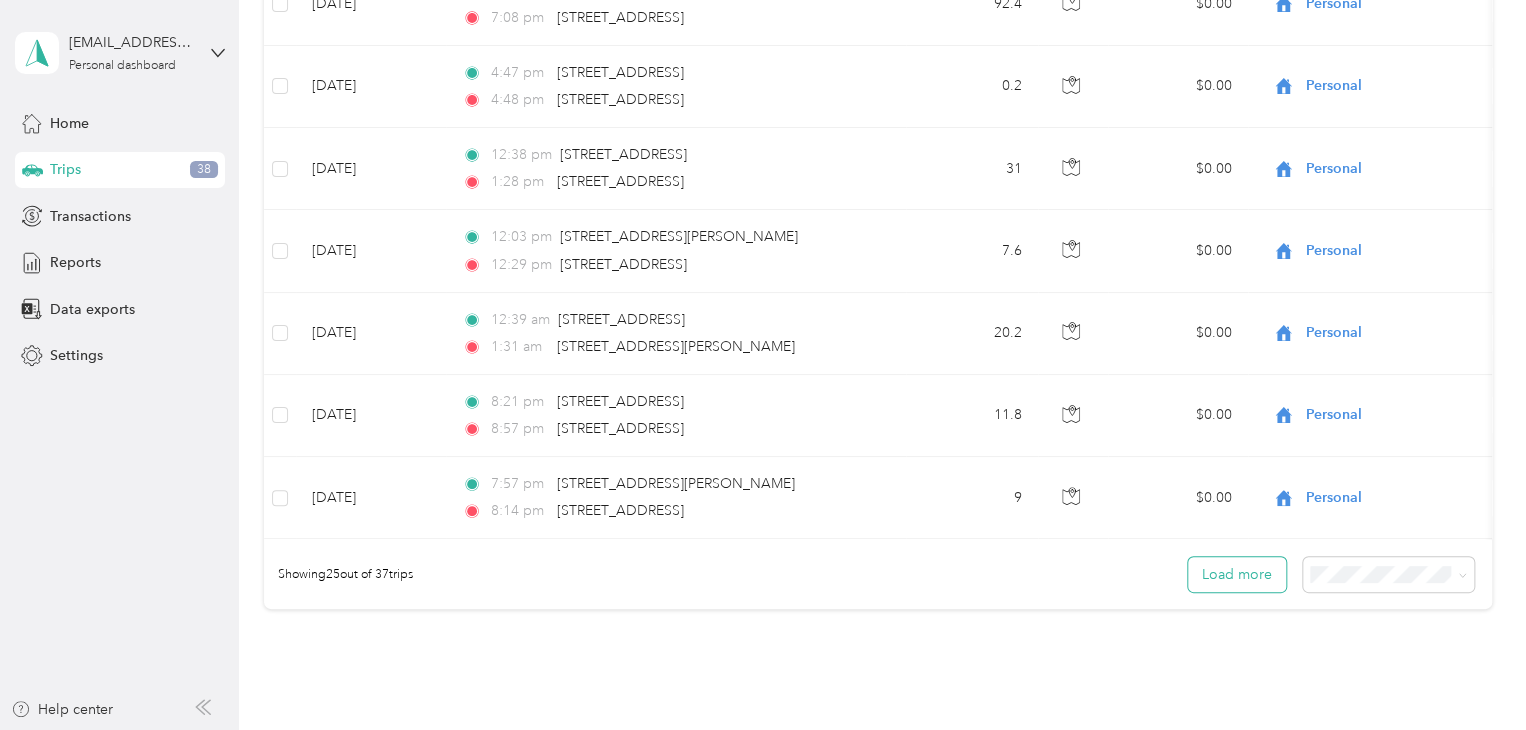 click on "Load more" at bounding box center (1237, 574) 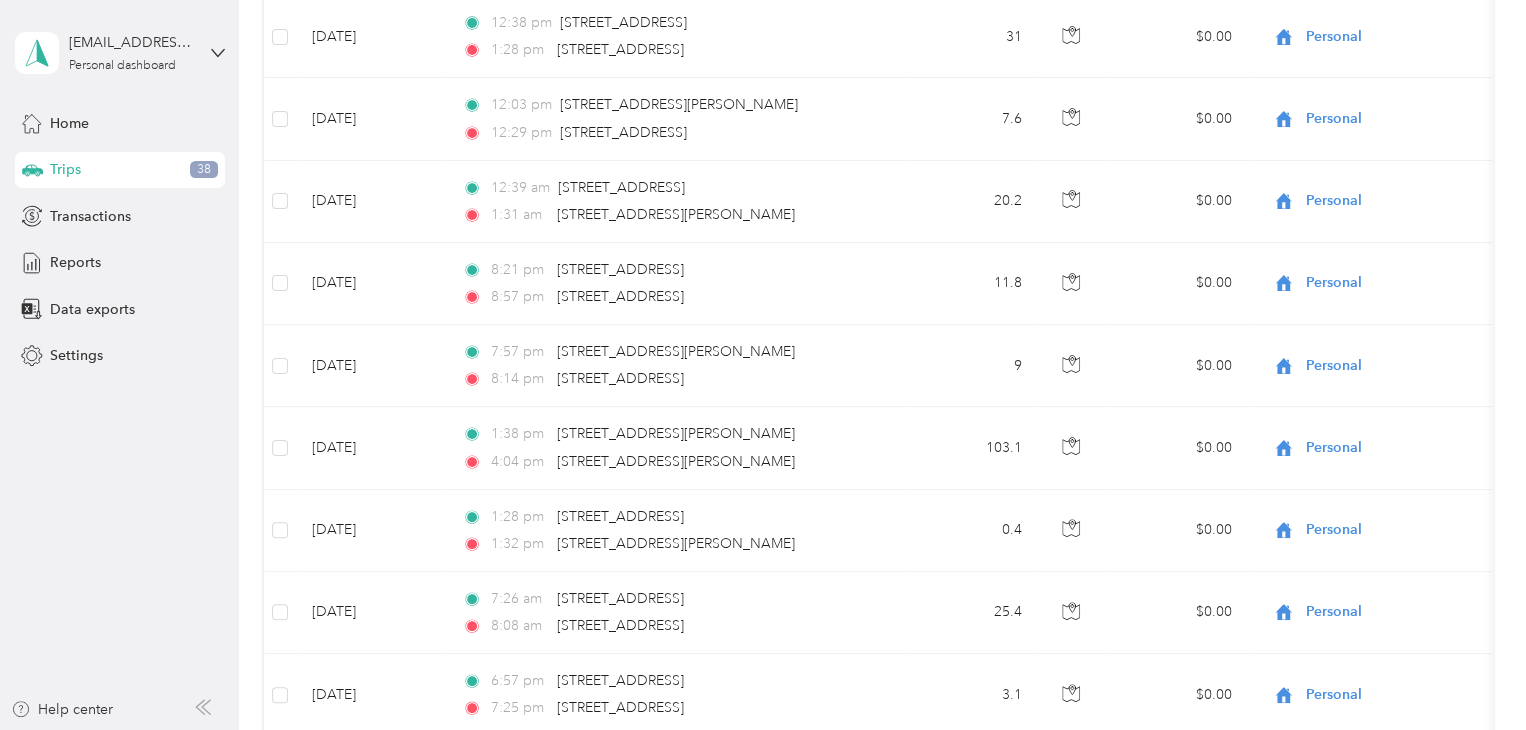 scroll, scrollTop: 1996, scrollLeft: 0, axis: vertical 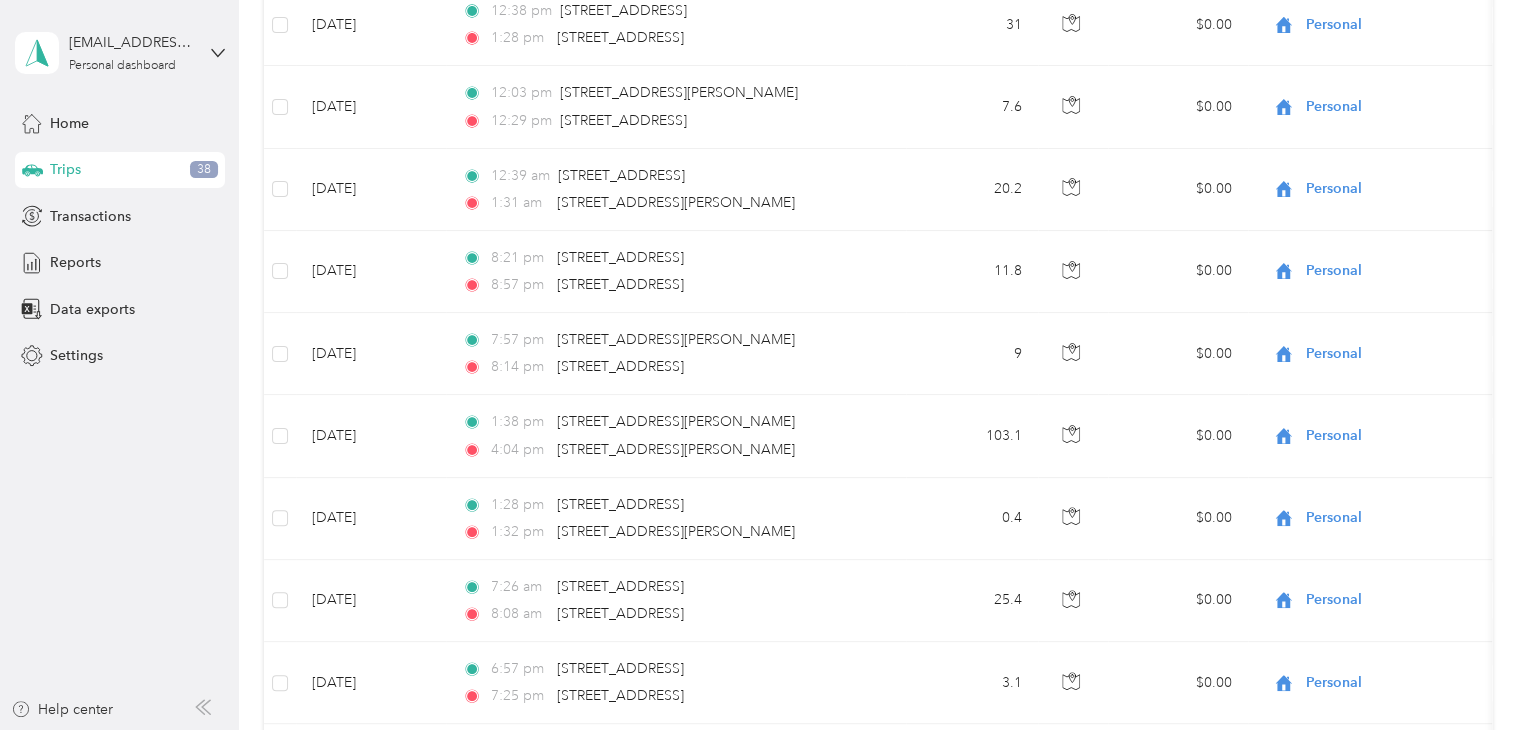 click on "Personal" at bounding box center (1397, 600) 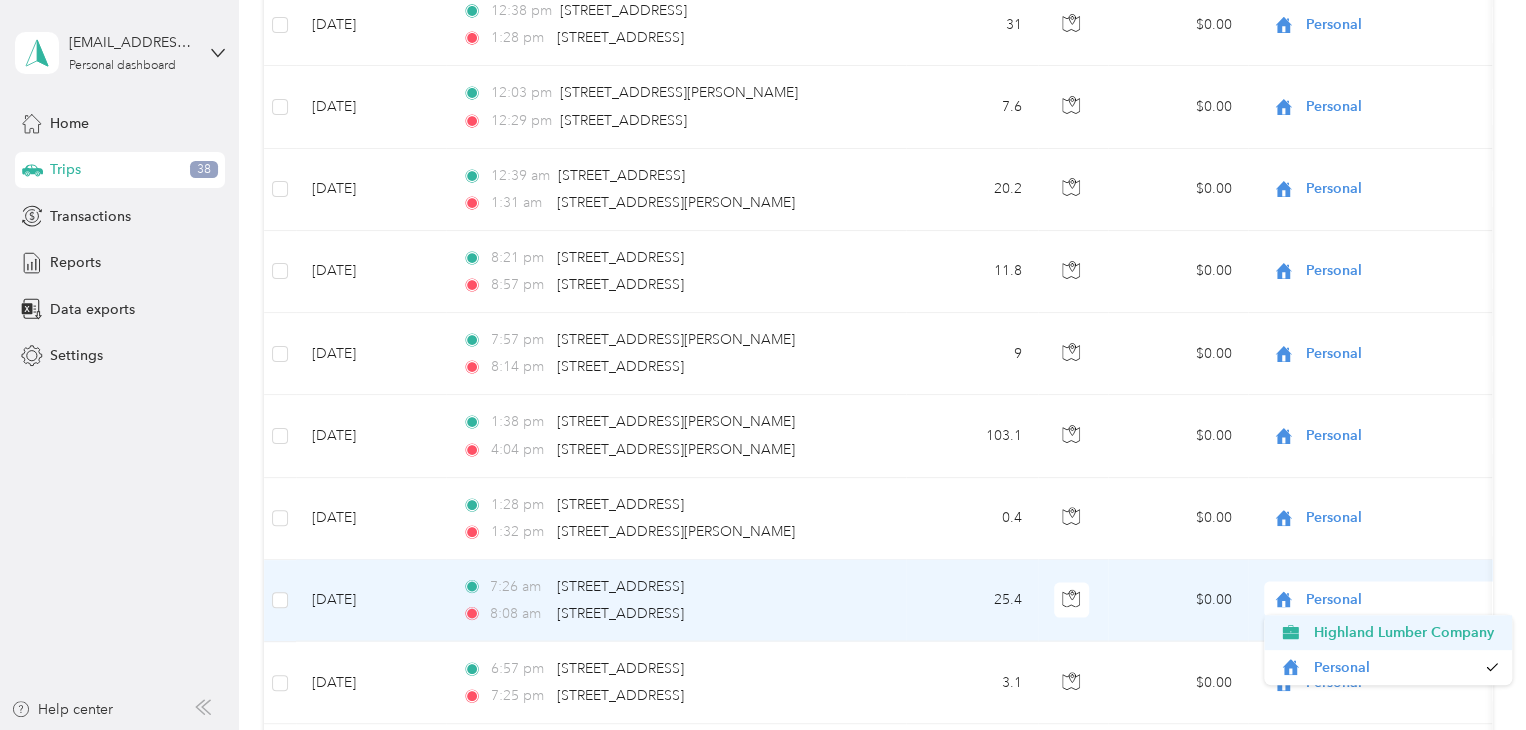 click on "Highland Lumber Company" at bounding box center [1405, 632] 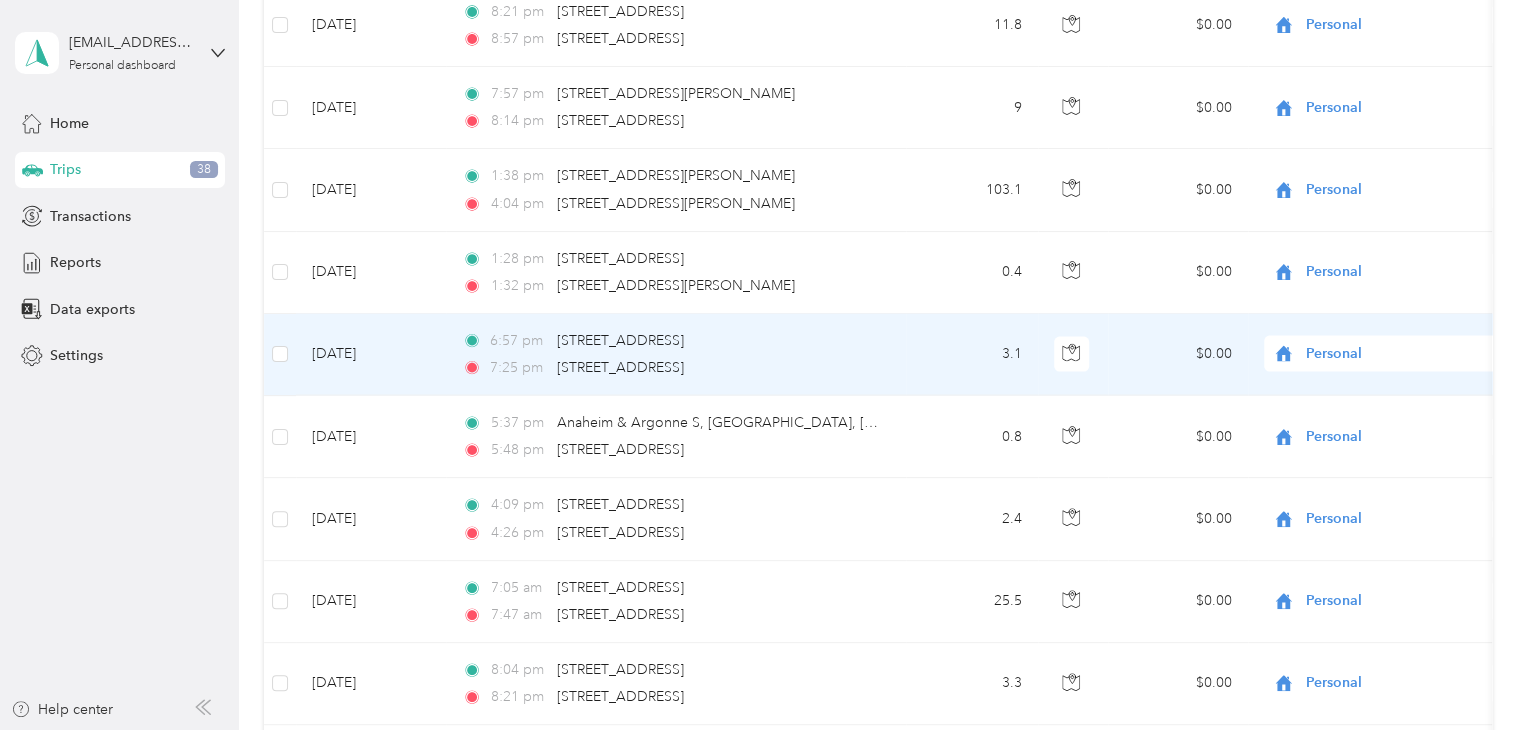 scroll, scrollTop: 2270, scrollLeft: 0, axis: vertical 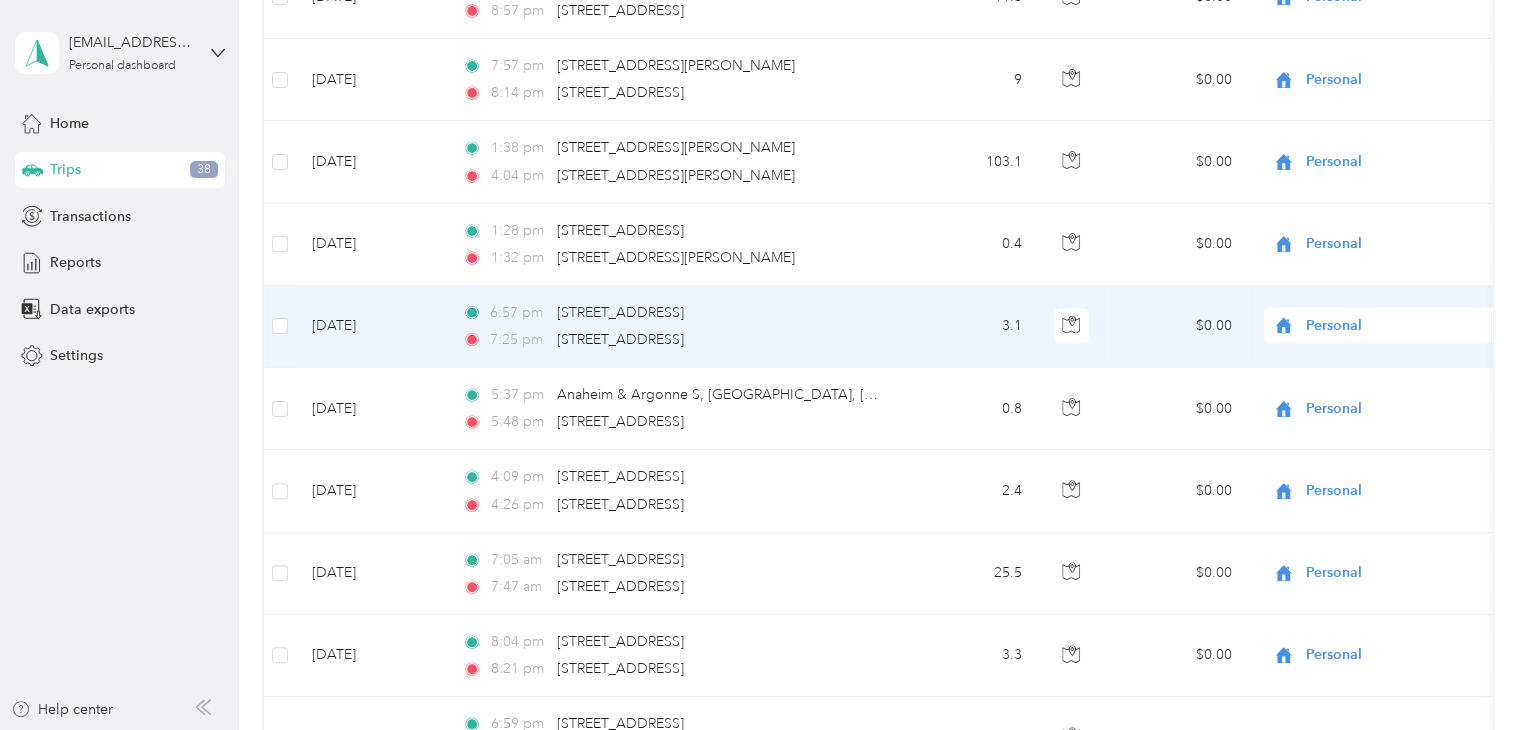 click on "Personal" at bounding box center (1397, 573) 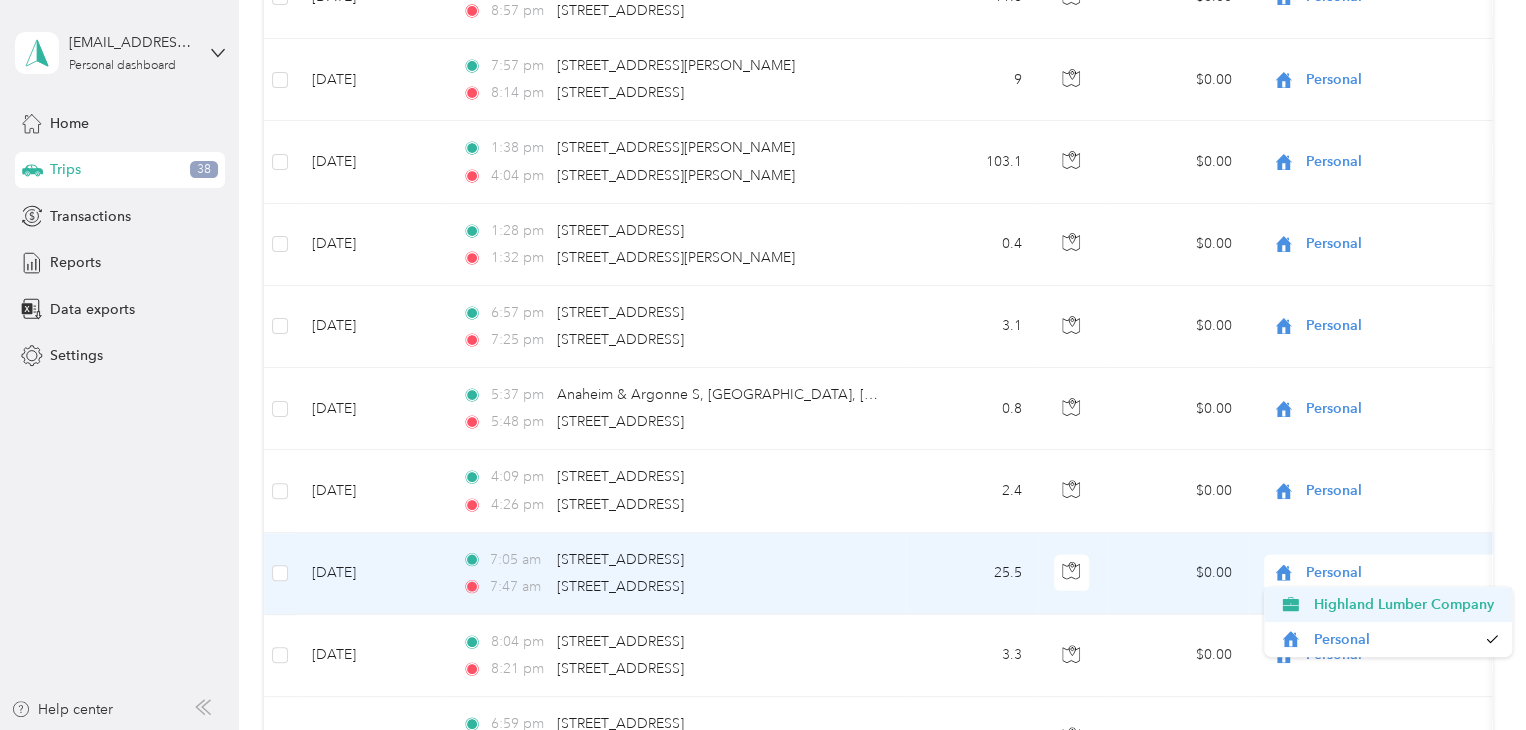 click on "Highland Lumber Company" at bounding box center (1405, 604) 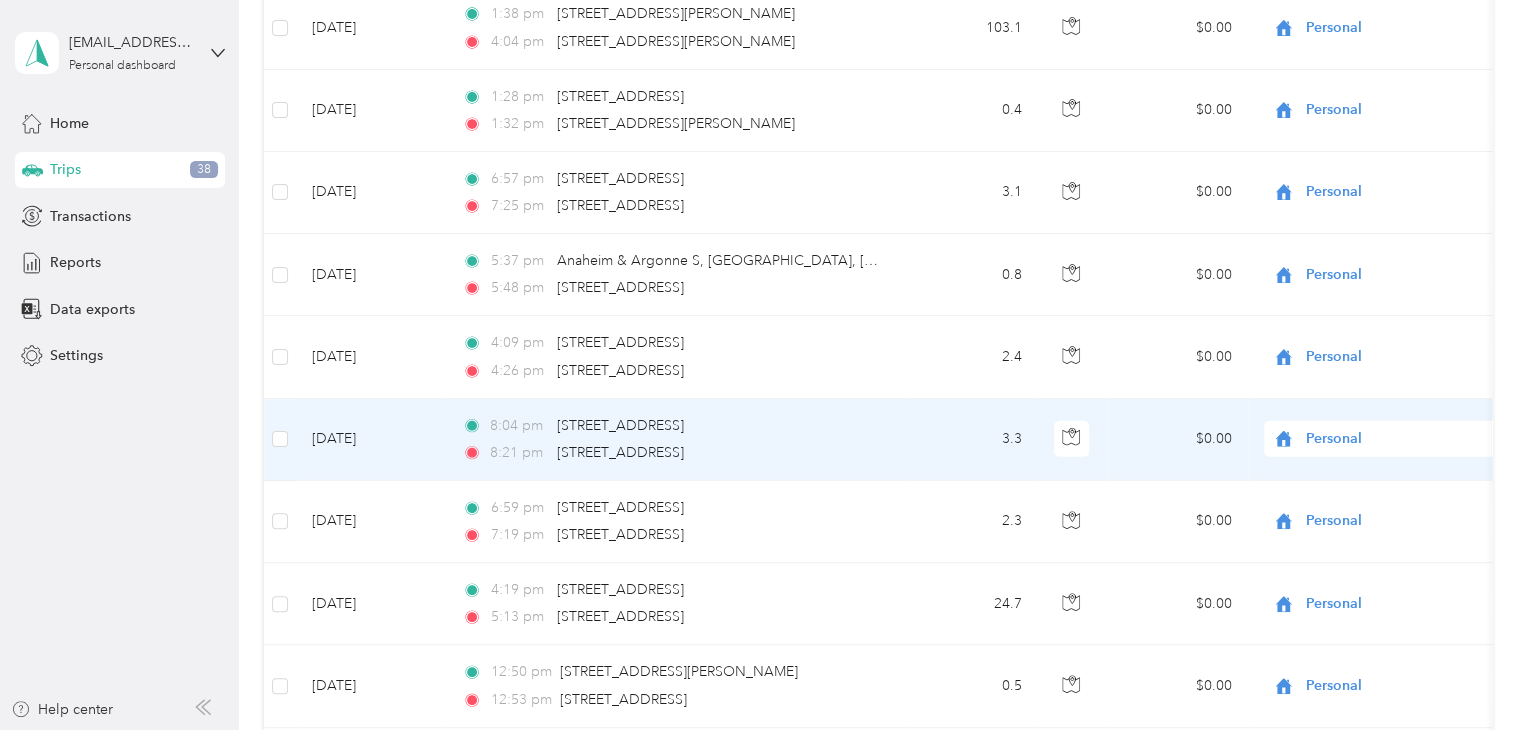 scroll, scrollTop: 2404, scrollLeft: 0, axis: vertical 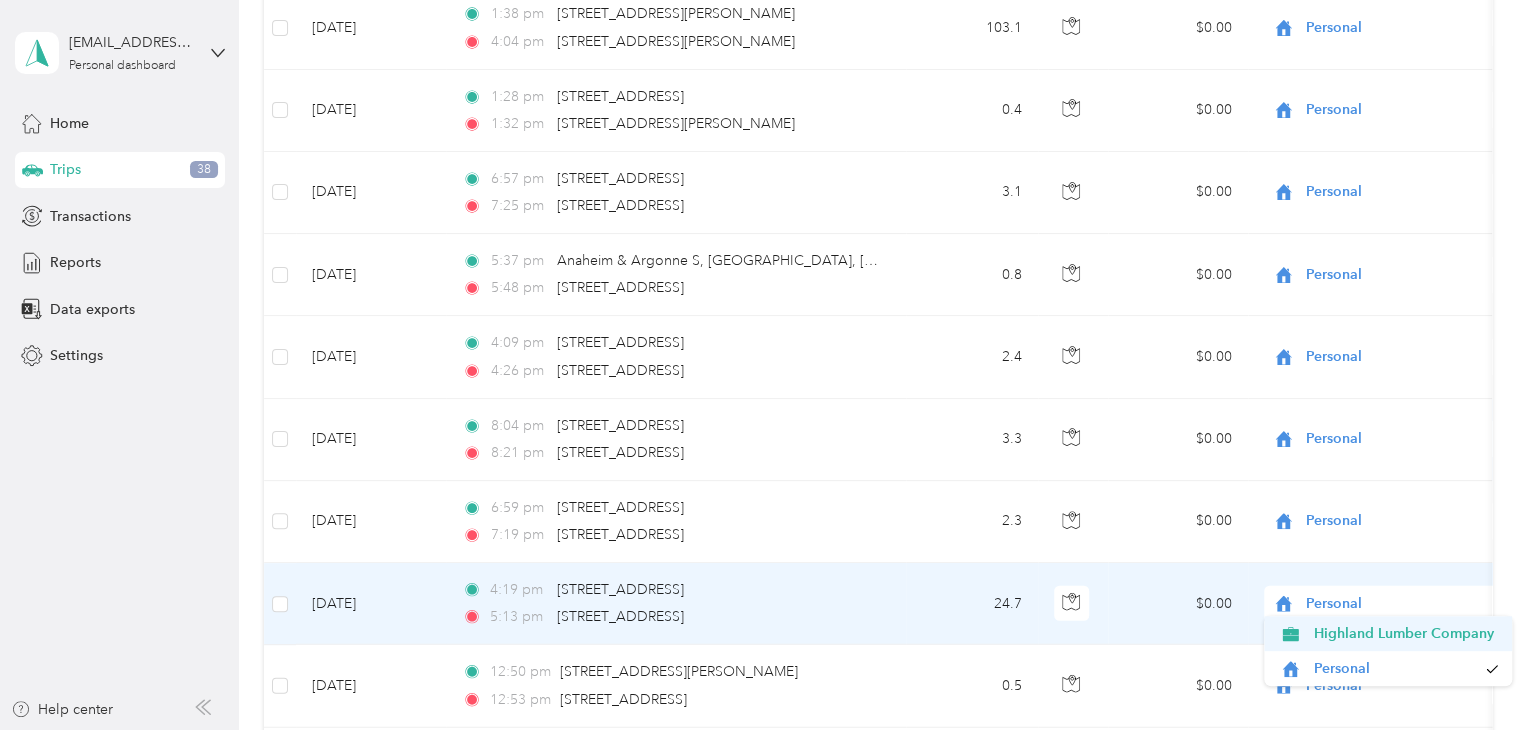 click on "Highland Lumber Company" at bounding box center (1388, 633) 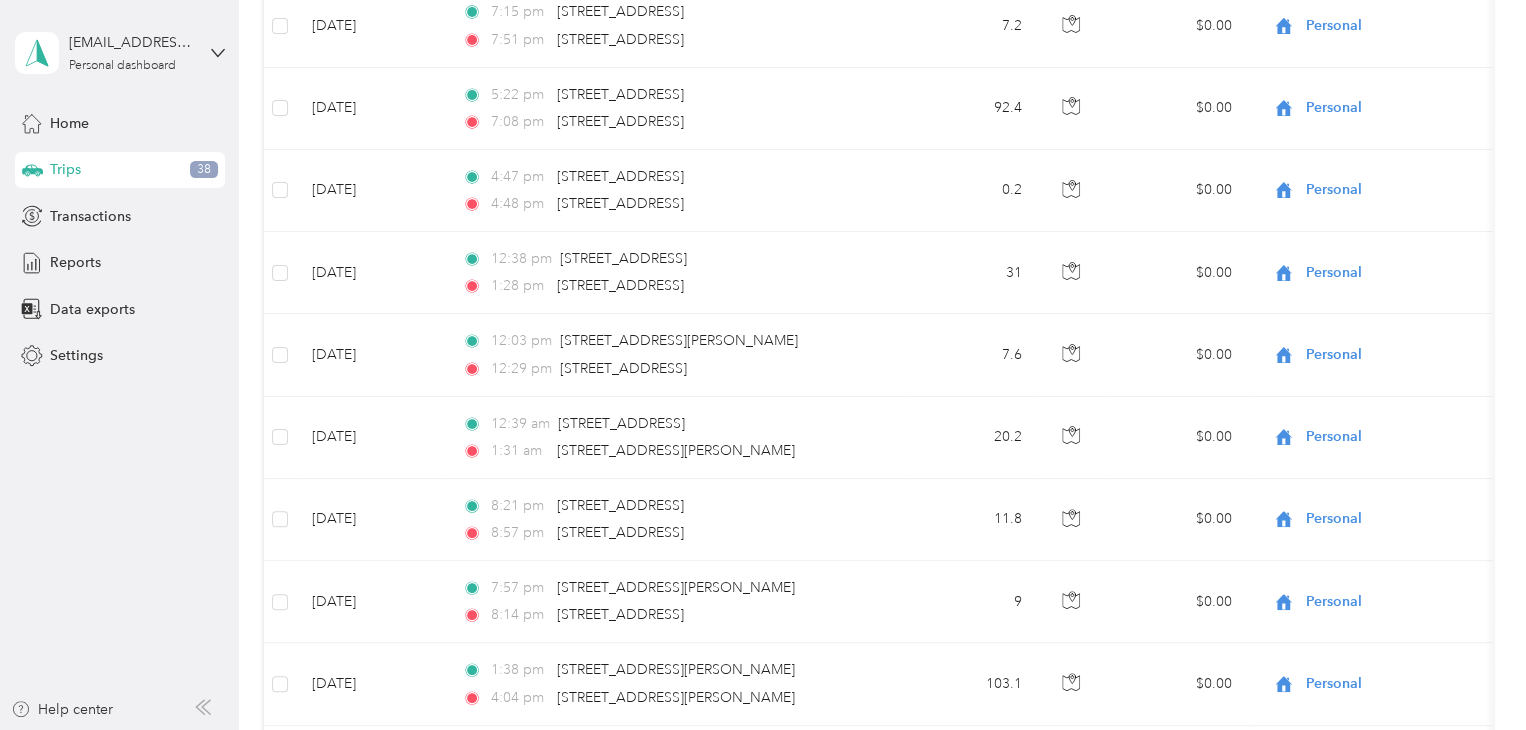 scroll, scrollTop: 1755, scrollLeft: 0, axis: vertical 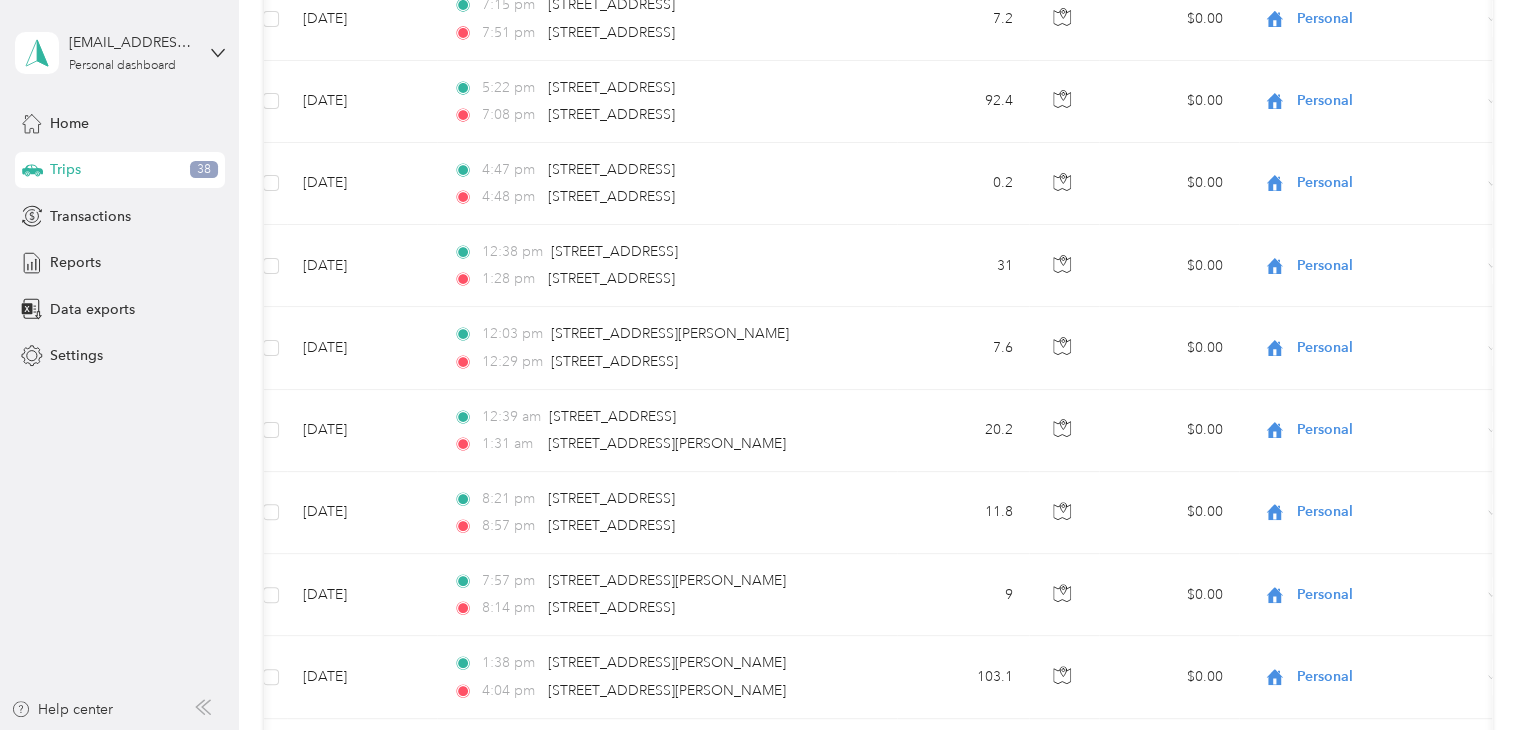 click on "Trips 38" at bounding box center (120, 170) 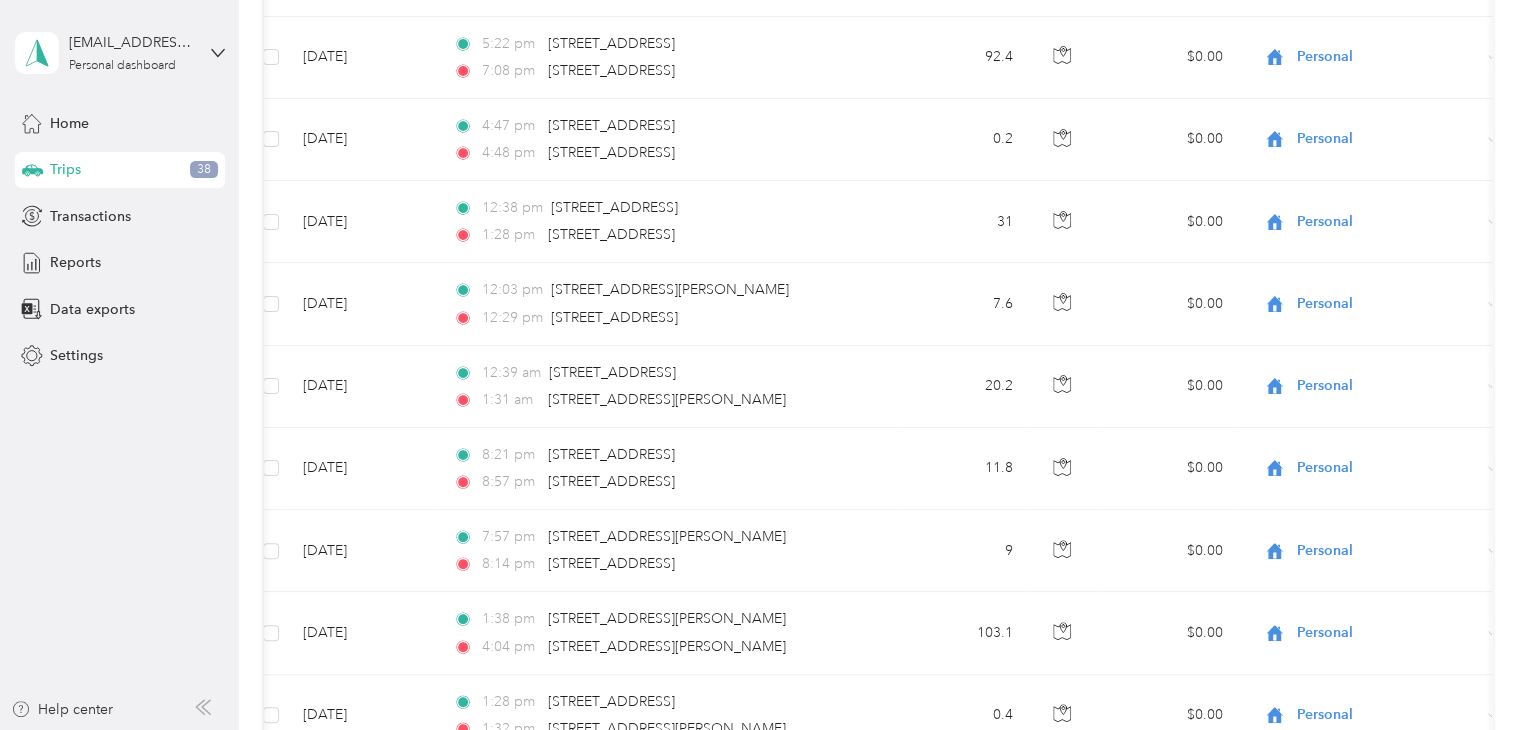 scroll, scrollTop: 1800, scrollLeft: 0, axis: vertical 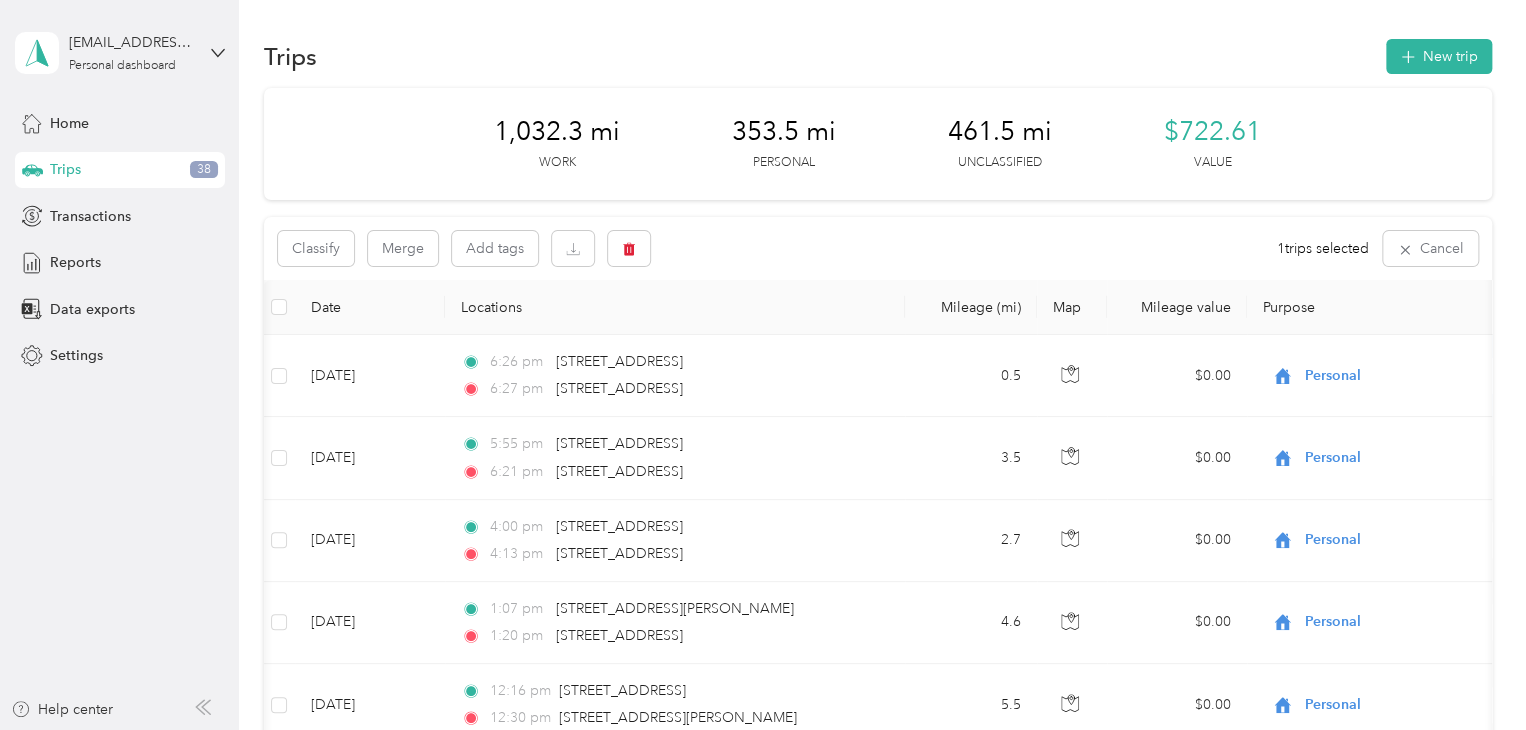 click on "Trips 38" at bounding box center [120, 170] 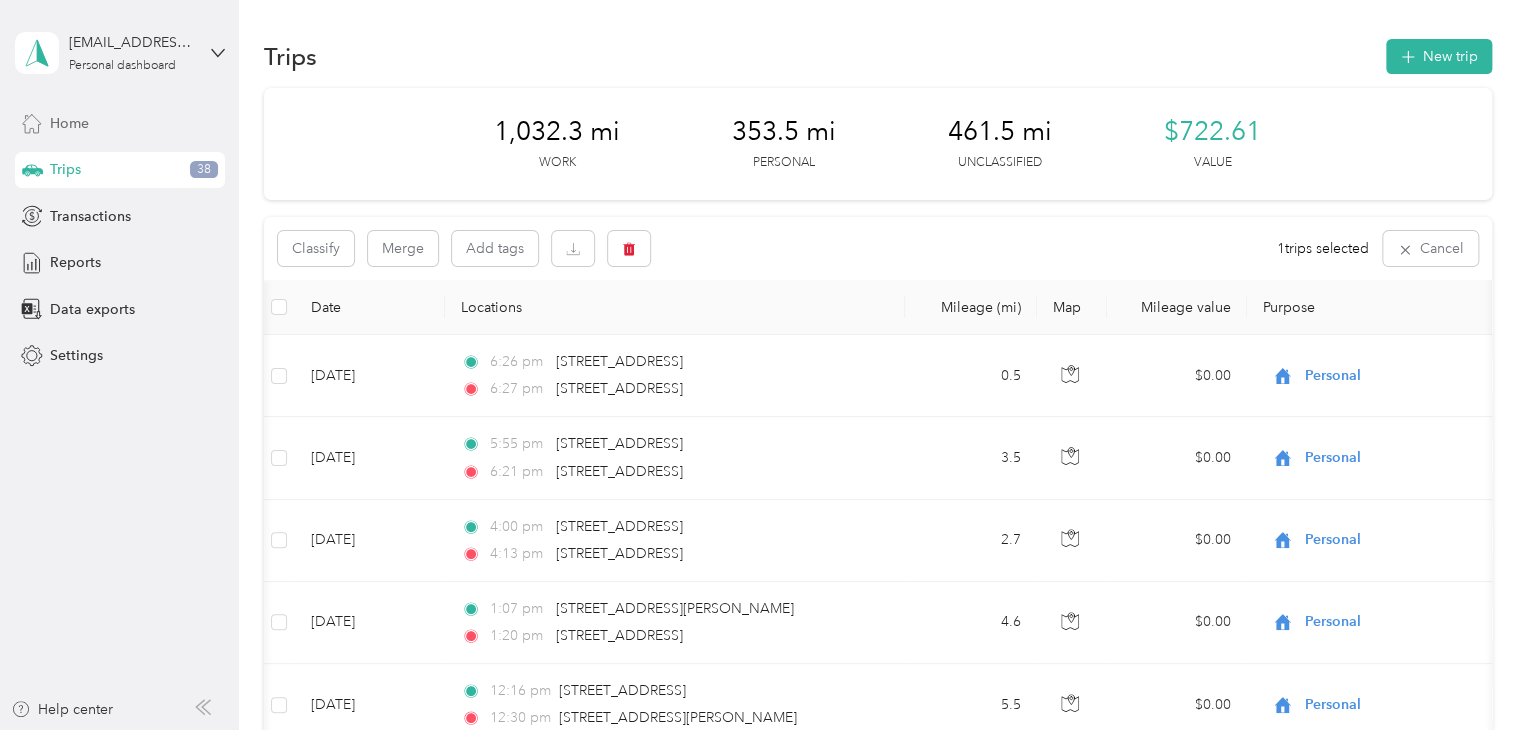 click on "Home" at bounding box center (69, 123) 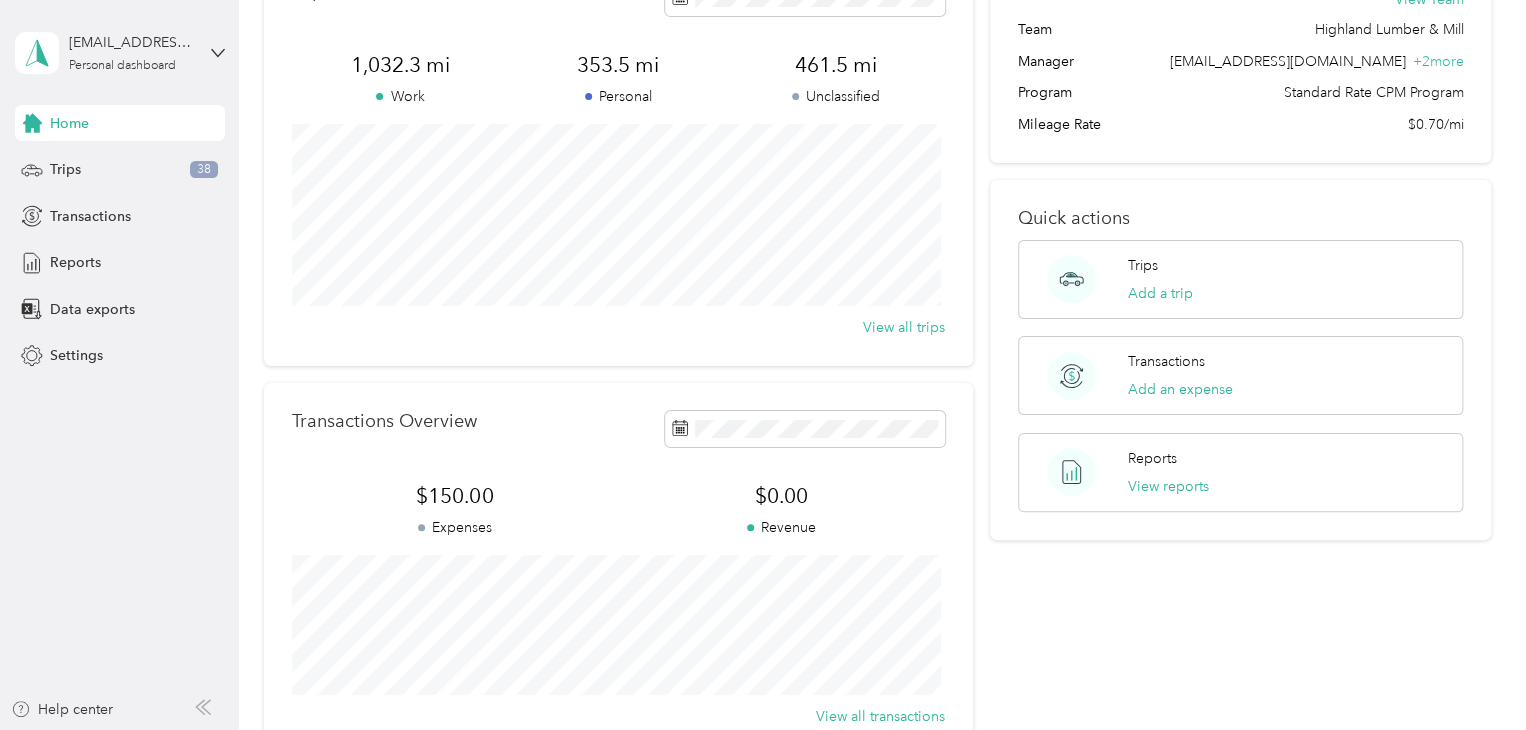 scroll, scrollTop: 0, scrollLeft: 0, axis: both 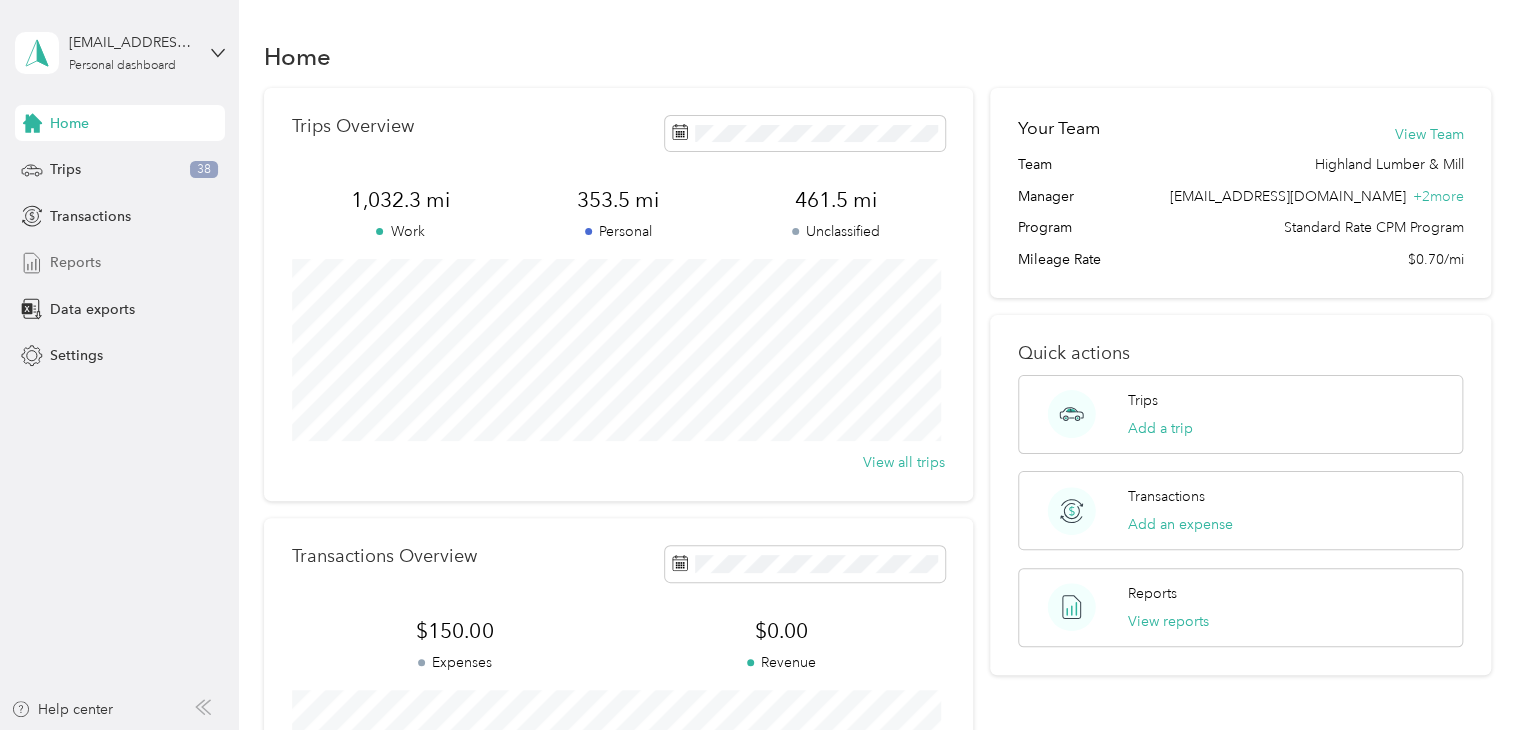 click on "Reports" at bounding box center [120, 263] 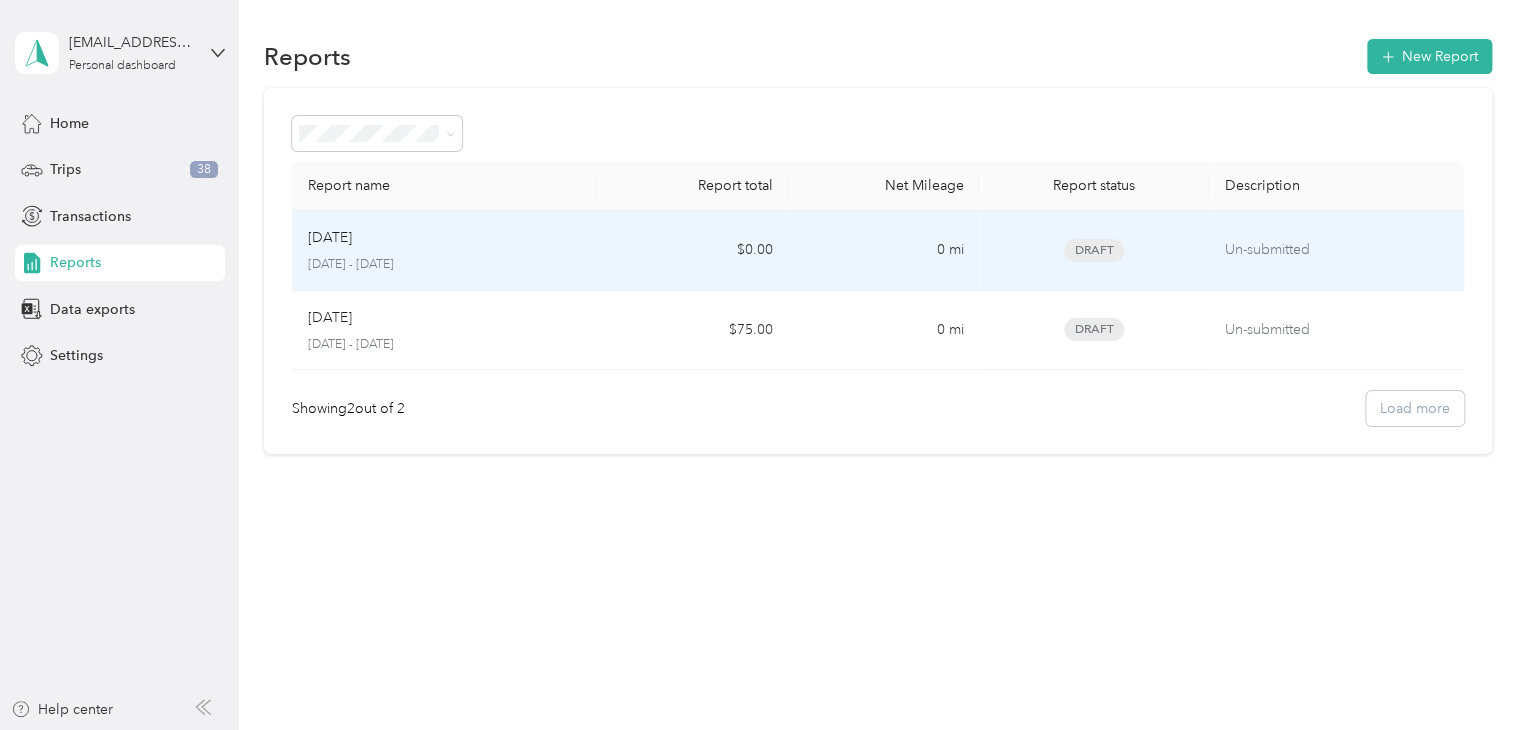 click on "$0.00" at bounding box center [692, 251] 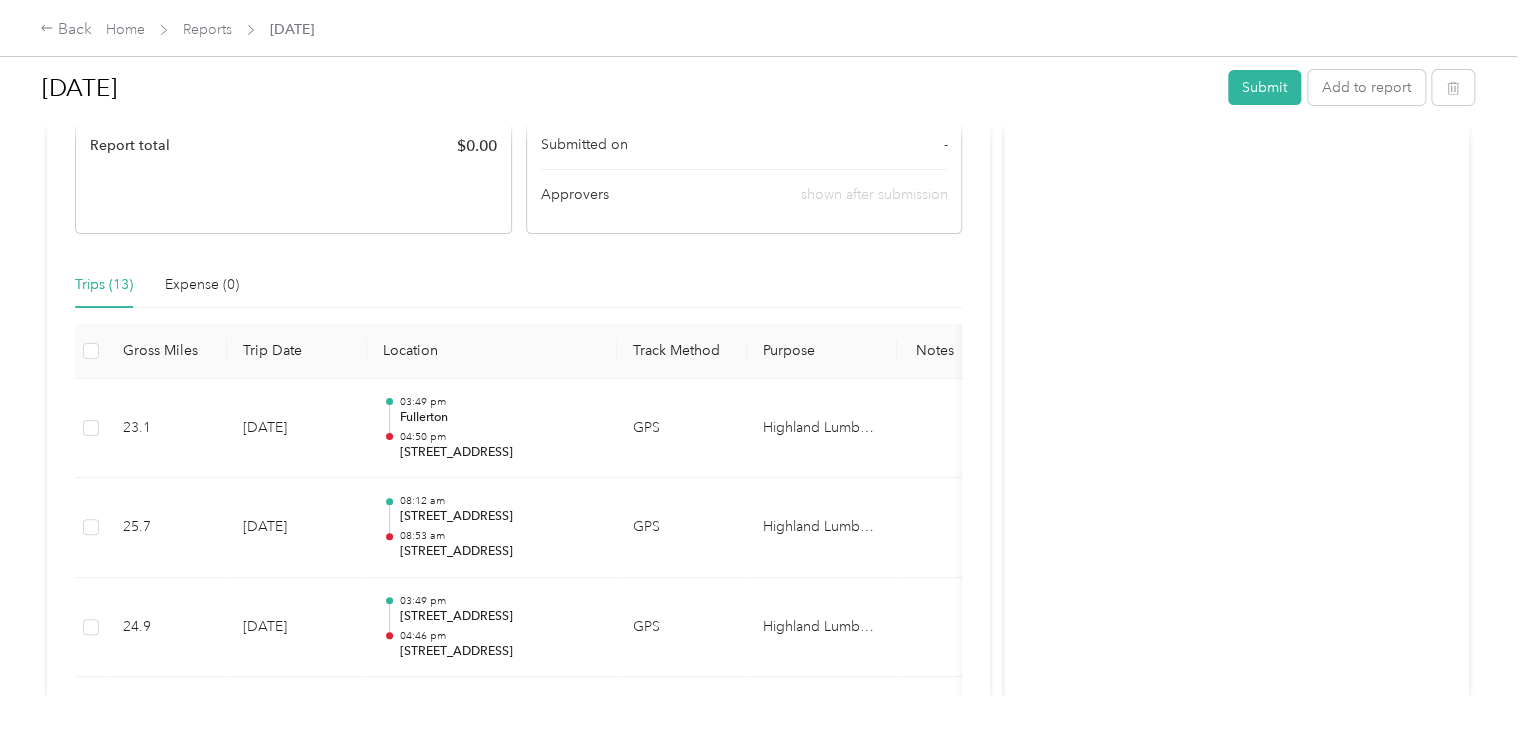scroll, scrollTop: 292, scrollLeft: 0, axis: vertical 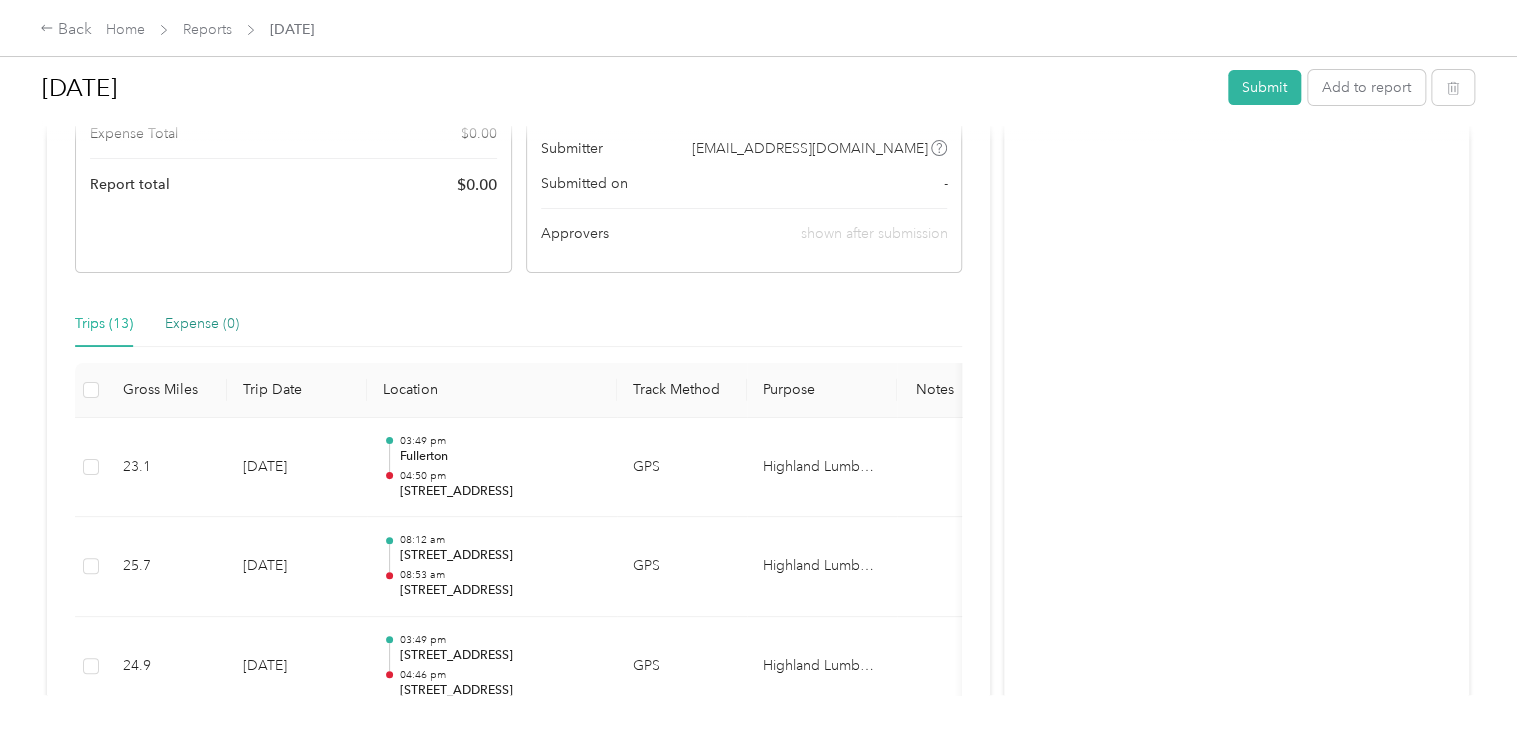 click on "Expense (0)" at bounding box center [202, 324] 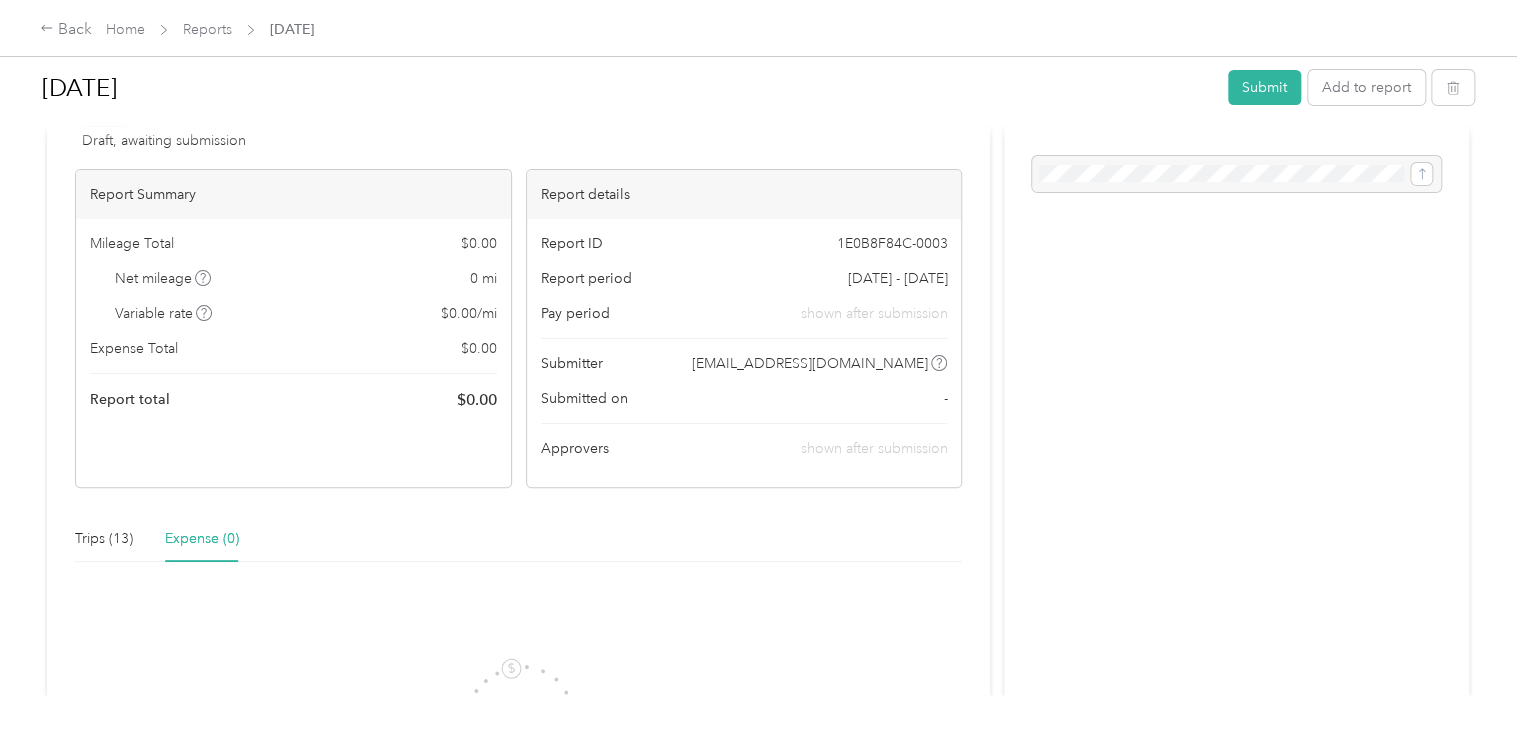 scroll, scrollTop: 0, scrollLeft: 0, axis: both 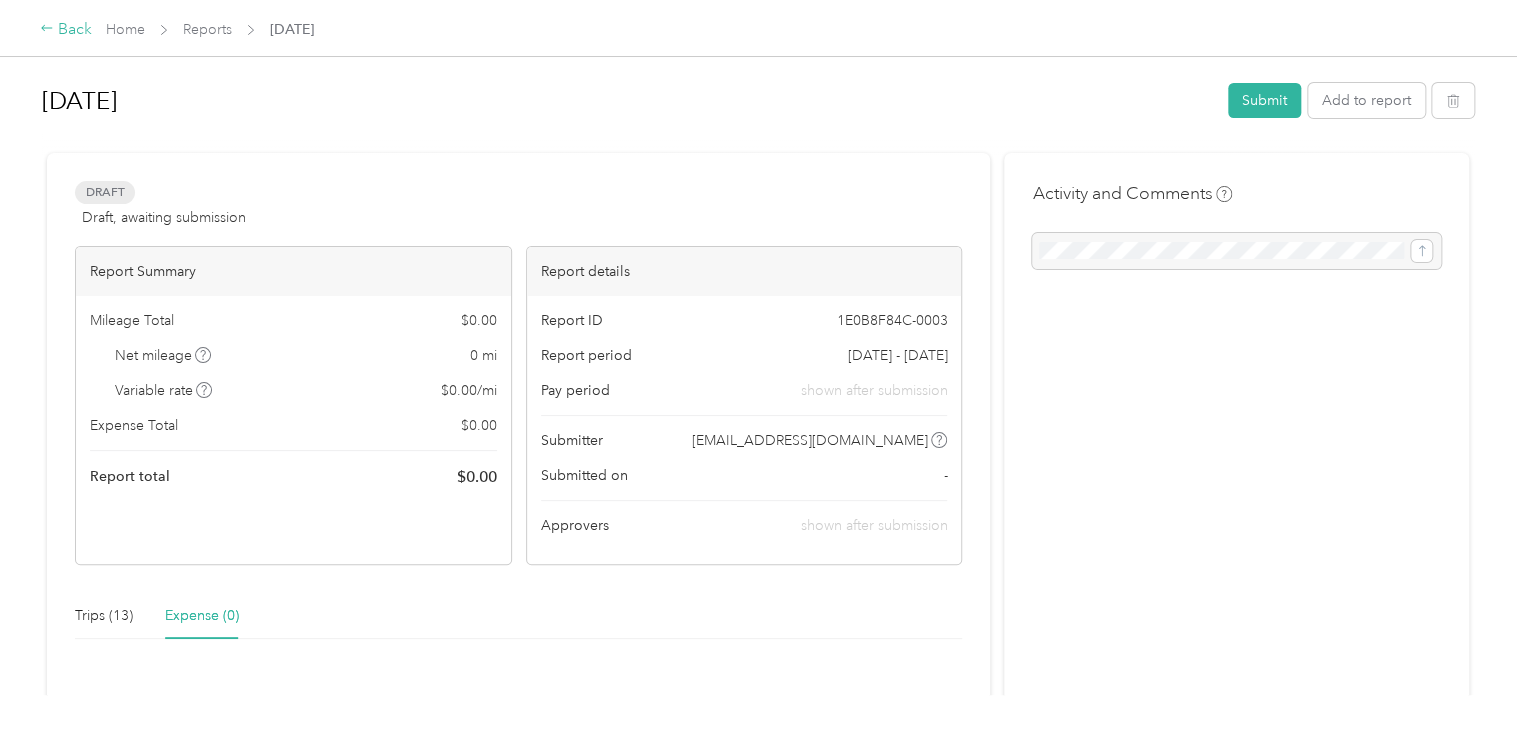 click on "Back" at bounding box center [66, 30] 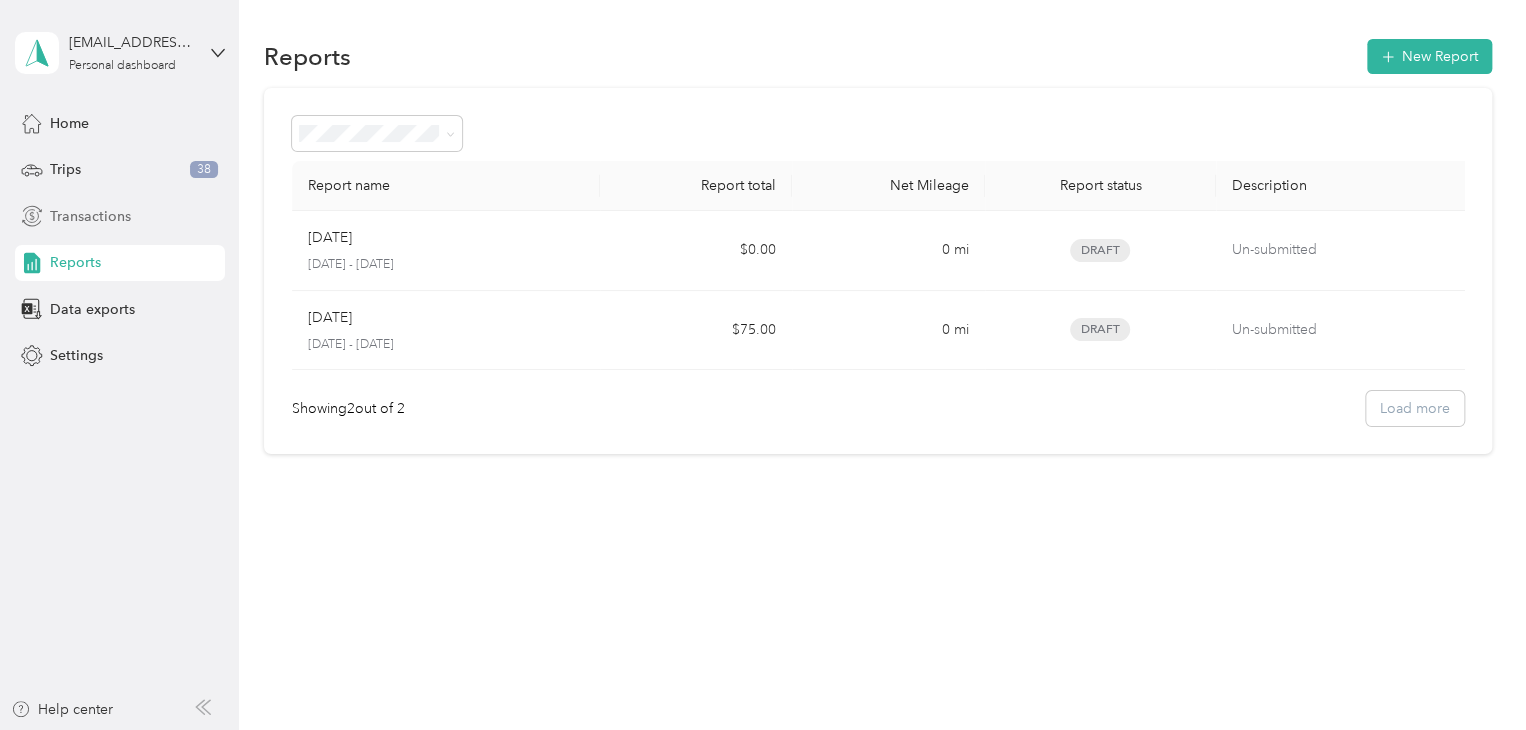 click on "Transactions" at bounding box center [90, 216] 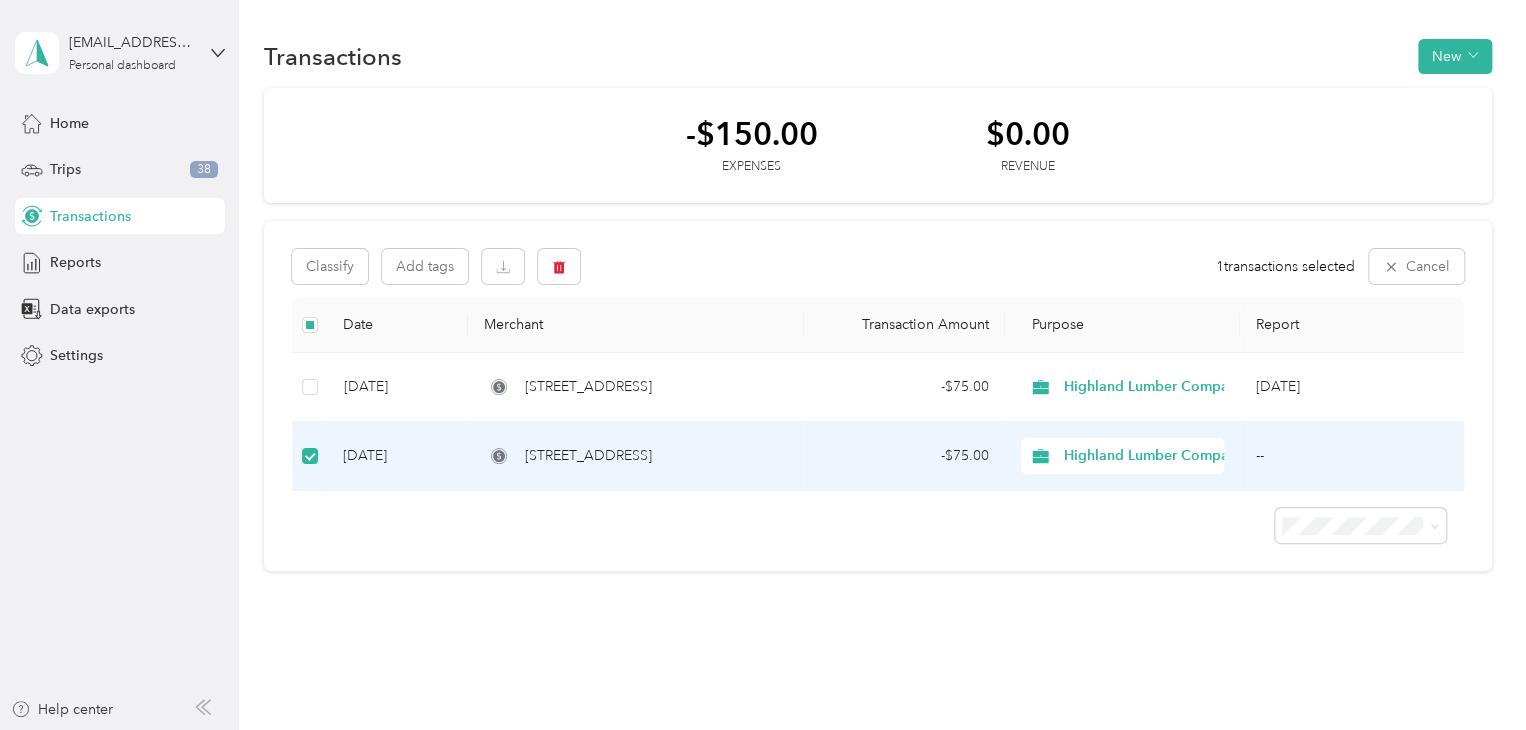 click on "[DATE]" at bounding box center [397, 456] 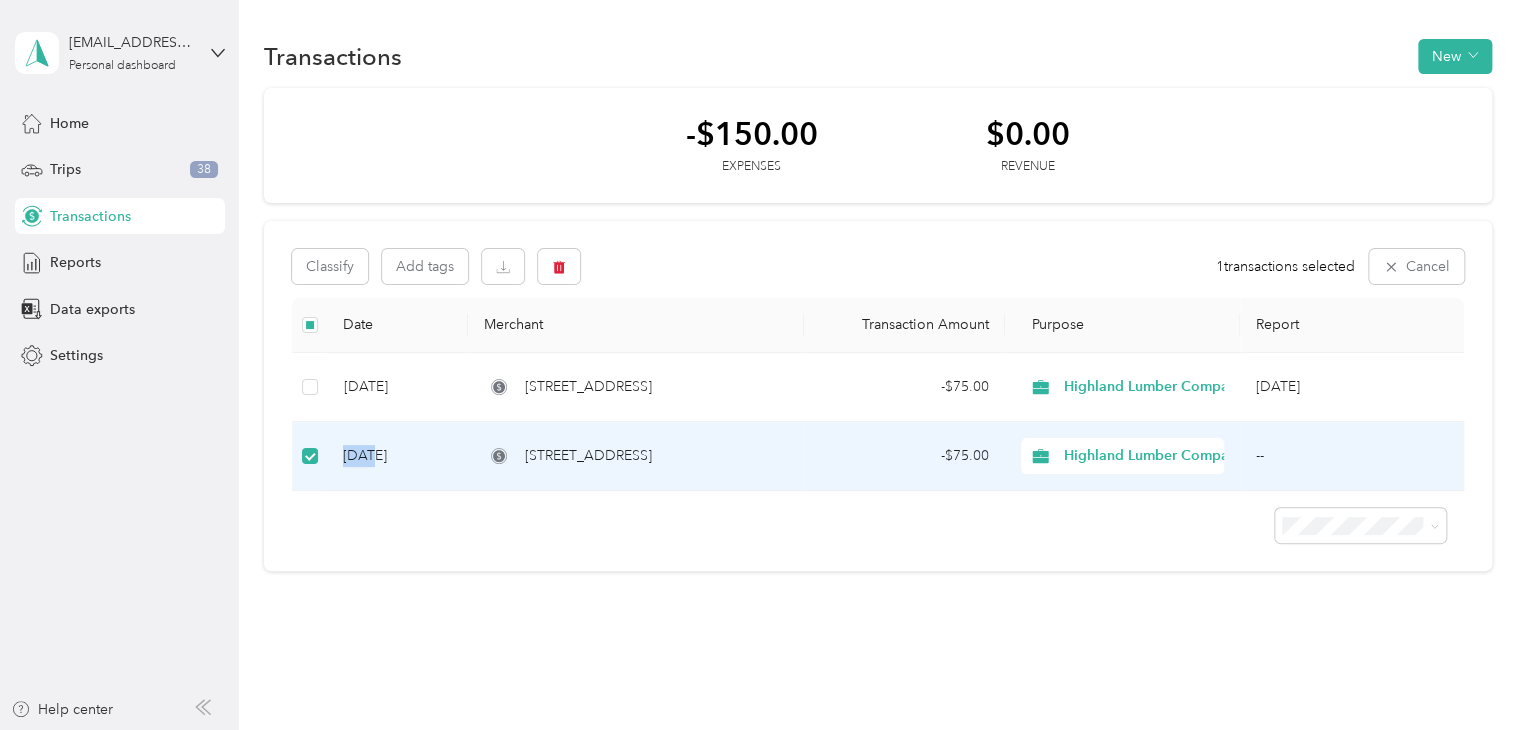 click on "[DATE]" at bounding box center [397, 456] 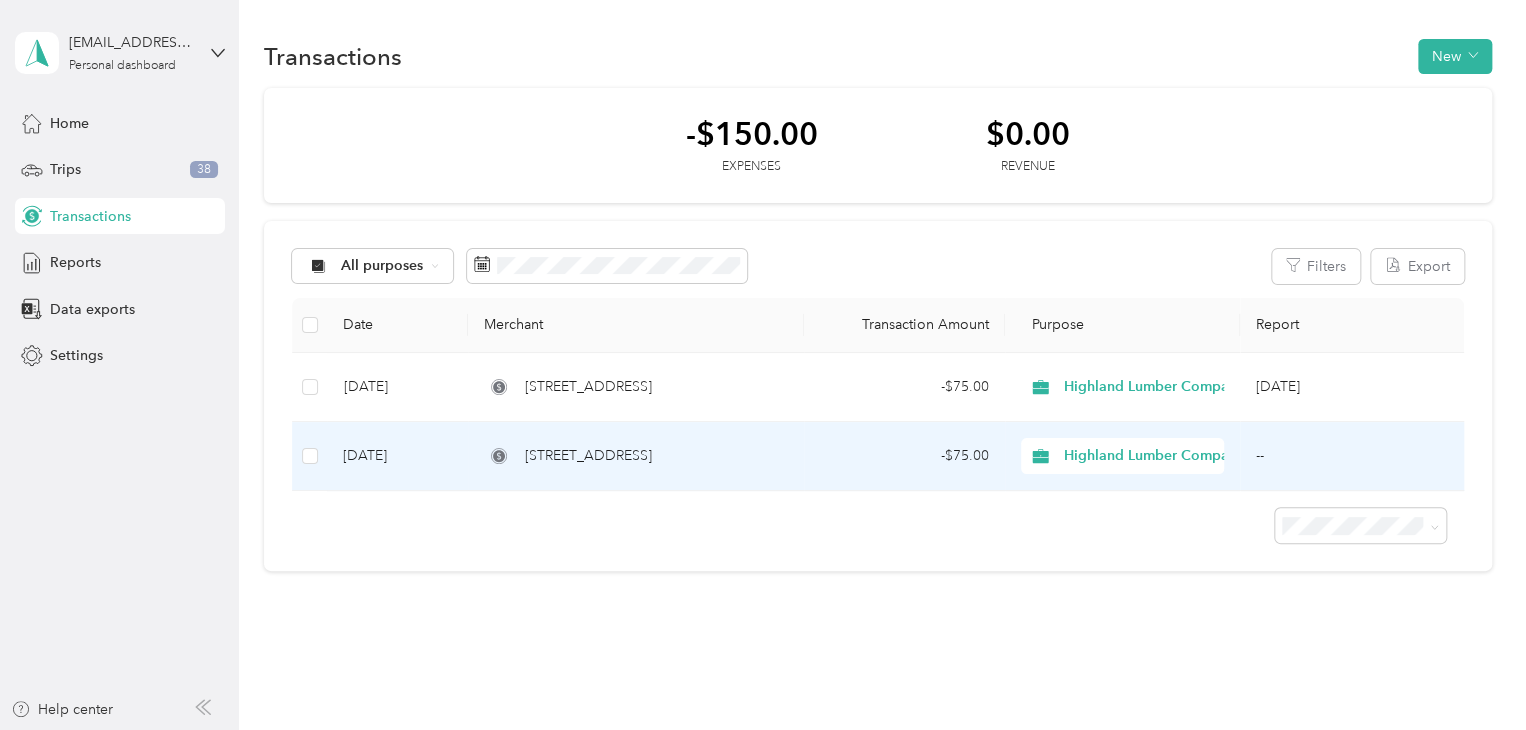 click on "[DATE]" at bounding box center (397, 456) 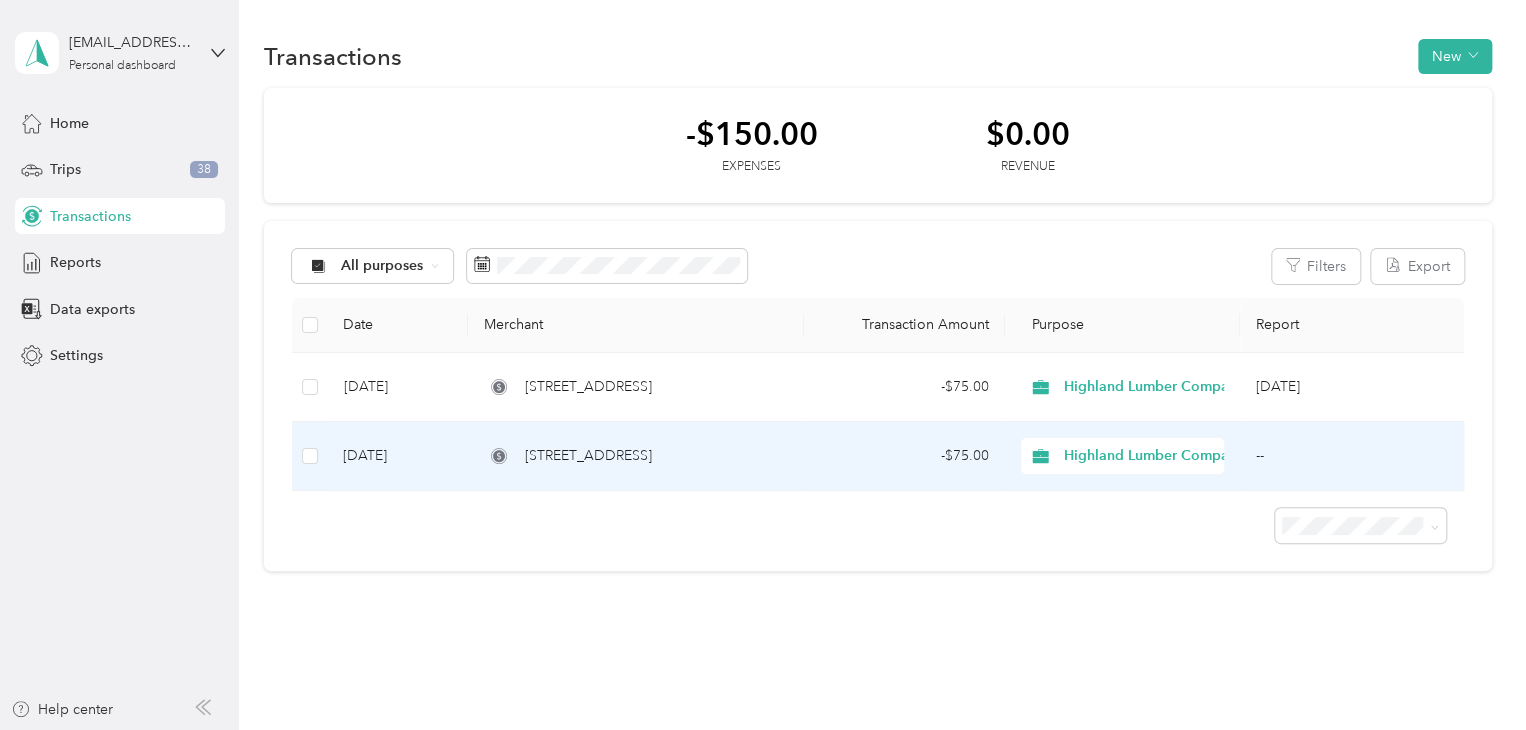 click on "Loading the  revenue" at bounding box center [758, 730] 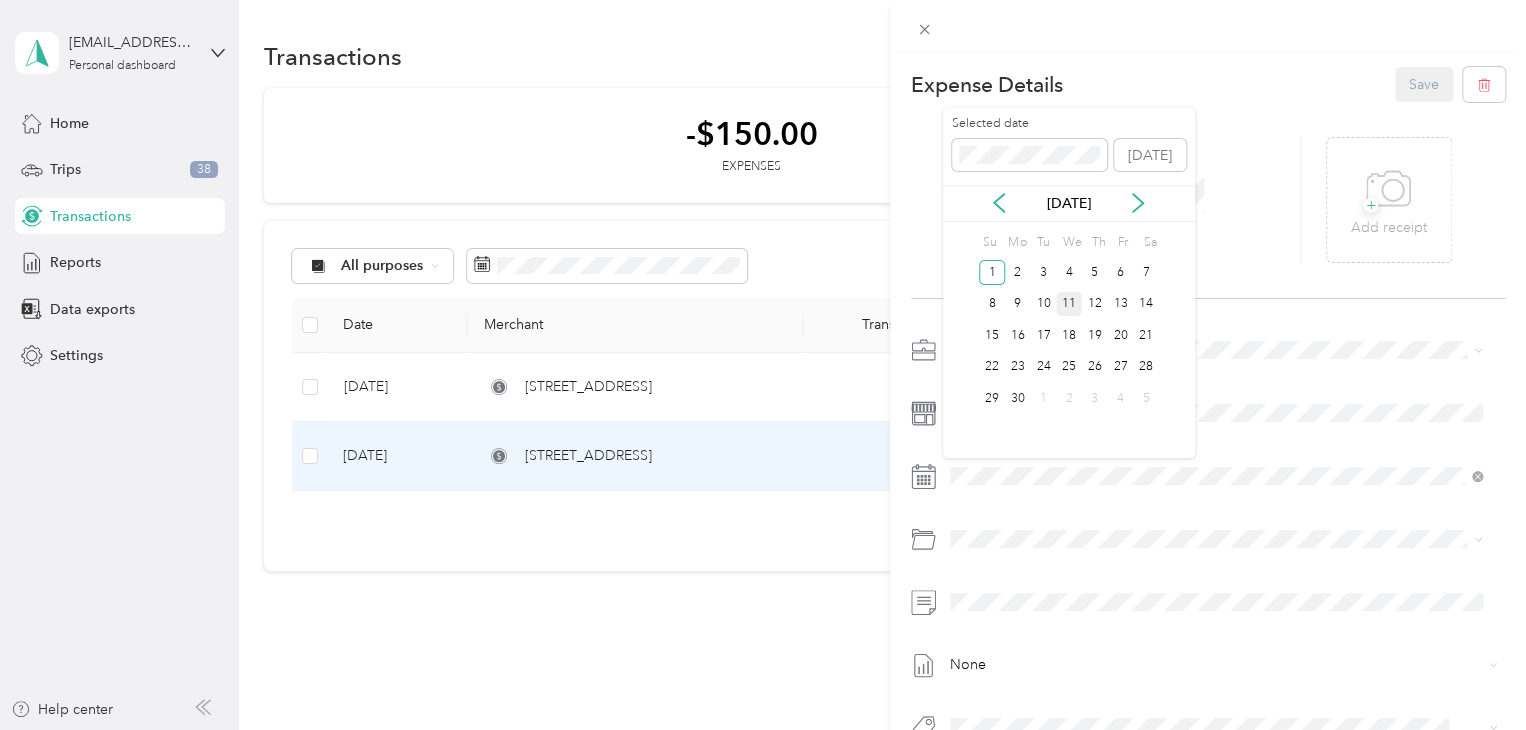 click on "11" at bounding box center [1069, 304] 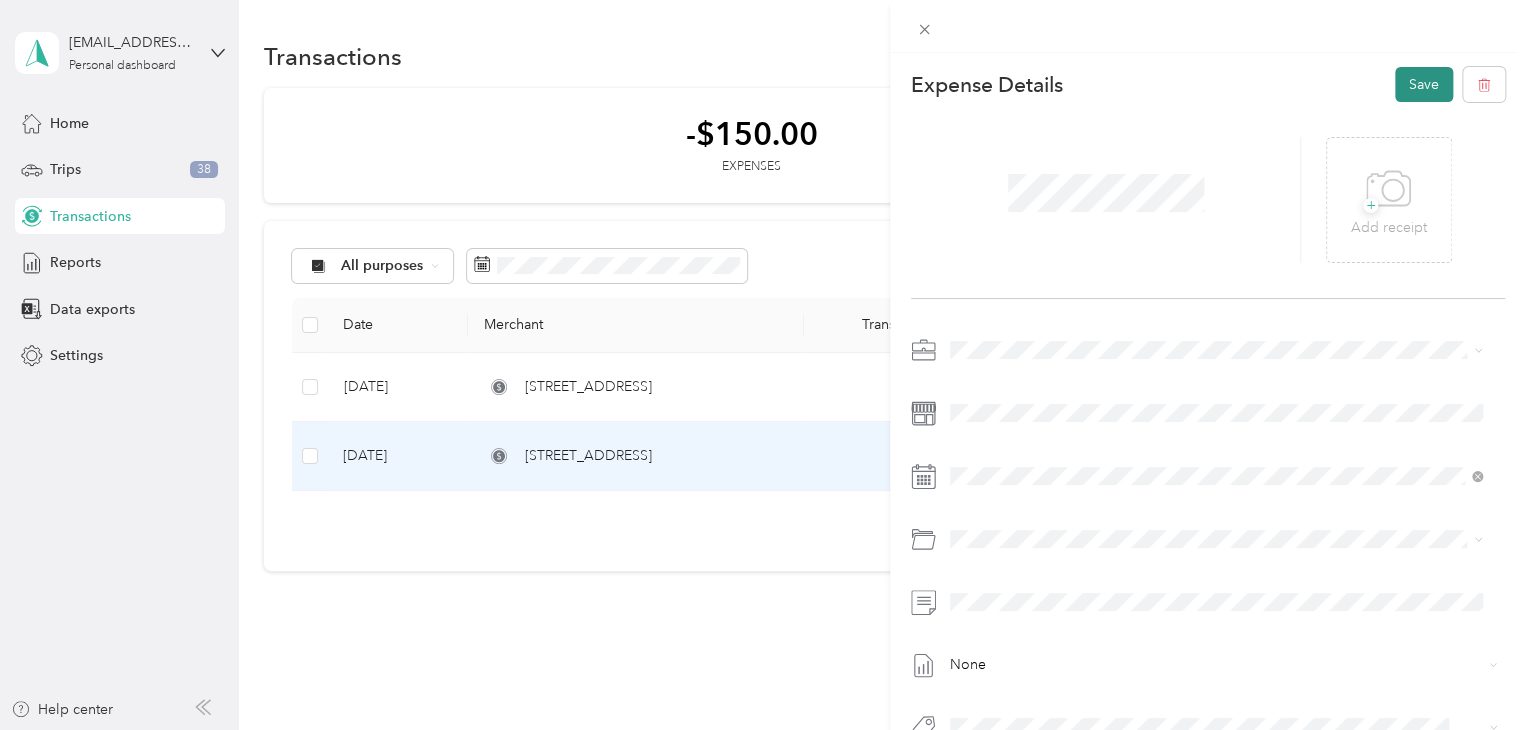 click on "Save" at bounding box center (1424, 84) 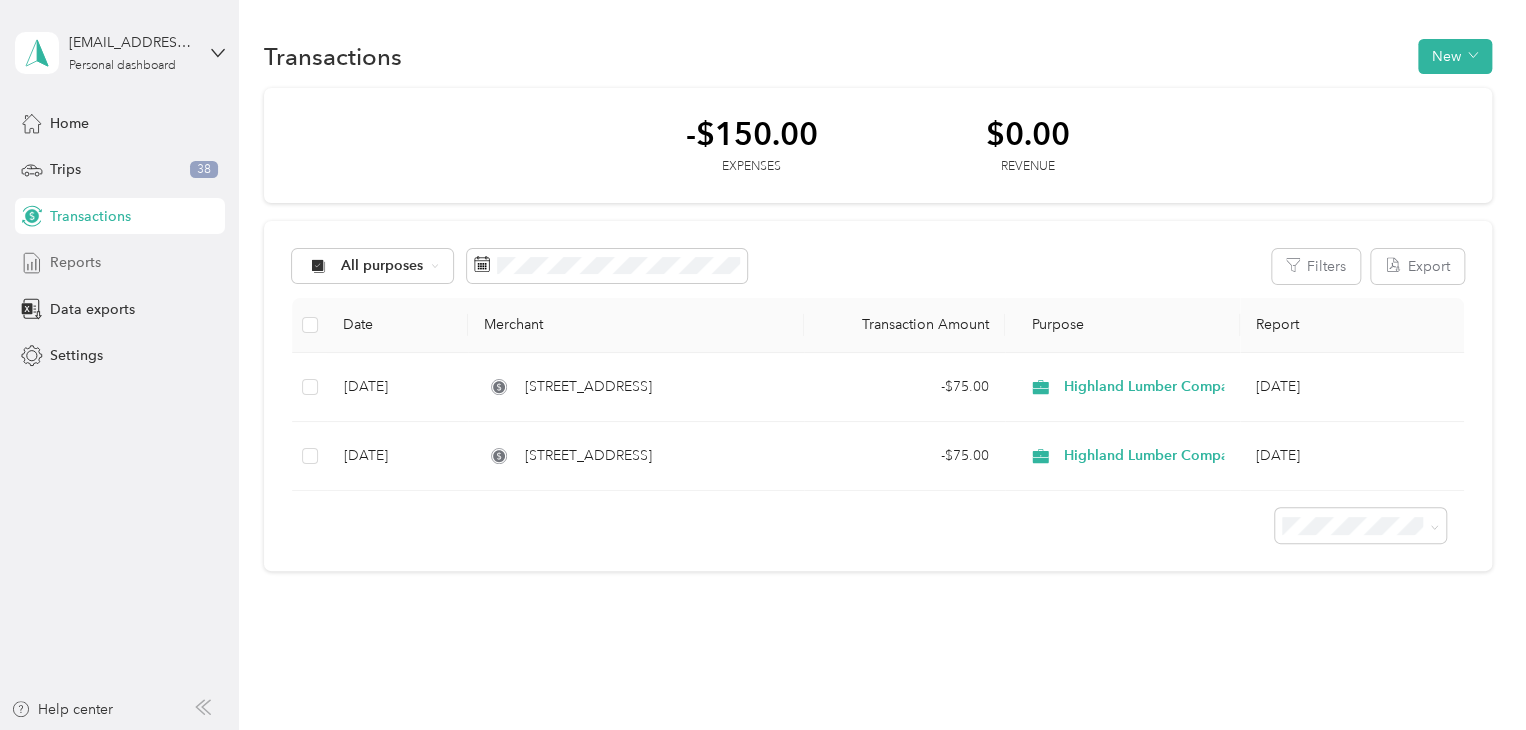 click on "Reports" at bounding box center [75, 262] 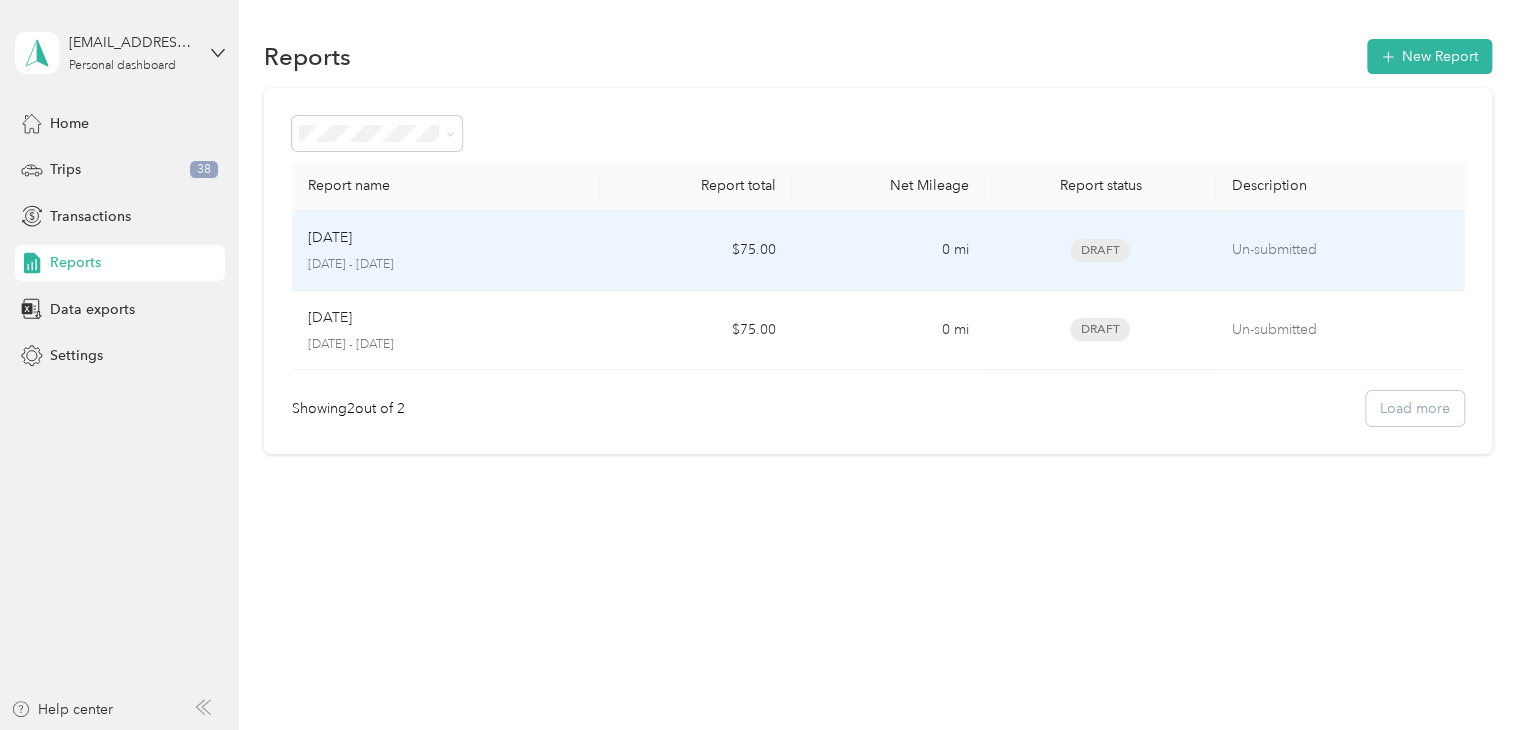 click on "[DATE] - [DATE]" at bounding box center (446, 265) 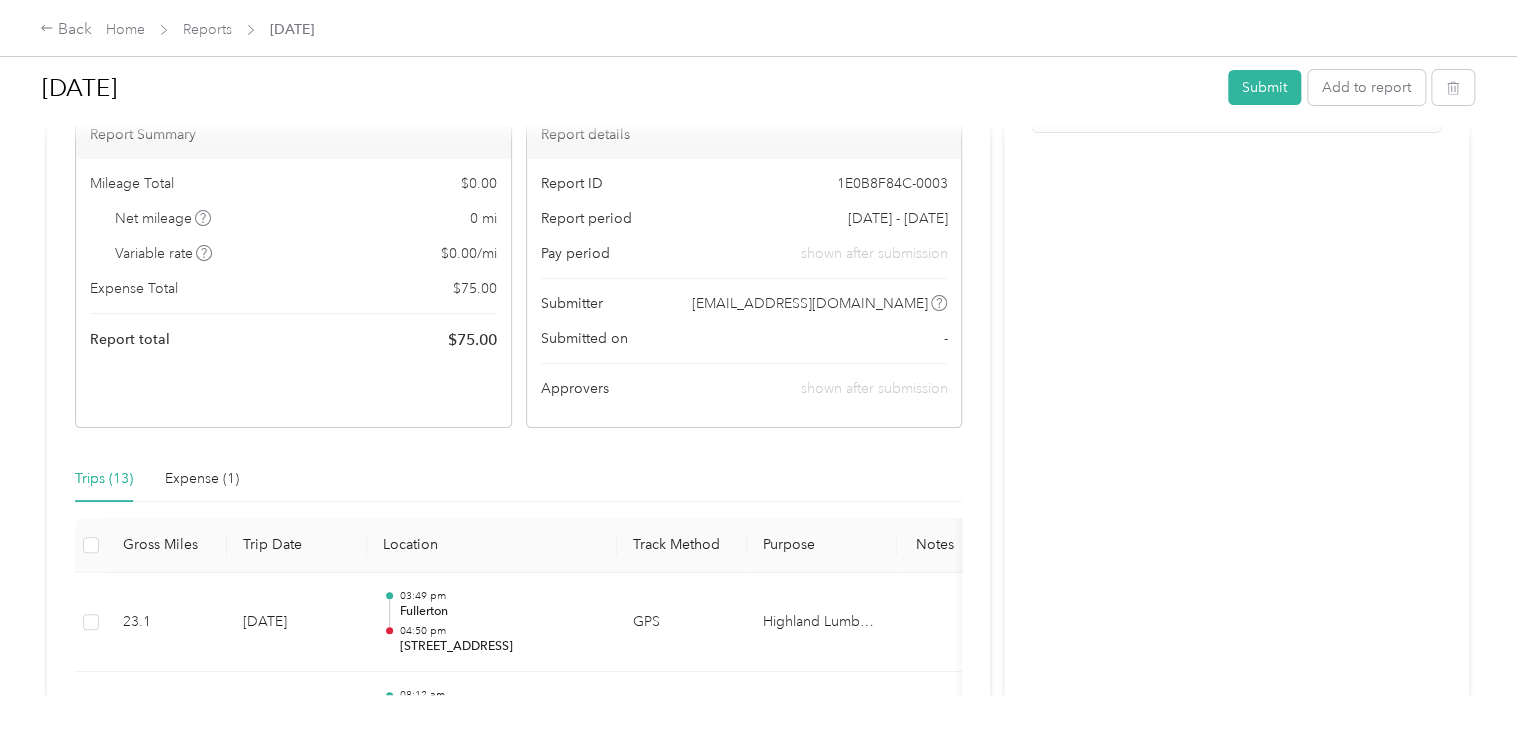 scroll, scrollTop: 144, scrollLeft: 0, axis: vertical 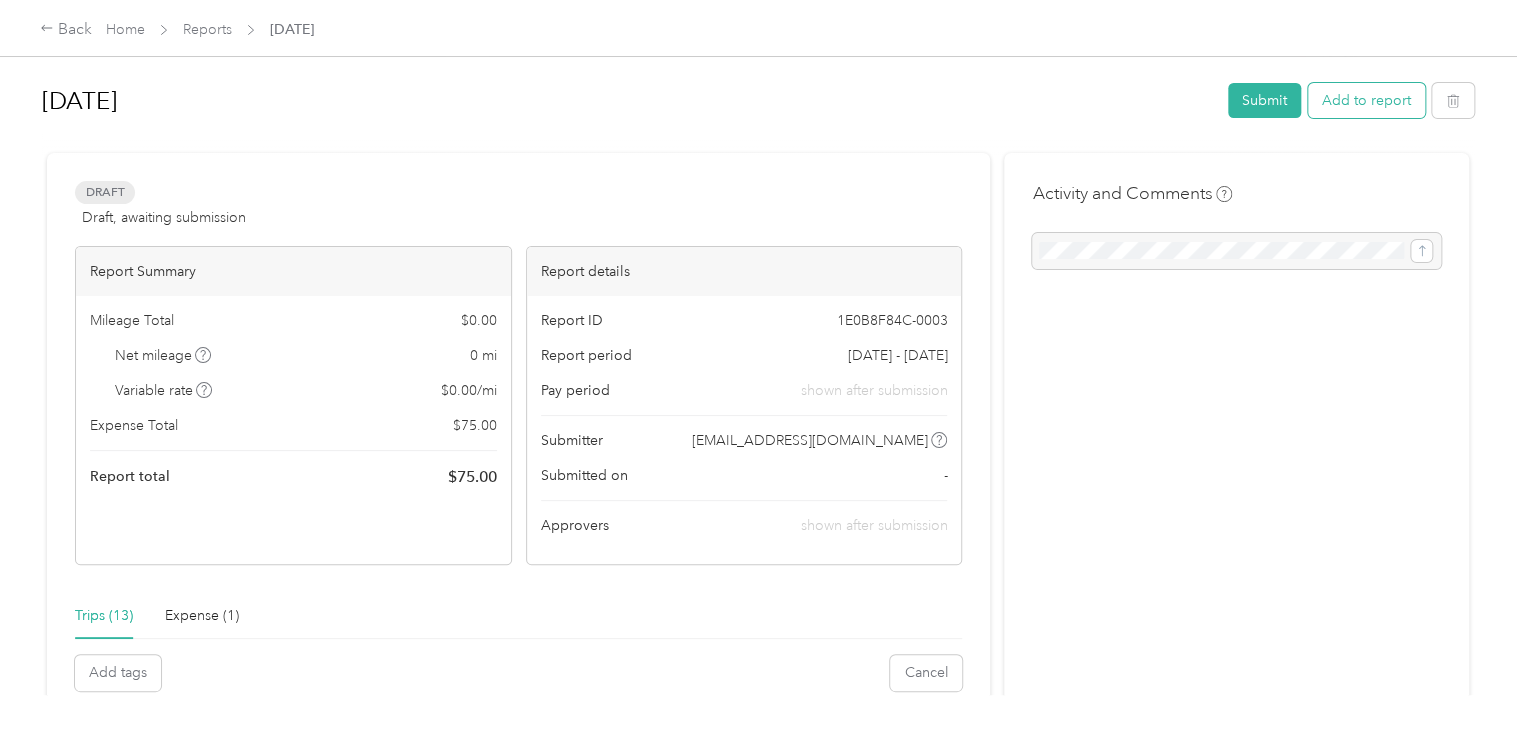 click on "Add to report" at bounding box center [1366, 100] 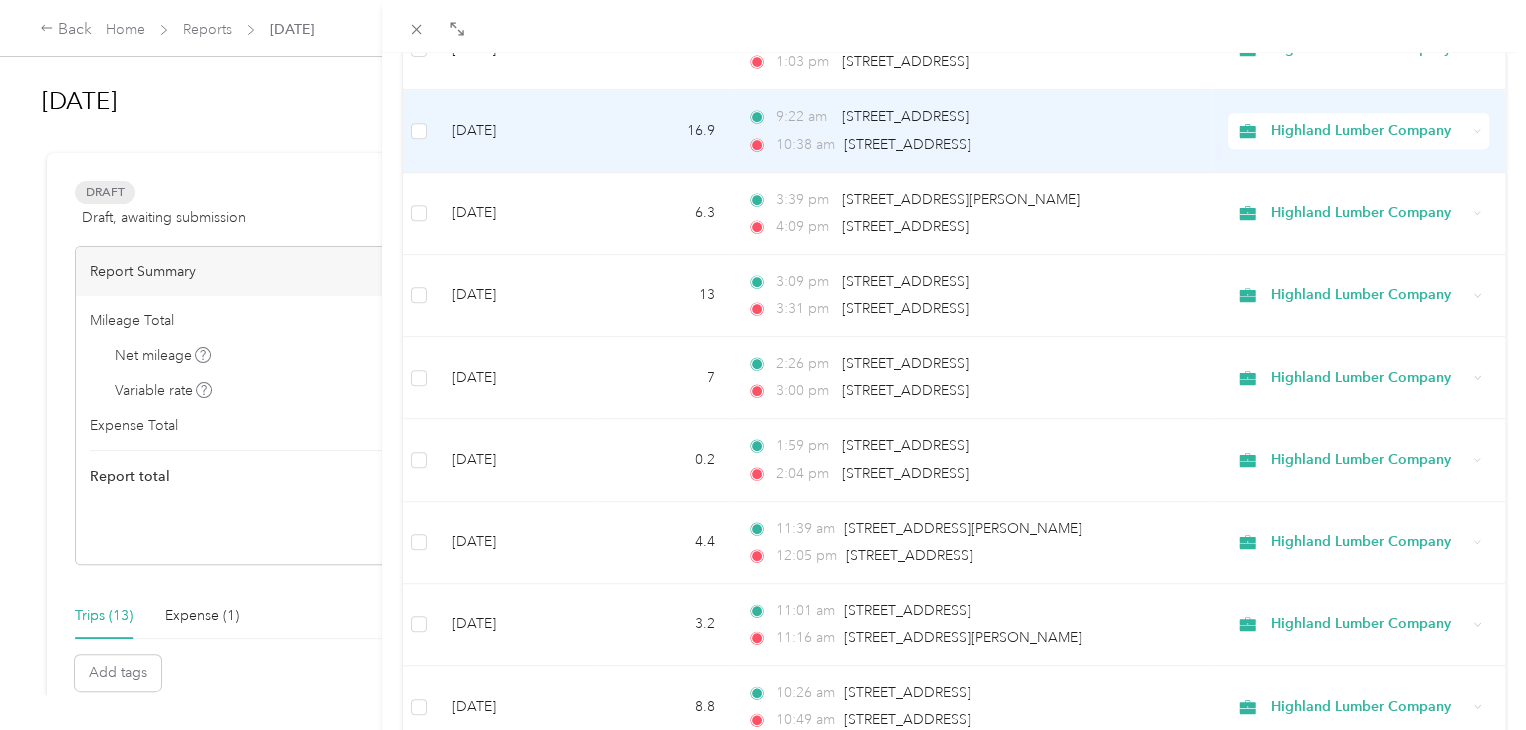 scroll, scrollTop: 0, scrollLeft: 0, axis: both 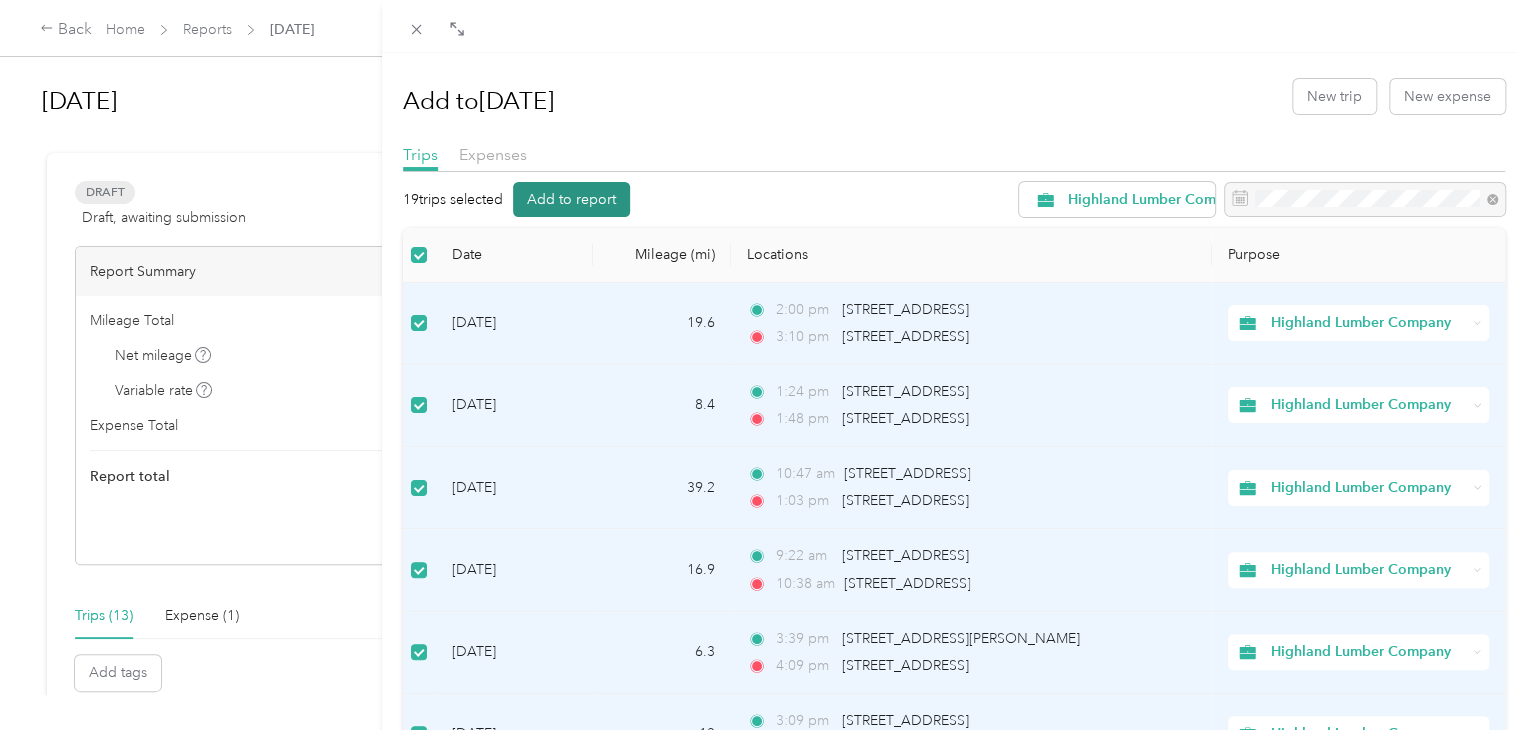click on "Add to report" at bounding box center [571, 199] 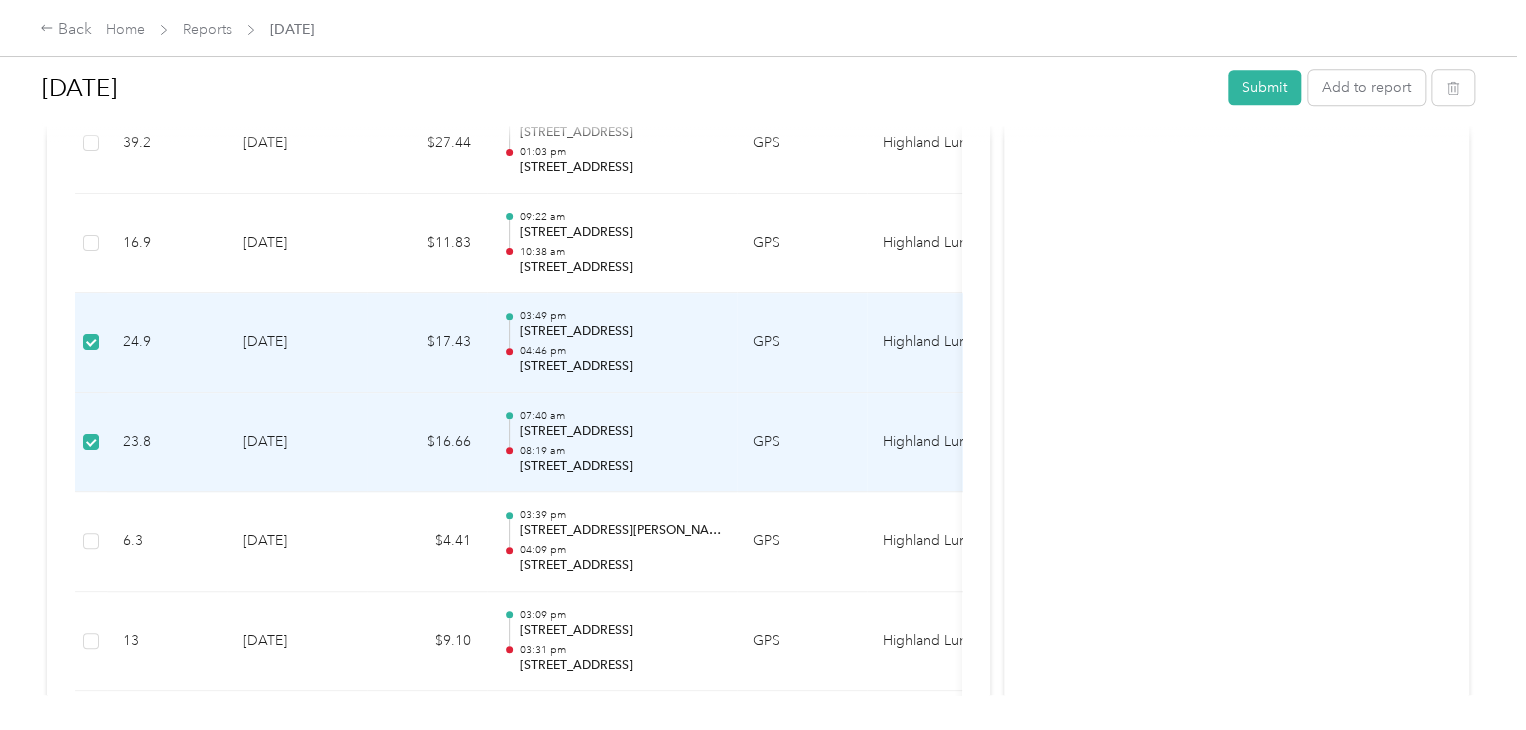 scroll, scrollTop: 1071, scrollLeft: 0, axis: vertical 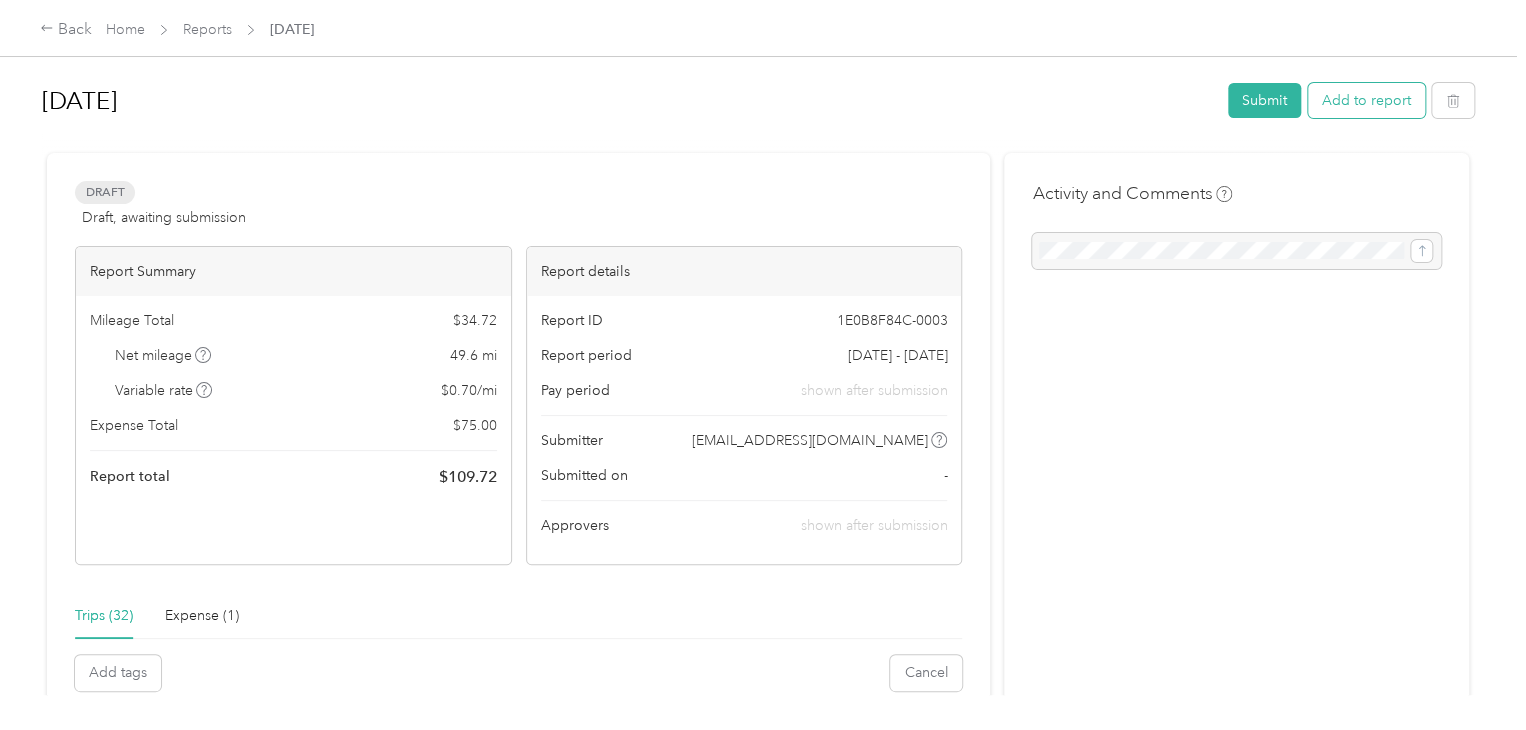 click on "Add to report" at bounding box center (1366, 100) 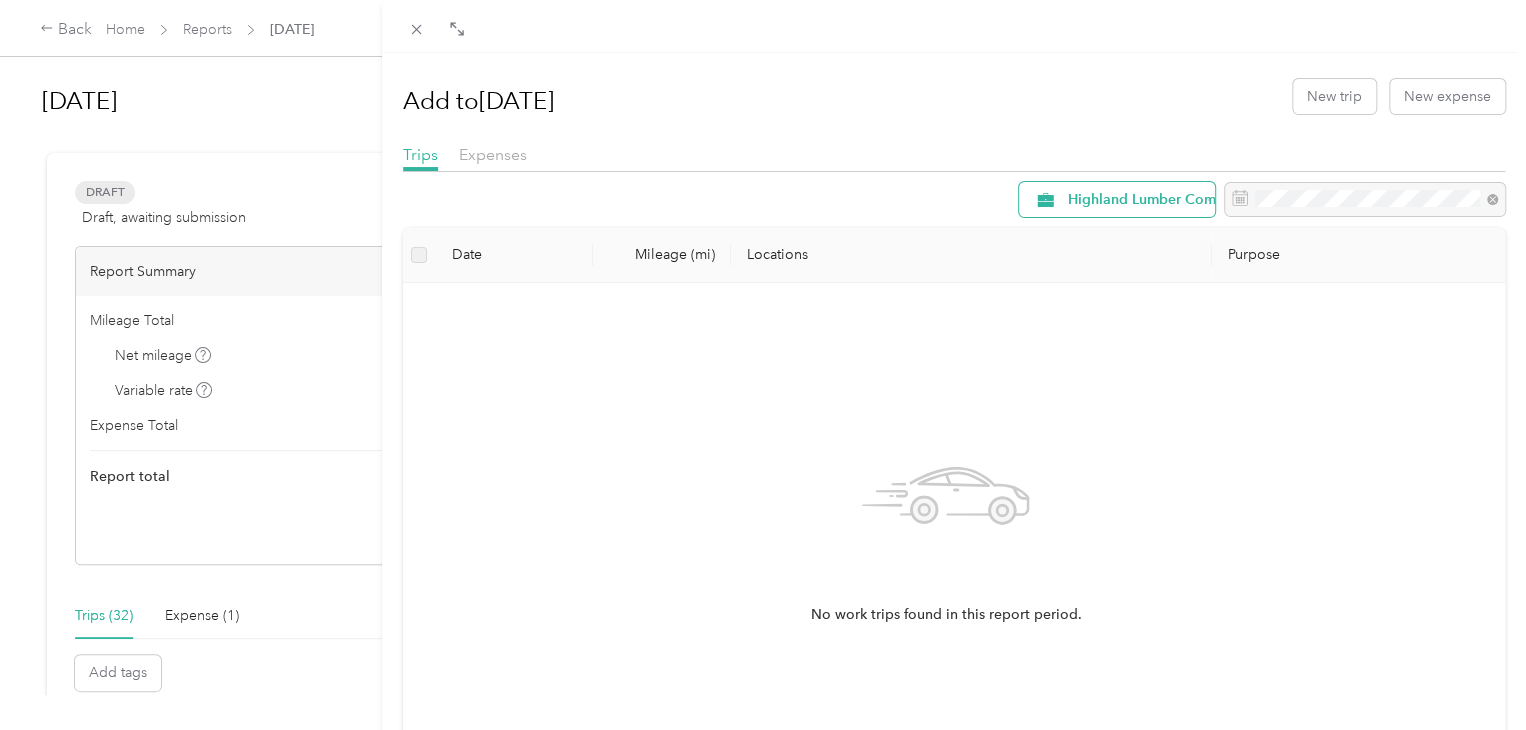 click on "Highland Lumber Company" at bounding box center [1158, 200] 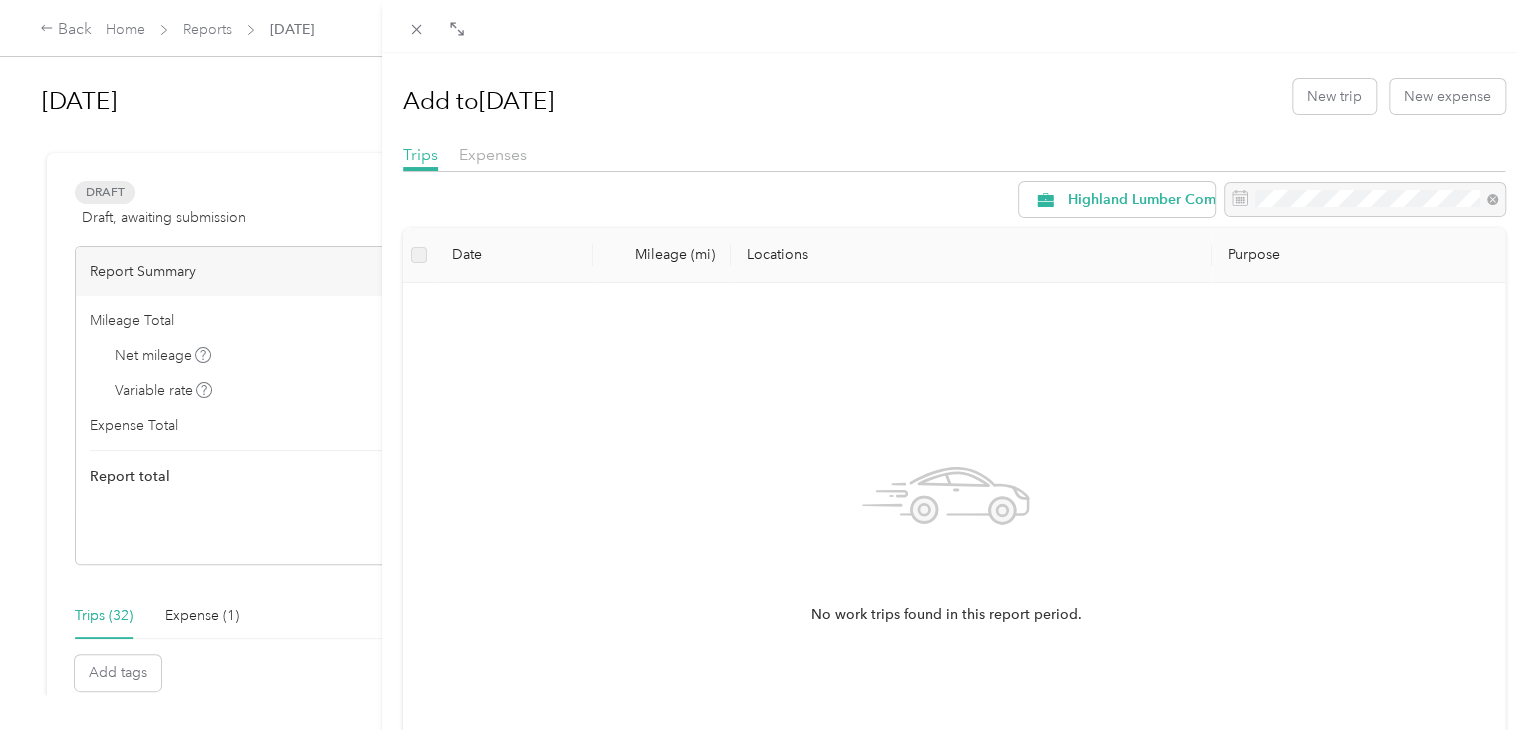 click on "Highland Lumber Company" at bounding box center (1137, 305) 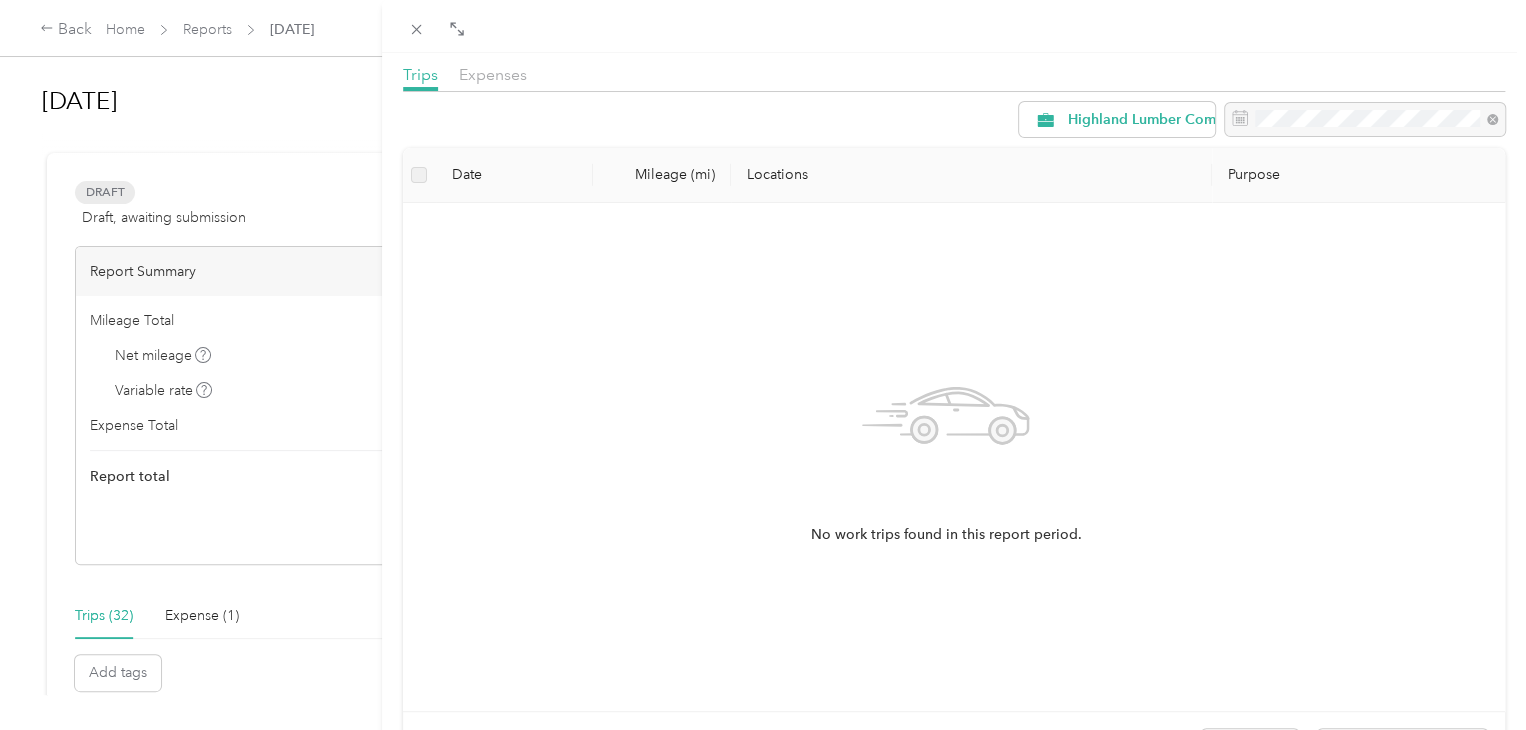 scroll, scrollTop: 0, scrollLeft: 0, axis: both 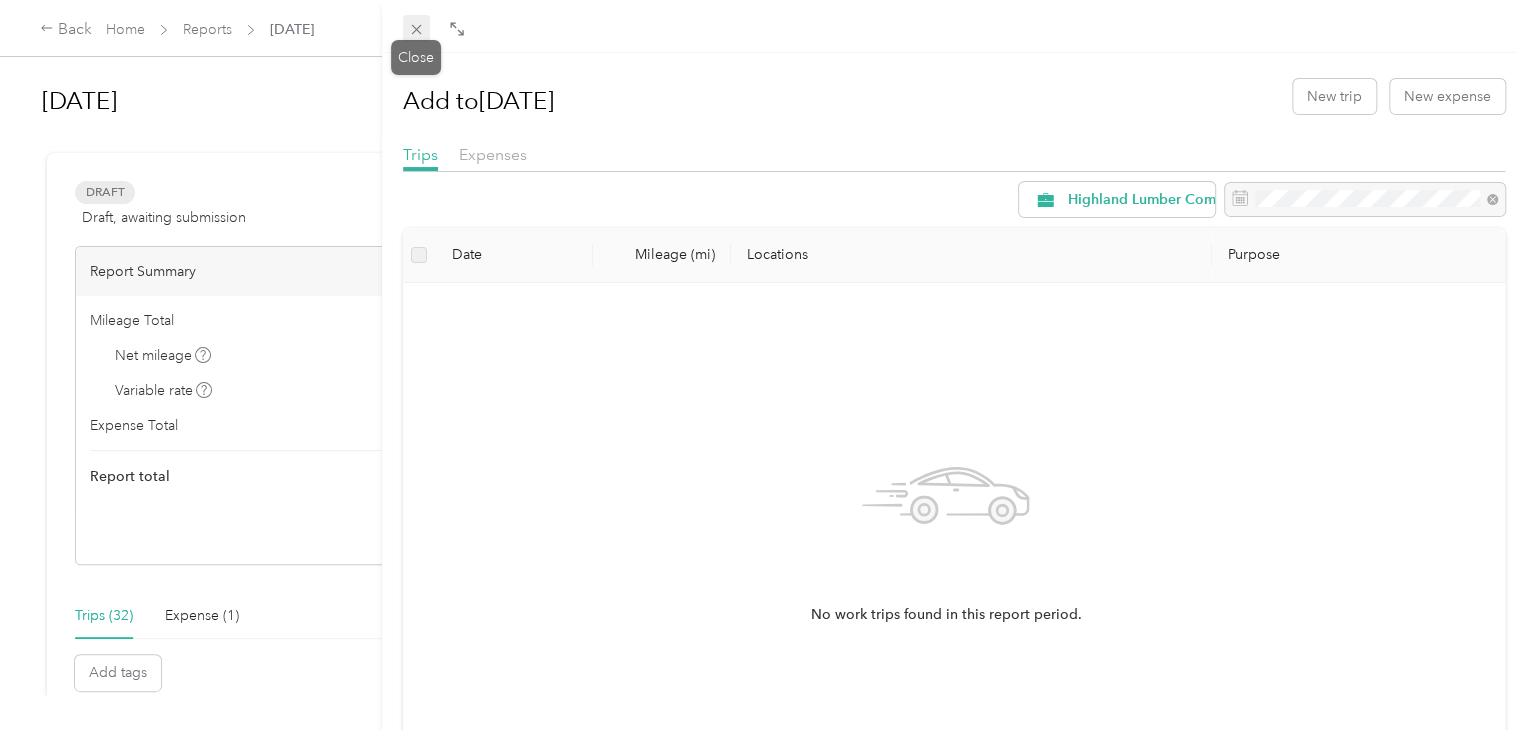 click 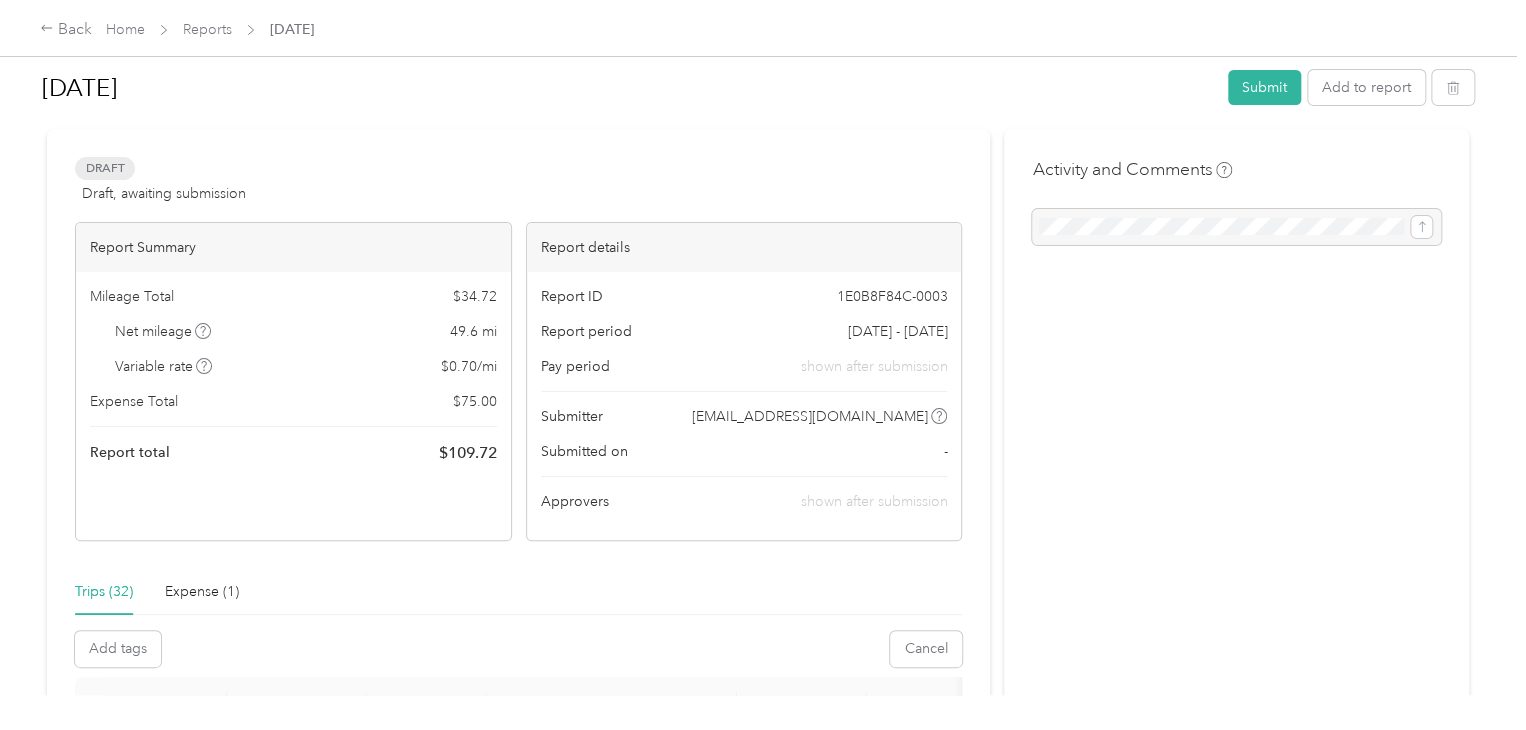 scroll, scrollTop: 0, scrollLeft: 0, axis: both 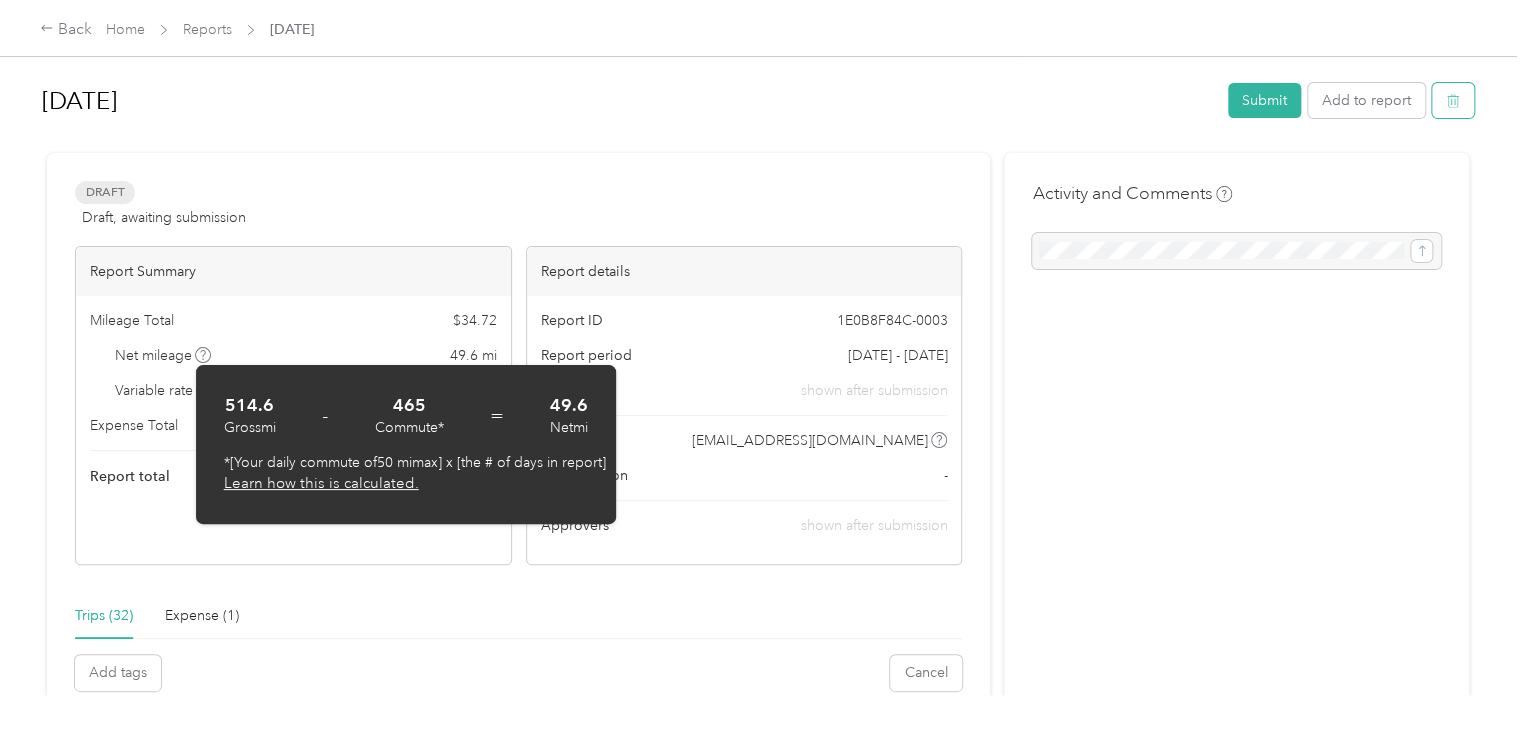 click at bounding box center (1453, 100) 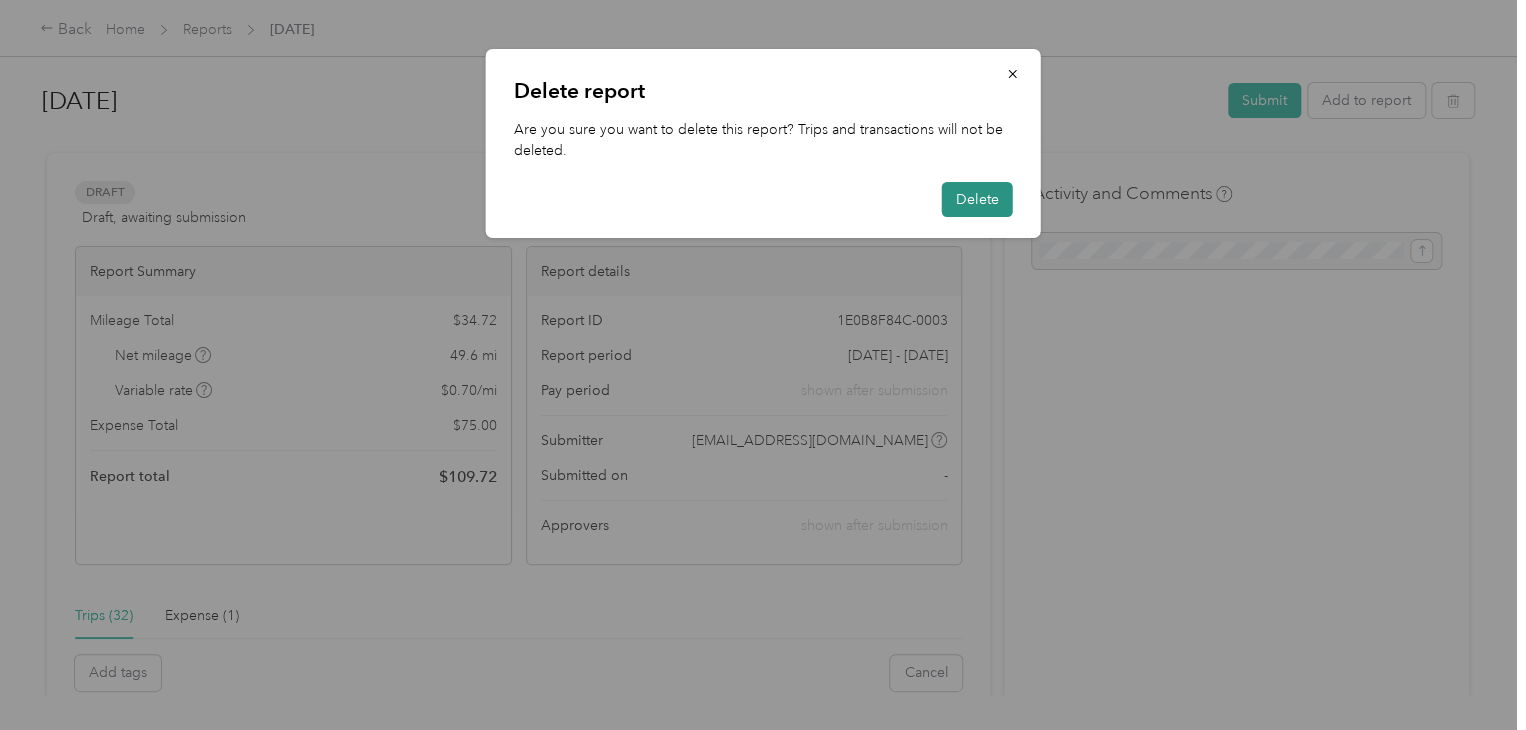 click on "Delete" at bounding box center [977, 199] 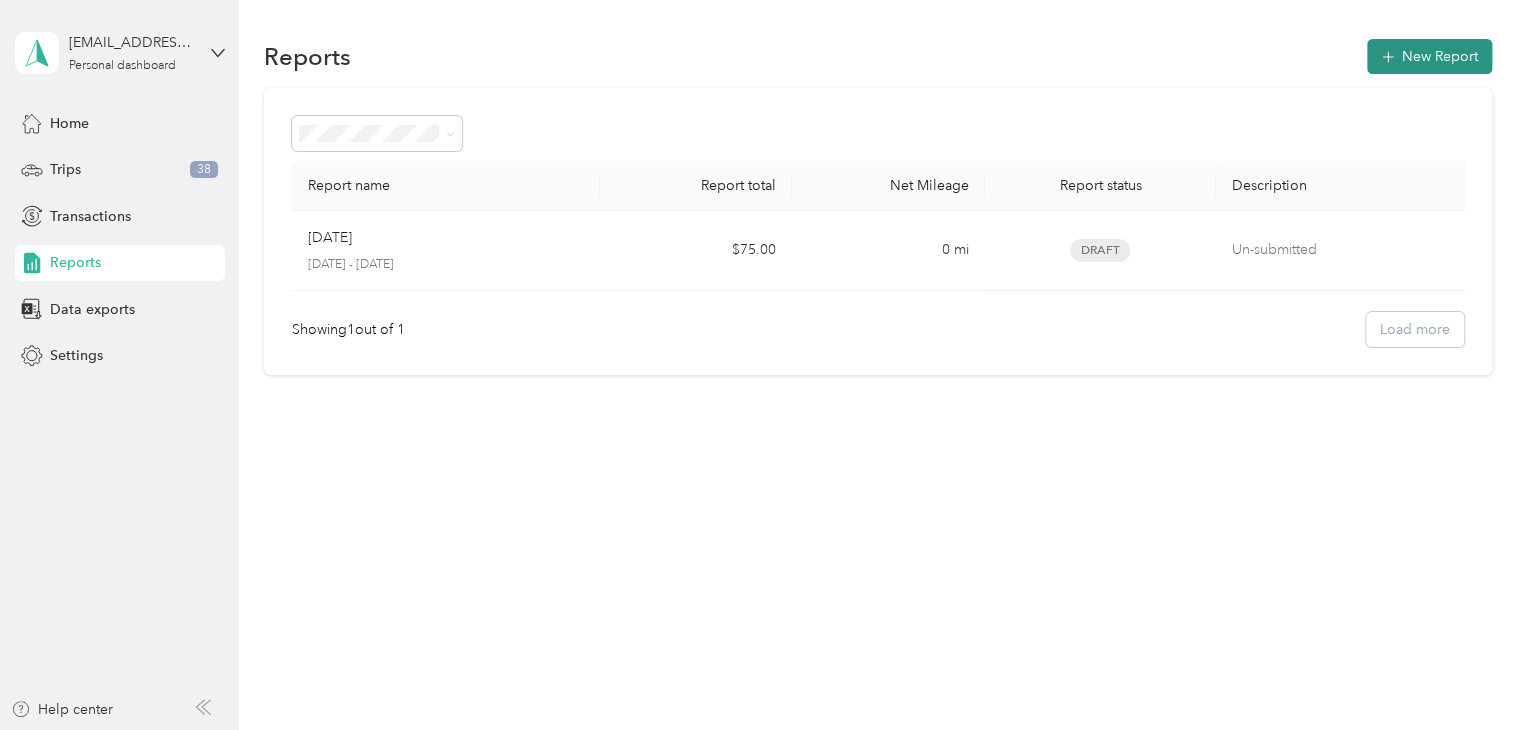 click on "New Report" at bounding box center (1429, 56) 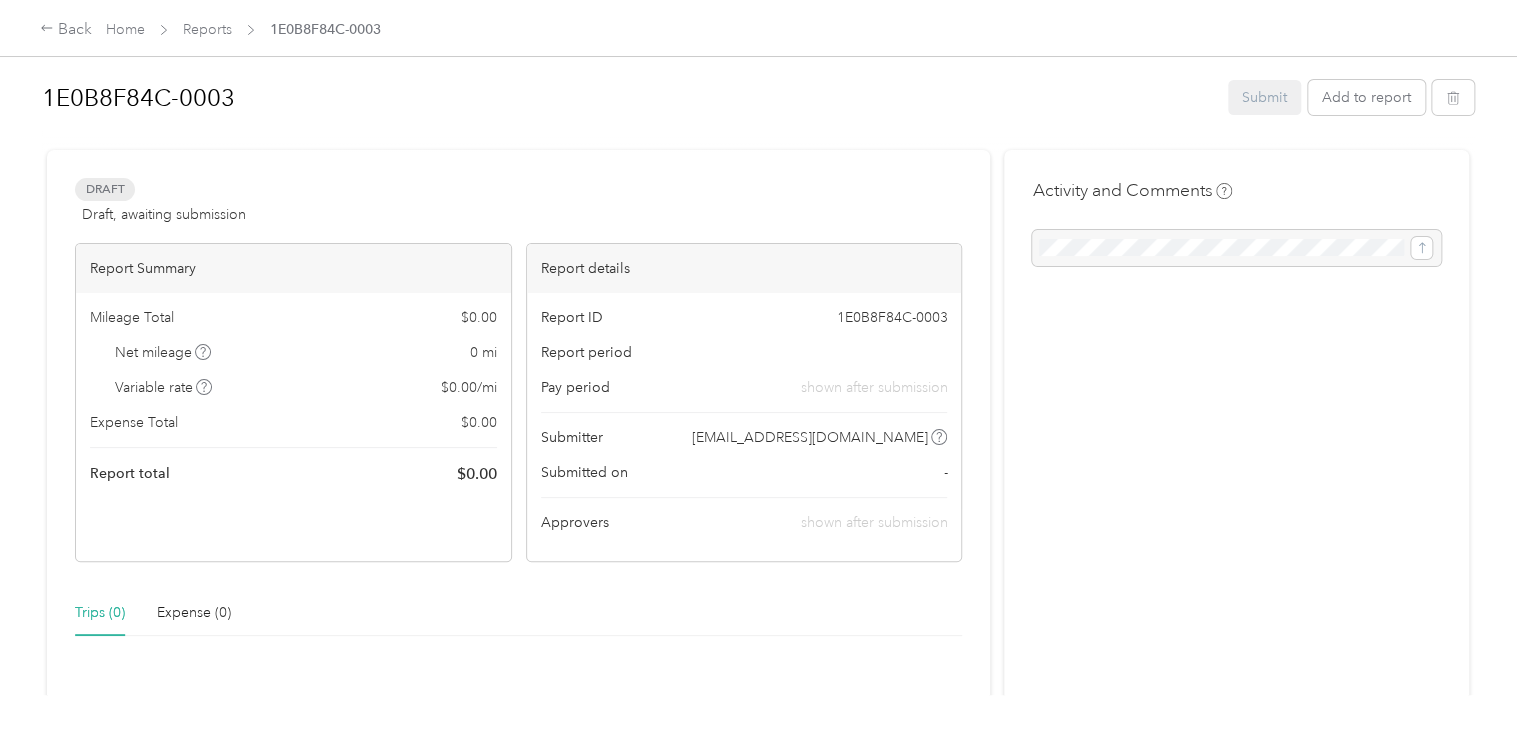 scroll, scrollTop: 0, scrollLeft: 0, axis: both 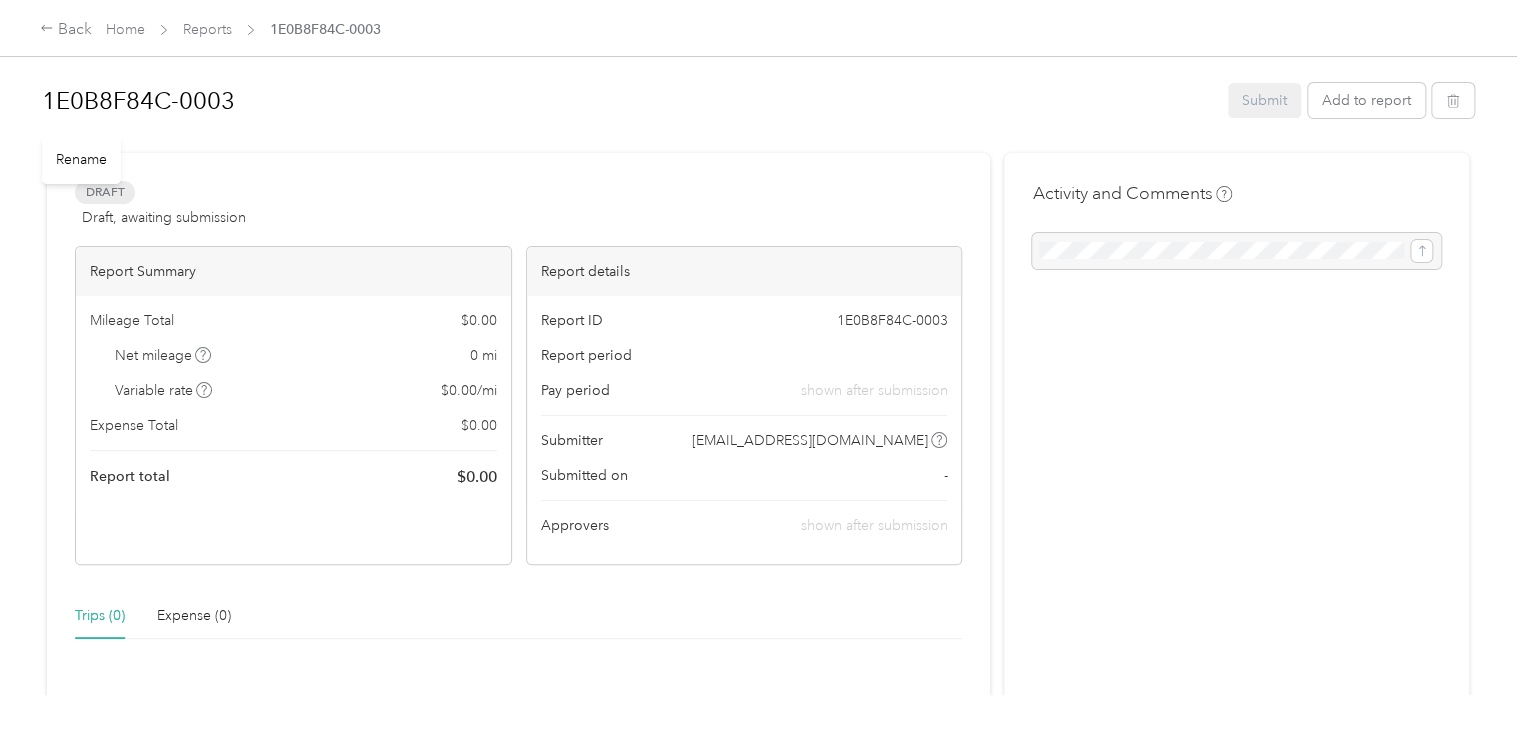 click on "1E0B8F84C-0003" at bounding box center [628, 101] 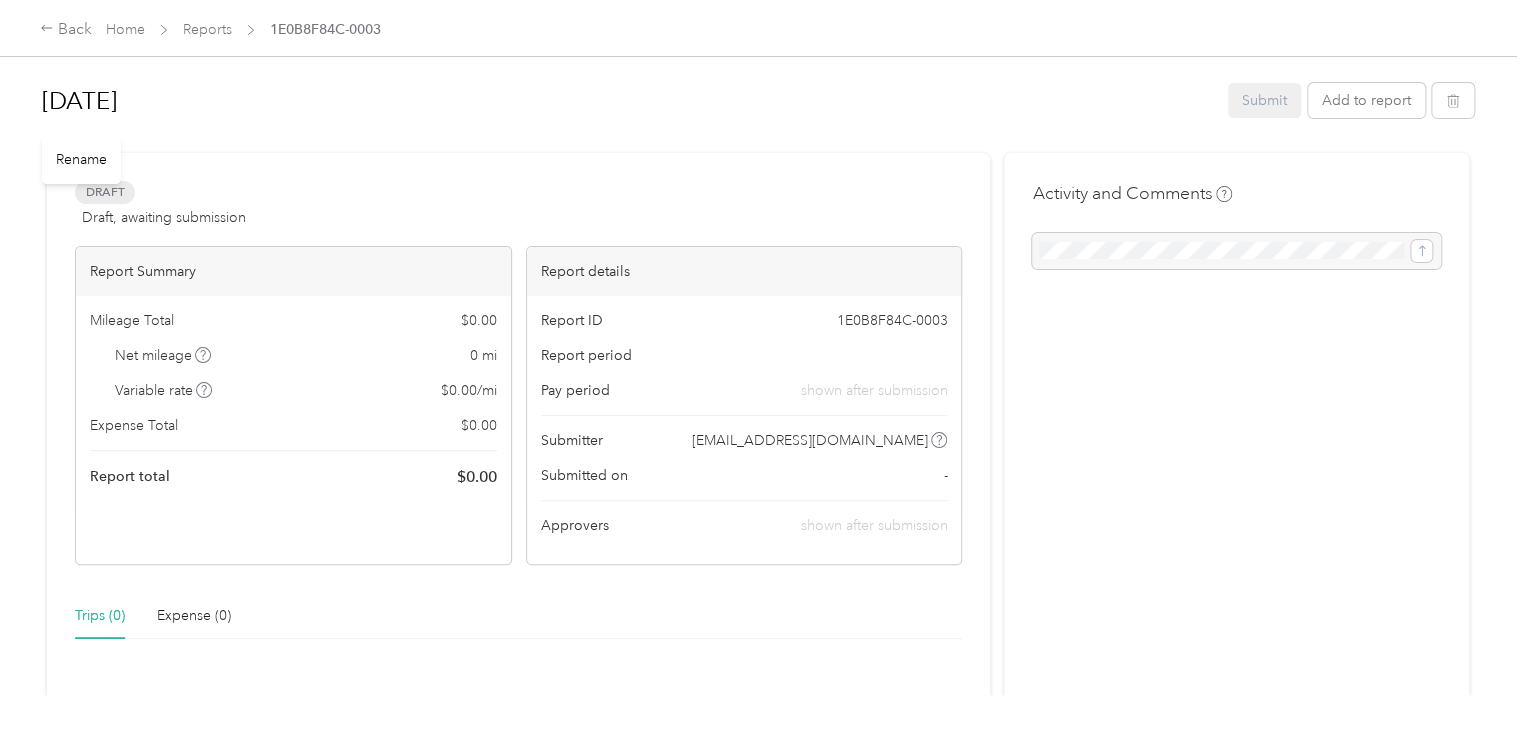 click on "[DATE]" at bounding box center [628, 101] 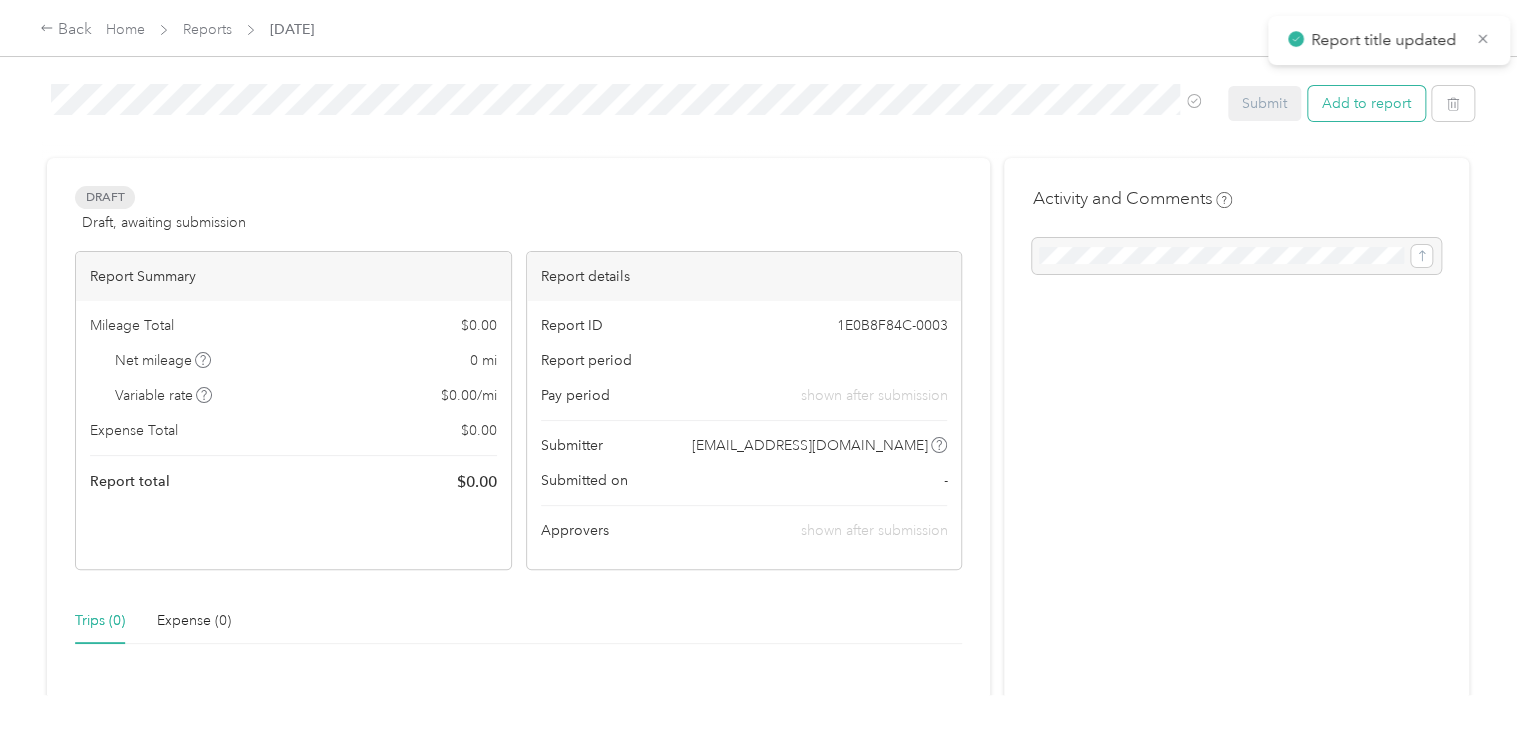 click on "Add to report" at bounding box center (1366, 103) 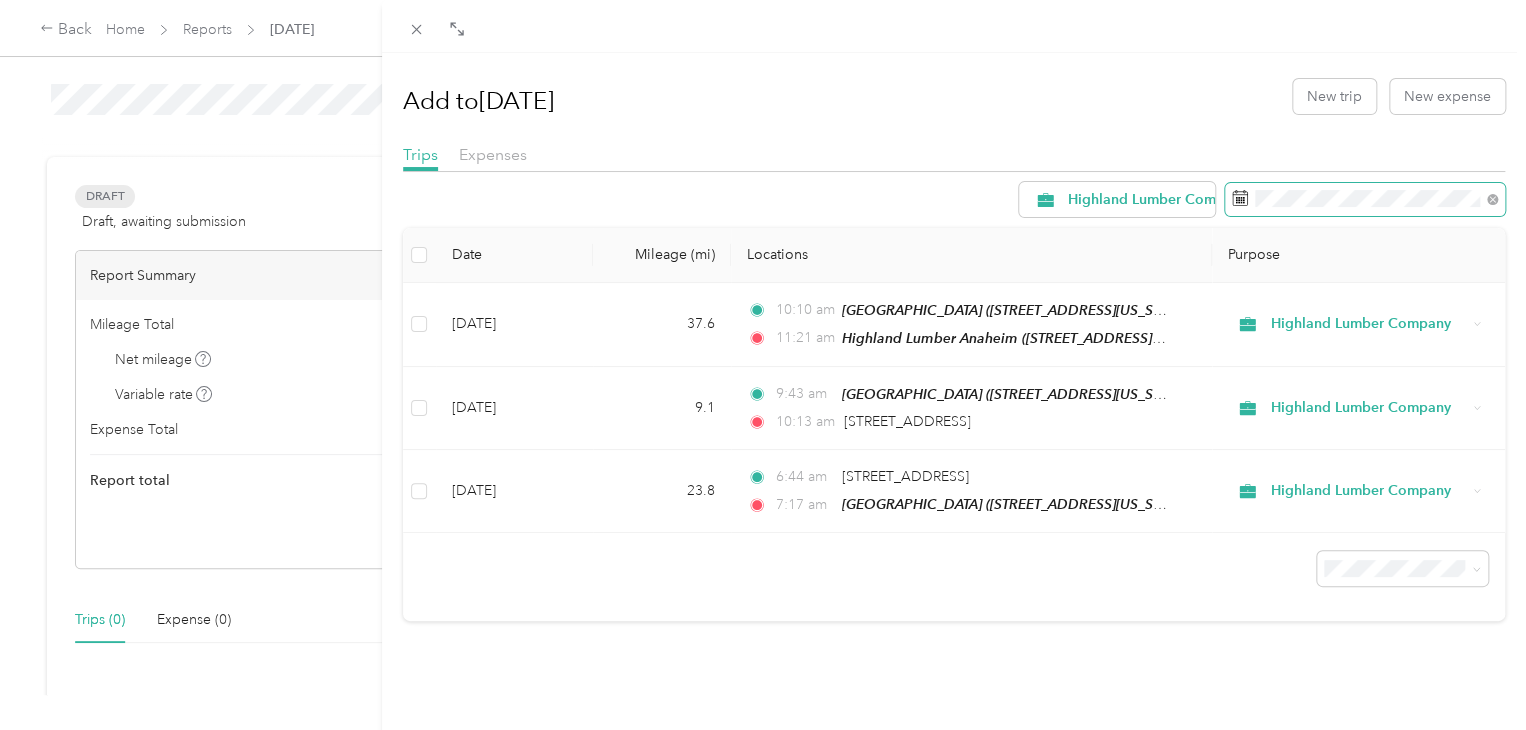 click at bounding box center [1365, 200] 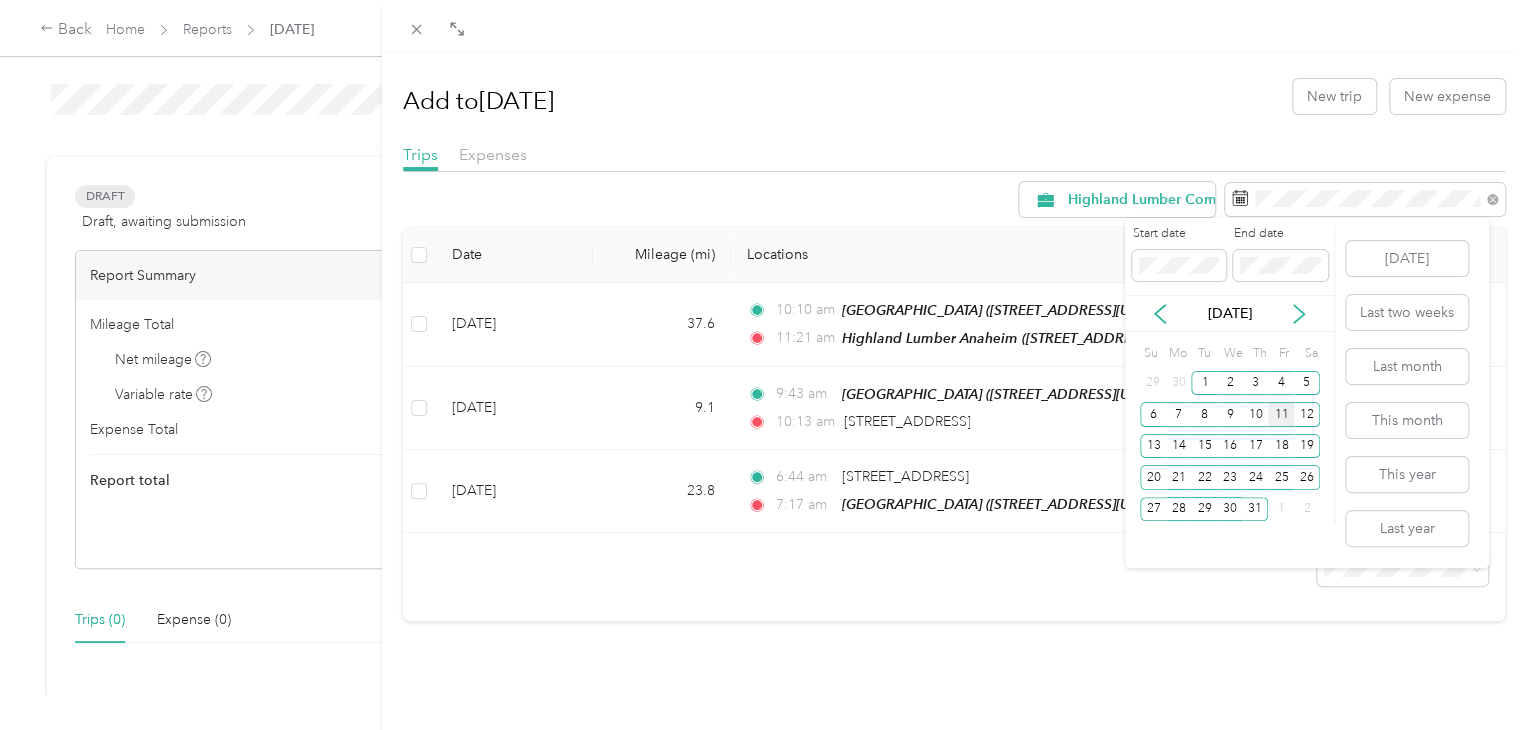 click on "[DATE]" at bounding box center (1229, 313) 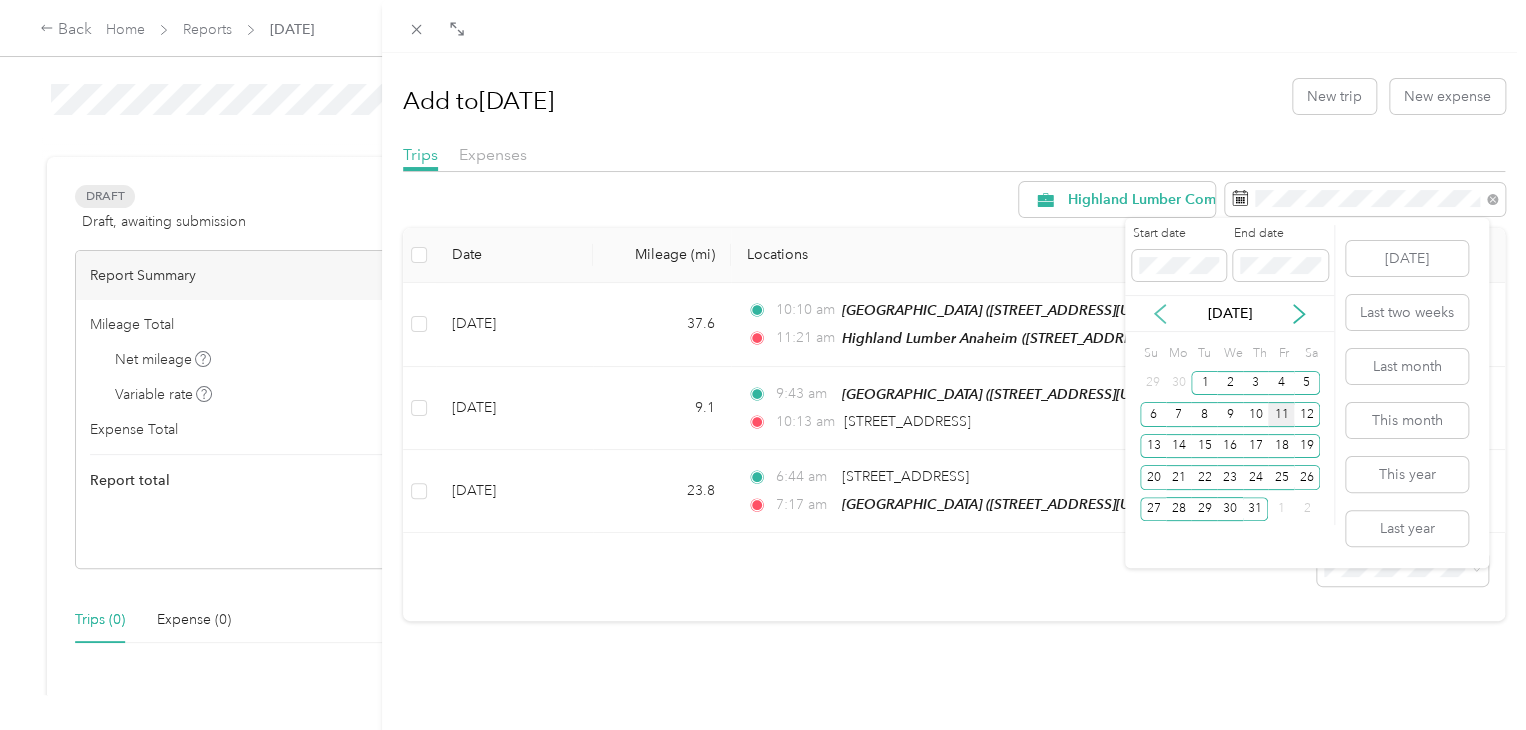 click 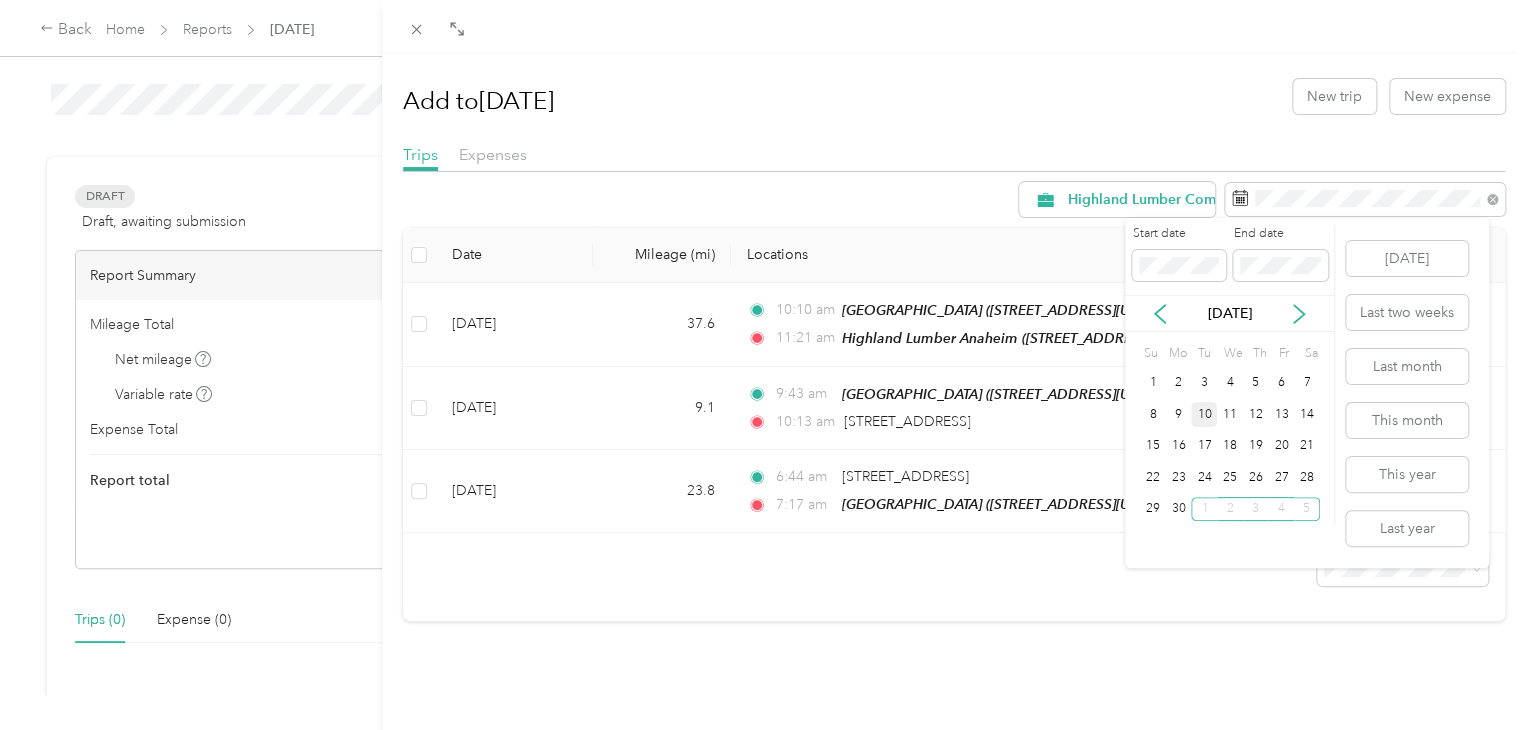 click on "10" at bounding box center (1204, 414) 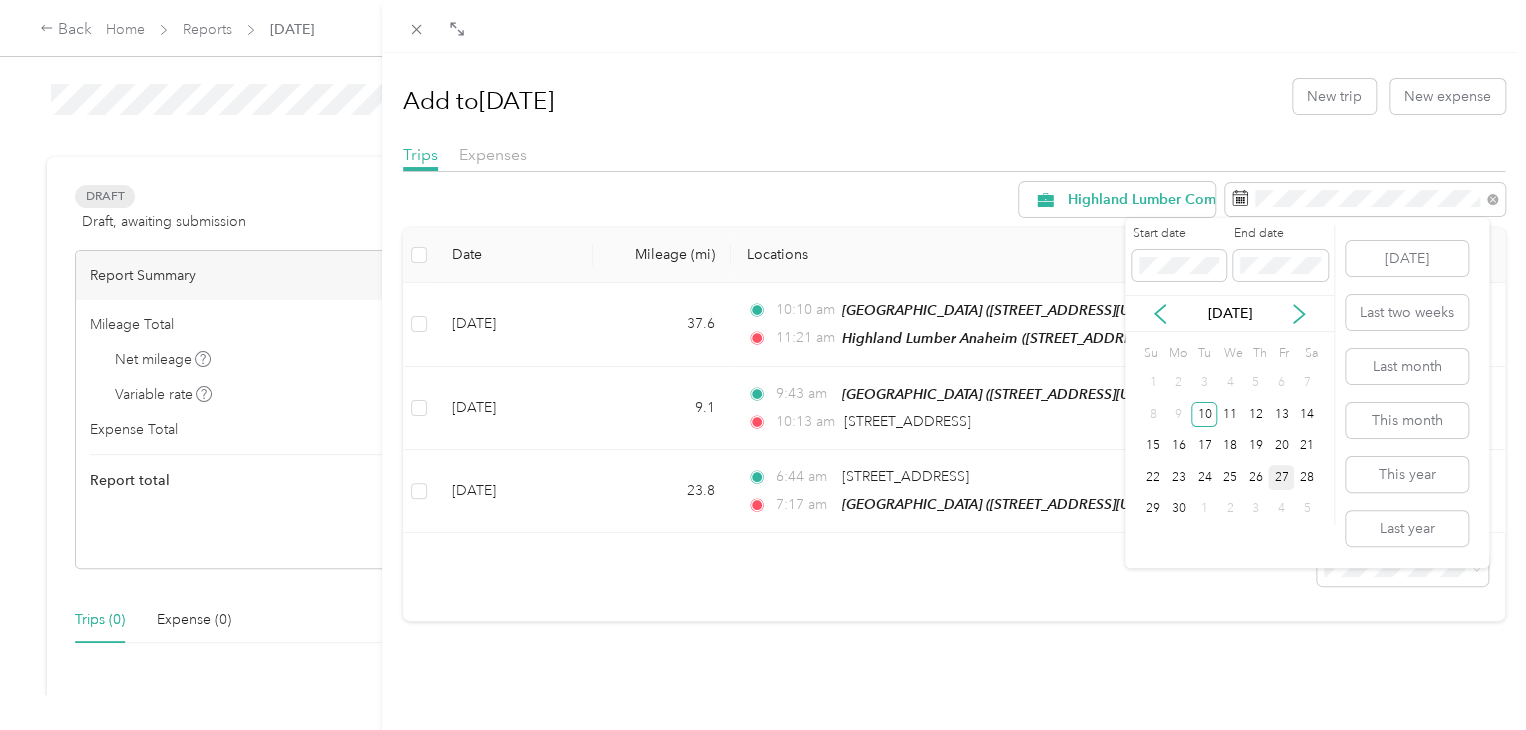 click on "27" at bounding box center [1281, 477] 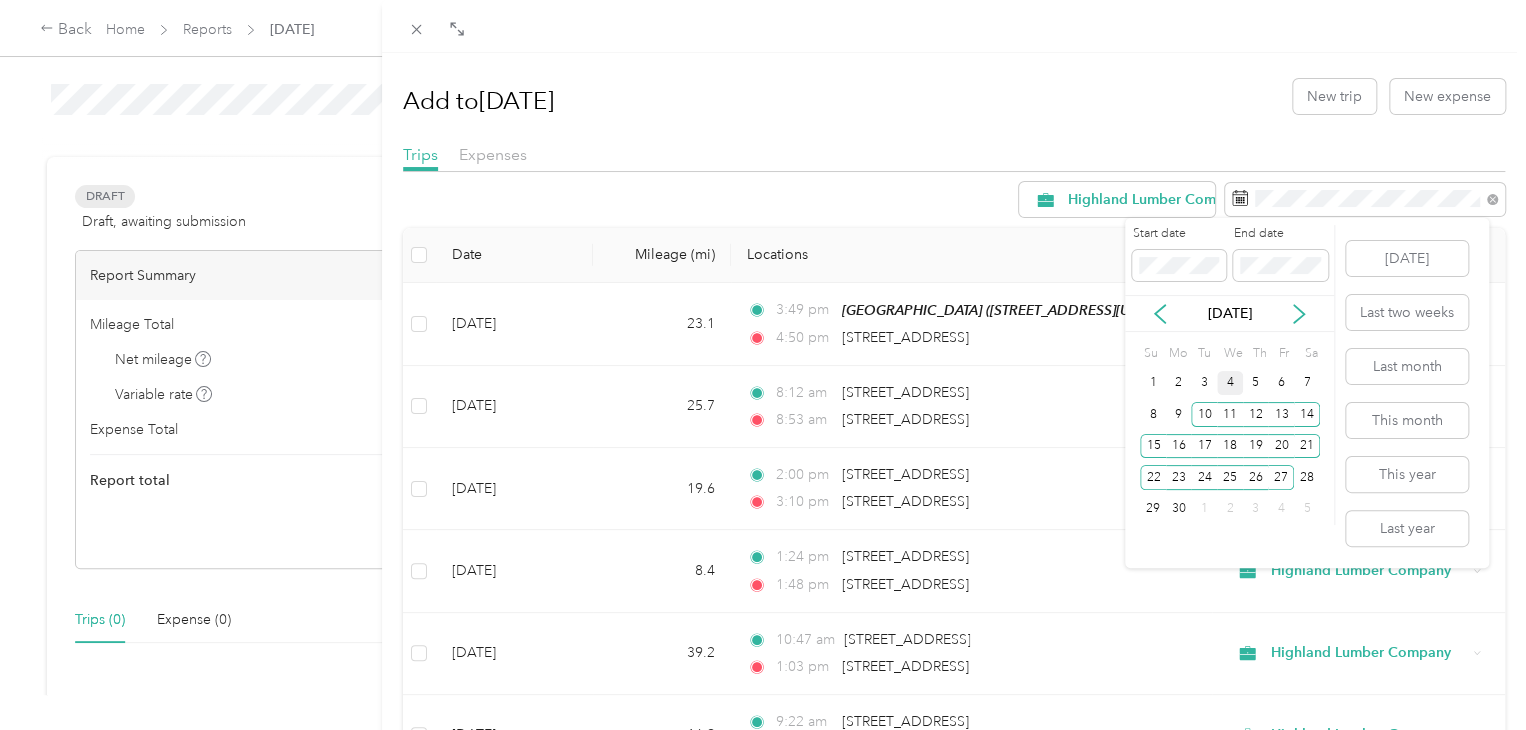 click on "4" at bounding box center (1230, 383) 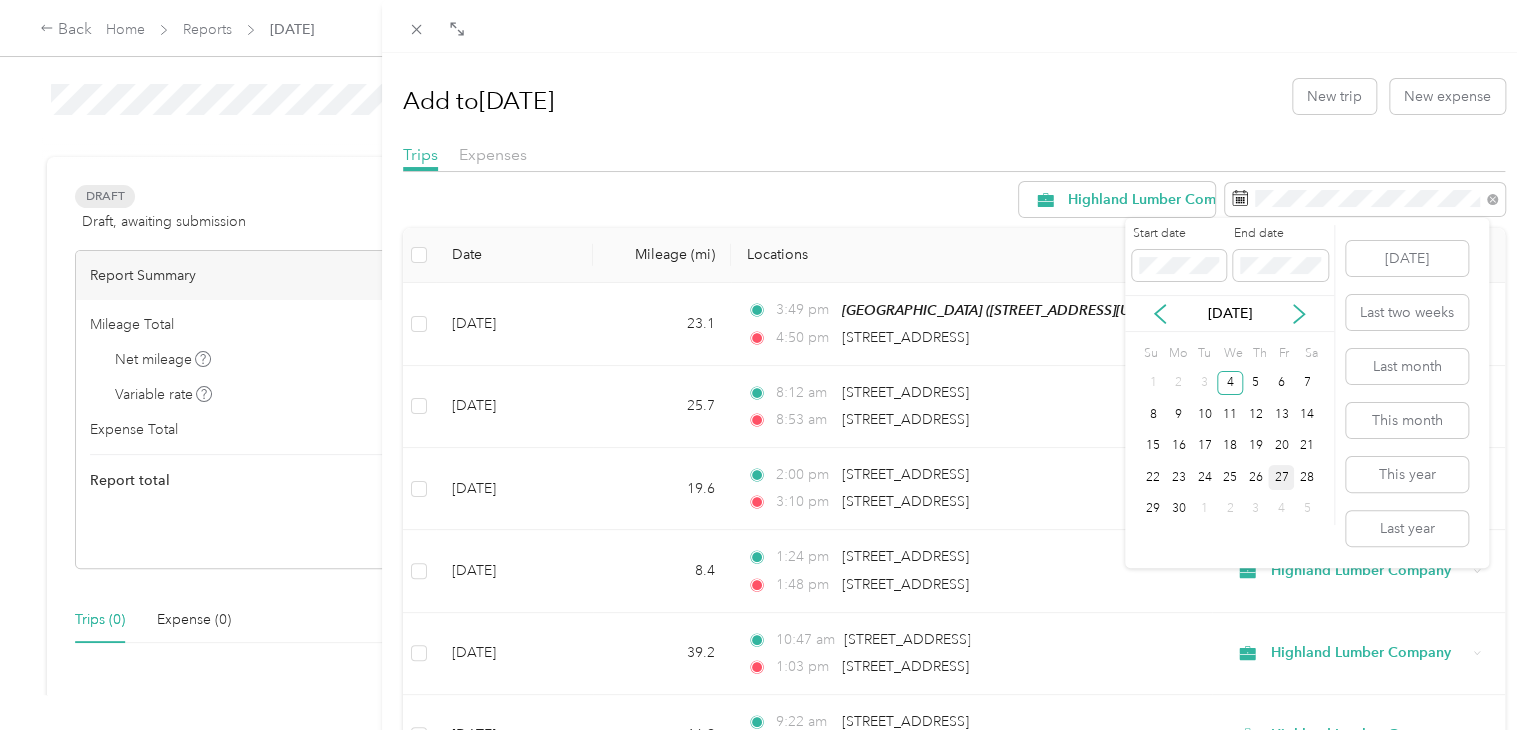 click on "27" at bounding box center [1281, 477] 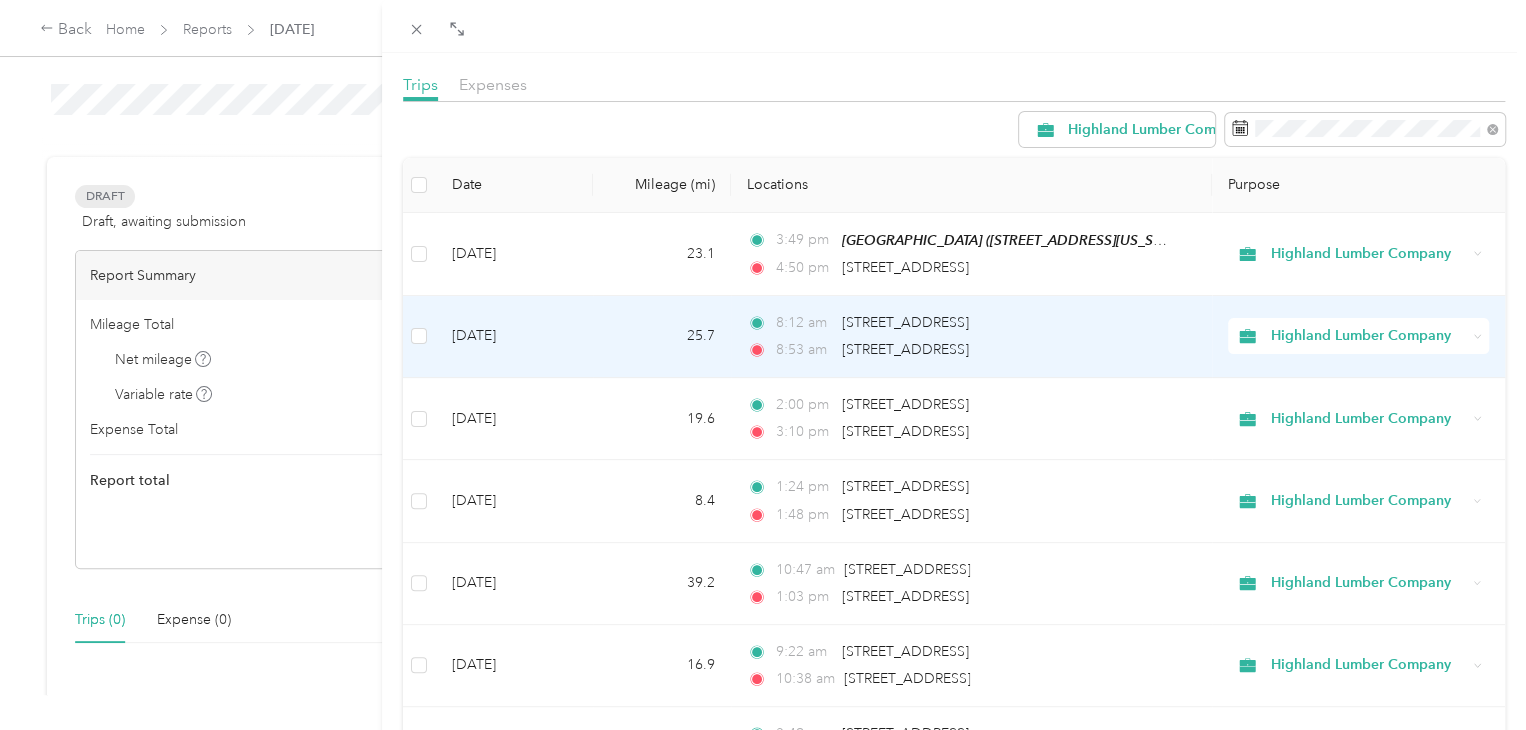 scroll, scrollTop: 0, scrollLeft: 0, axis: both 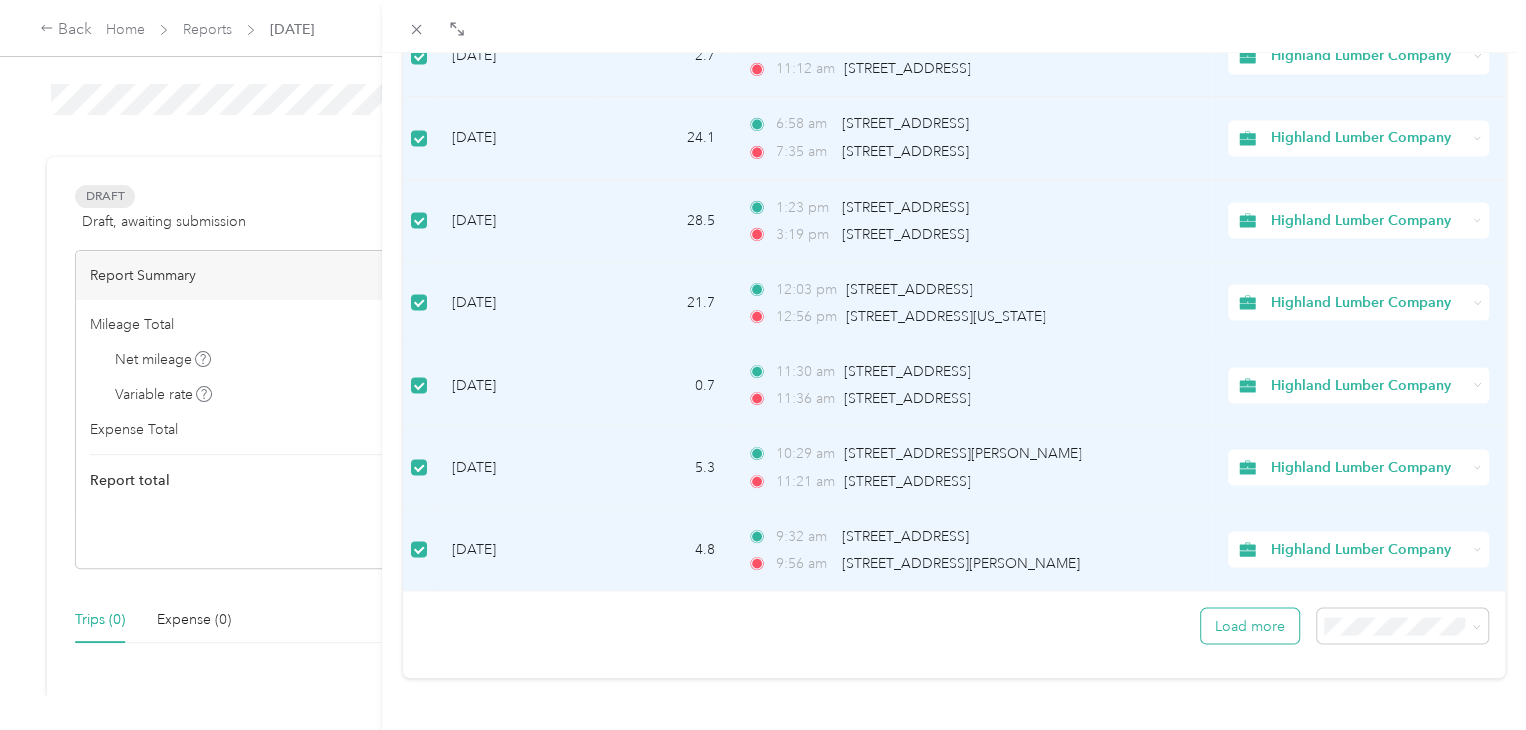 click on "Load more" at bounding box center (1250, 625) 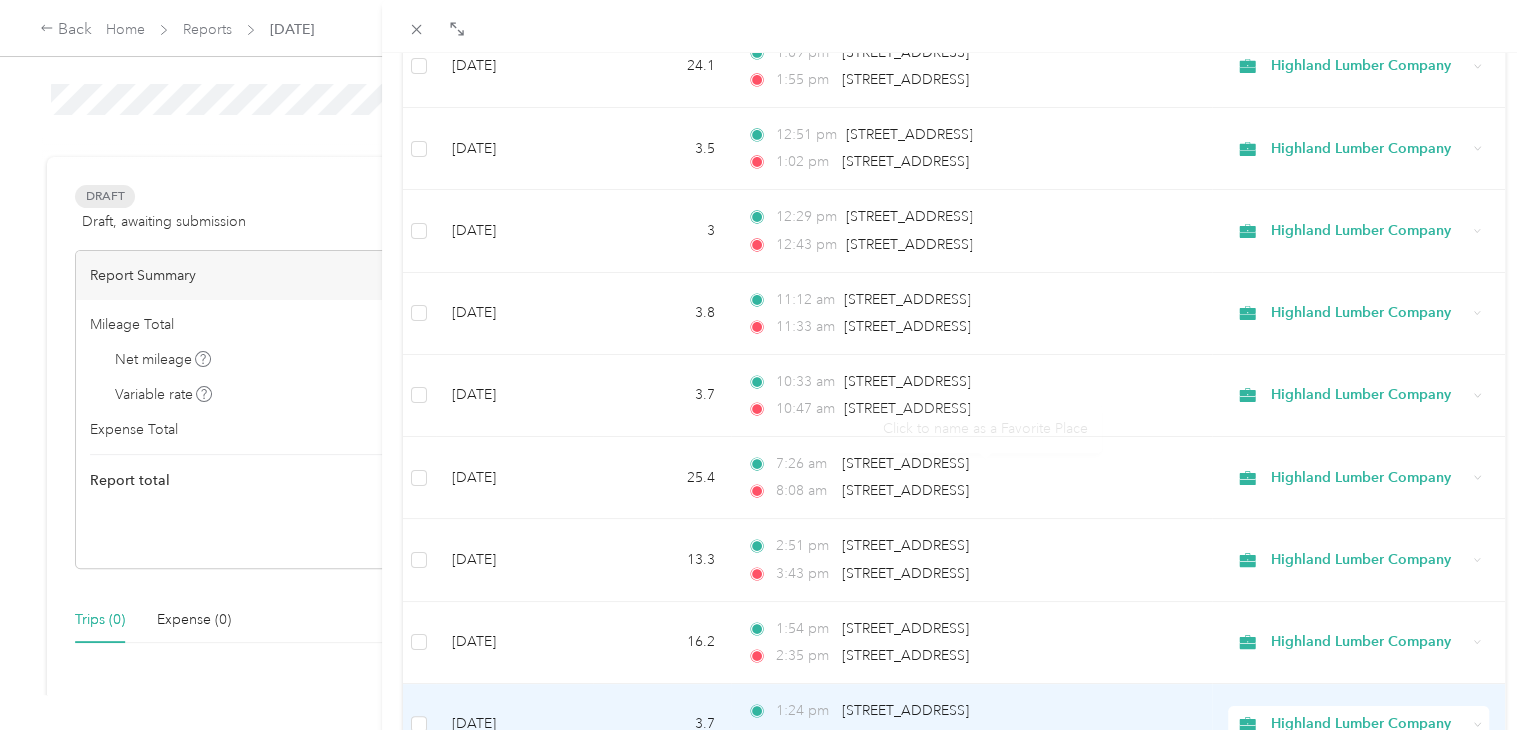 scroll, scrollTop: 3809, scrollLeft: 0, axis: vertical 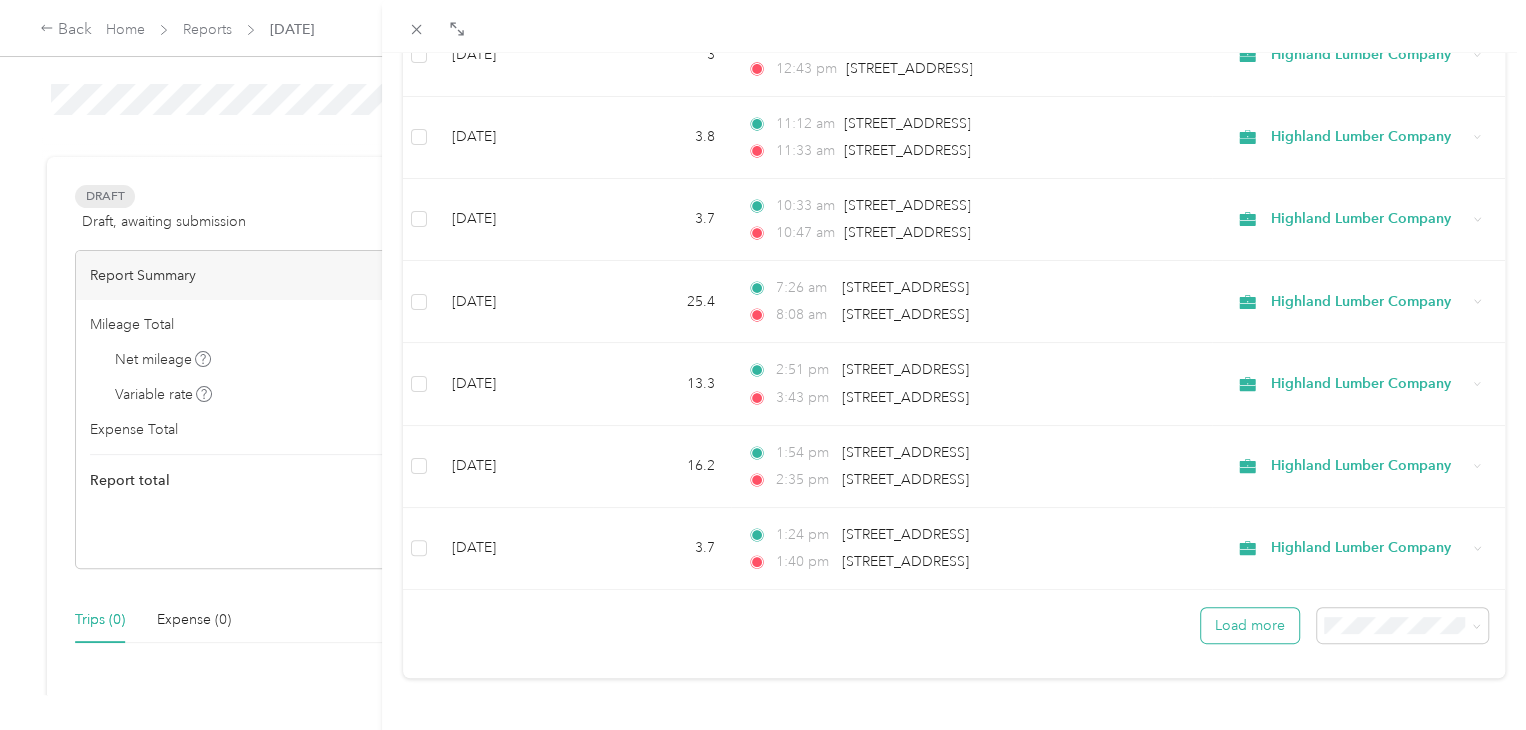 click on "Load more" at bounding box center [1250, 625] 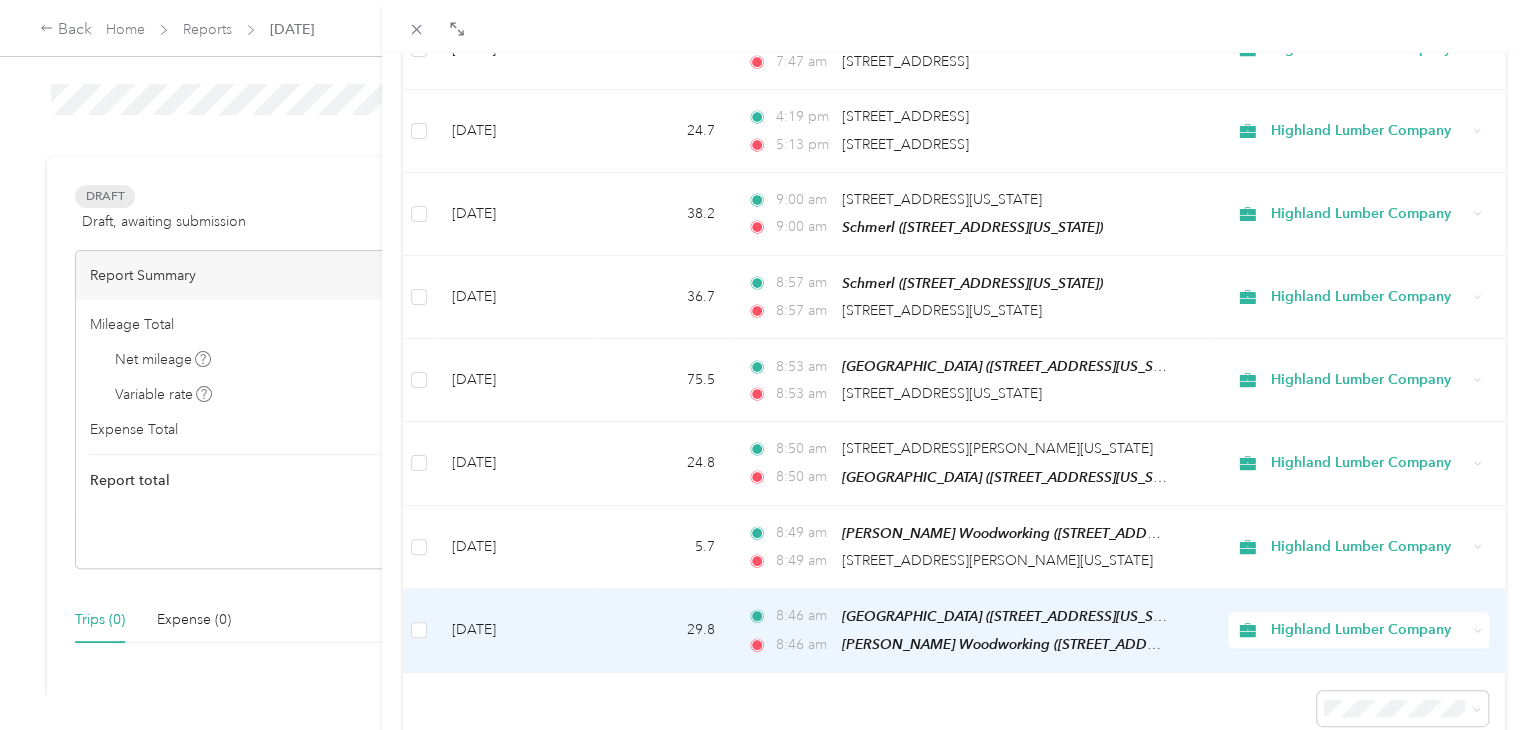 scroll, scrollTop: 4466, scrollLeft: 0, axis: vertical 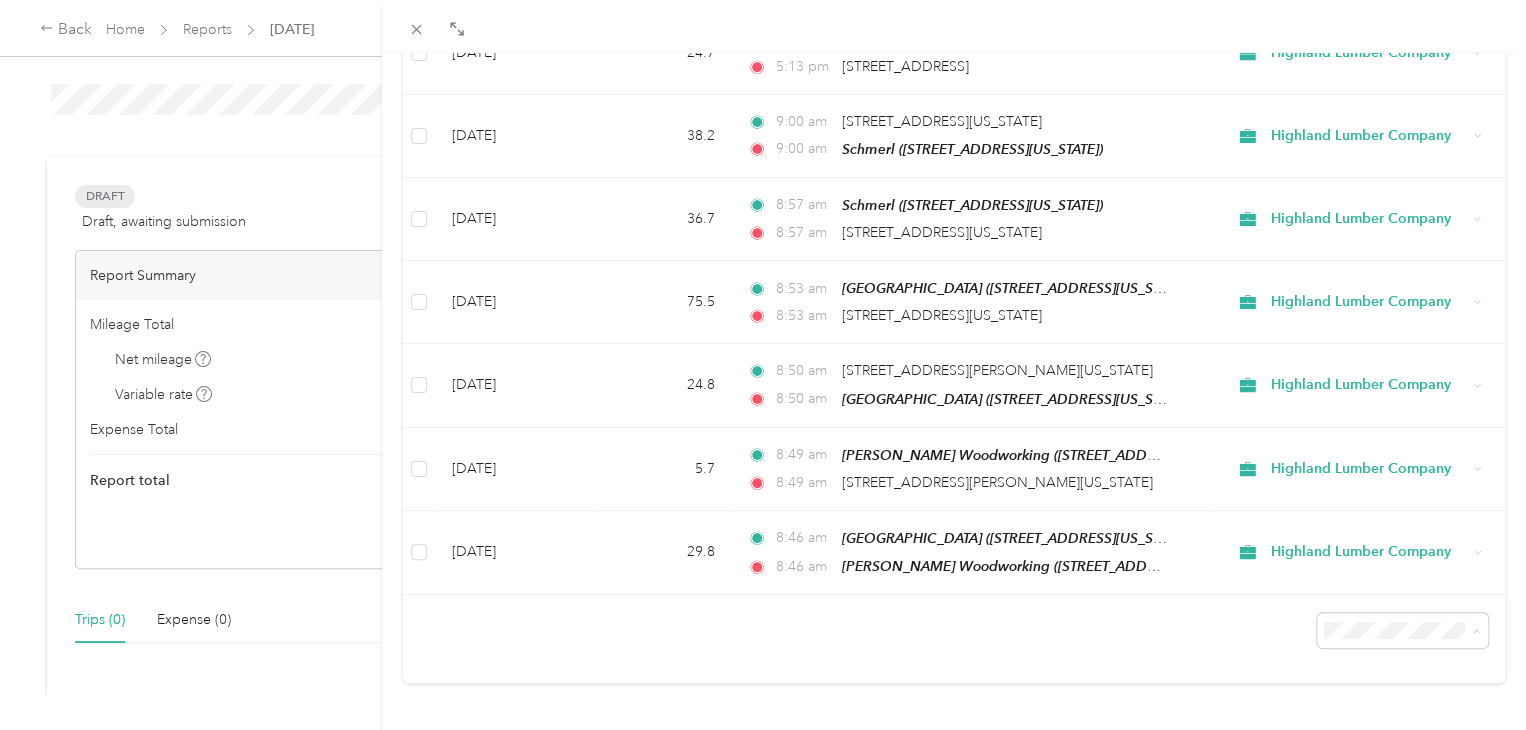 click on "Drag to resize Click to close Add to  [DATE] New trip New expense Trips Expenses 25  trips selected Add to report Highland Lumber Company Date Mileage (mi) Locations Purpose           [DATE] 23.1 3:49 pm [GEOGRAPHIC_DATA] ([STREET_ADDRESS][US_STATE]) 4:50 pm [STREET_ADDRESS]  [GEOGRAPHIC_DATA] Lumber Company [DATE] 25.7 8:12 am [STREET_ADDRESS]  8:[GEOGRAPHIC_DATA][STREET_ADDRESS]  Highland Lumber Company [DATE] 19.6 2:00 pm [STREET_ADDRESS]  3:10 pm [STREET_ADDRESS]  Highland Lumber Company [DATE] 8.4 1:24 pm [STREET_ADDRESS]  1:48 pm [STREET_ADDRESS][GEOGRAPHIC_DATA], [GEOGRAPHIC_DATA]  Highland Lumber Company [DATE] 39.2 10:47 am [STREET_ADDRESS]  1:03 pm [STREET_ADDRESS]  Highland Lumber Company [DATE] 16.9 9:22 am [STREET_ADDRESS]  10:38 am 13" at bounding box center (758, 730) 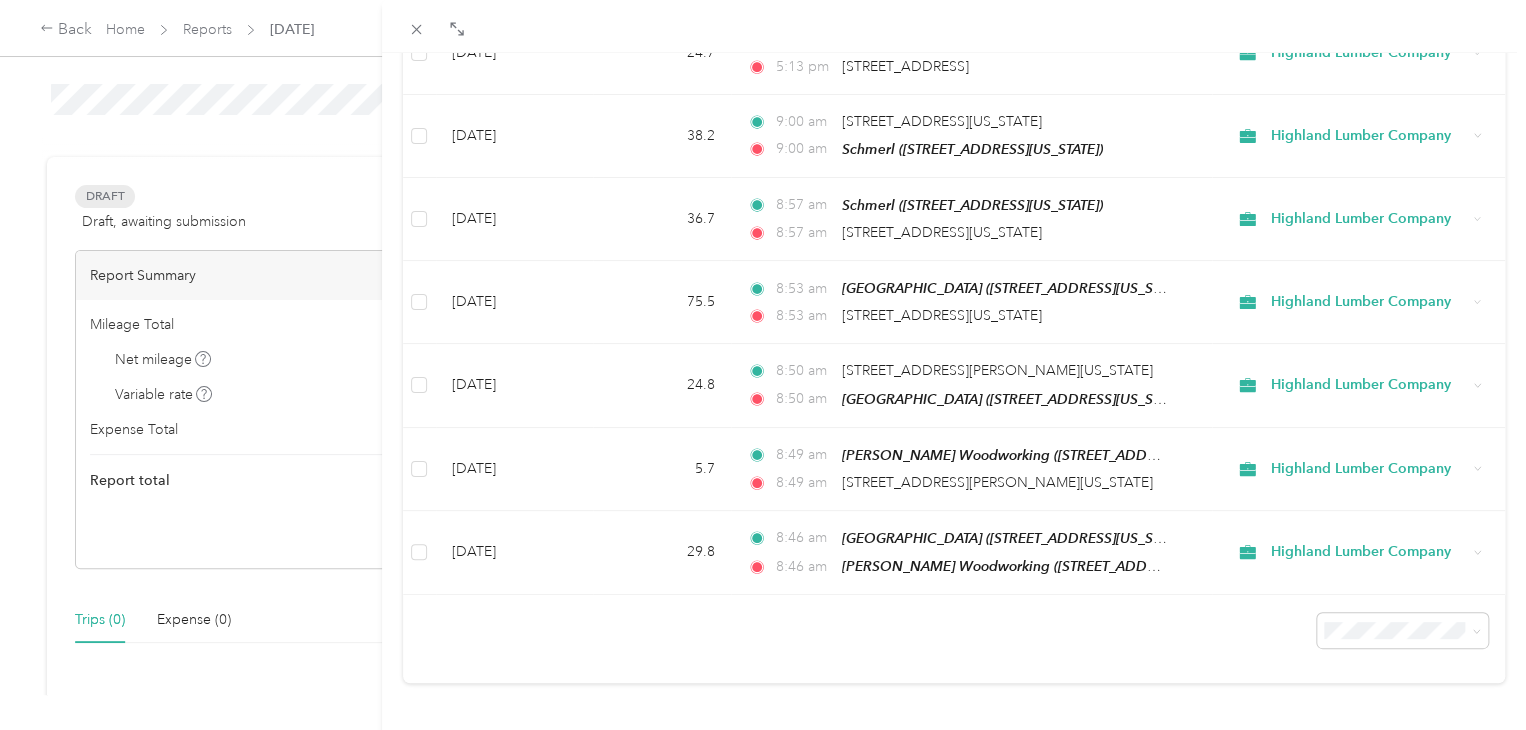 click on "100 per load" at bounding box center [1356, 572] 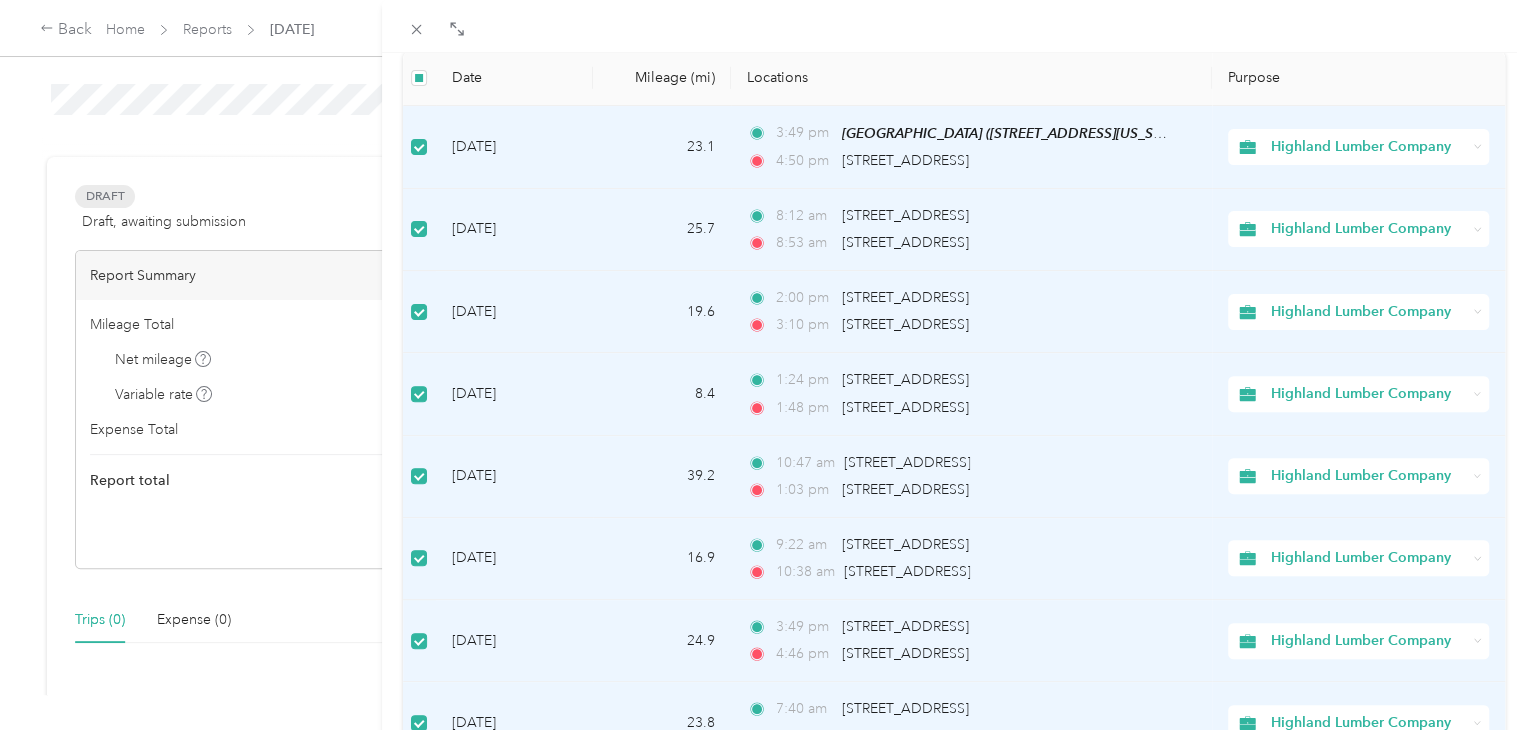 scroll, scrollTop: 0, scrollLeft: 0, axis: both 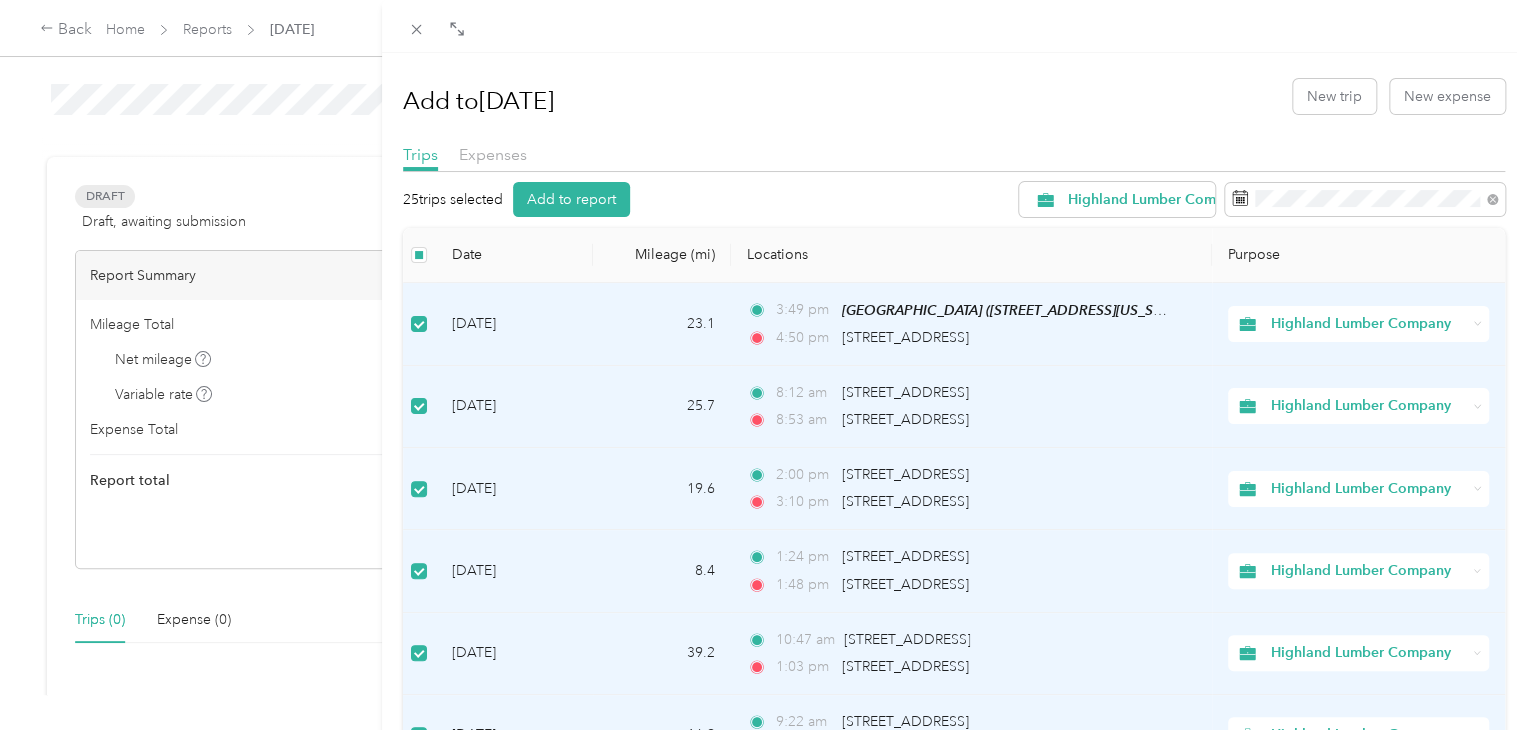 click at bounding box center [419, 255] 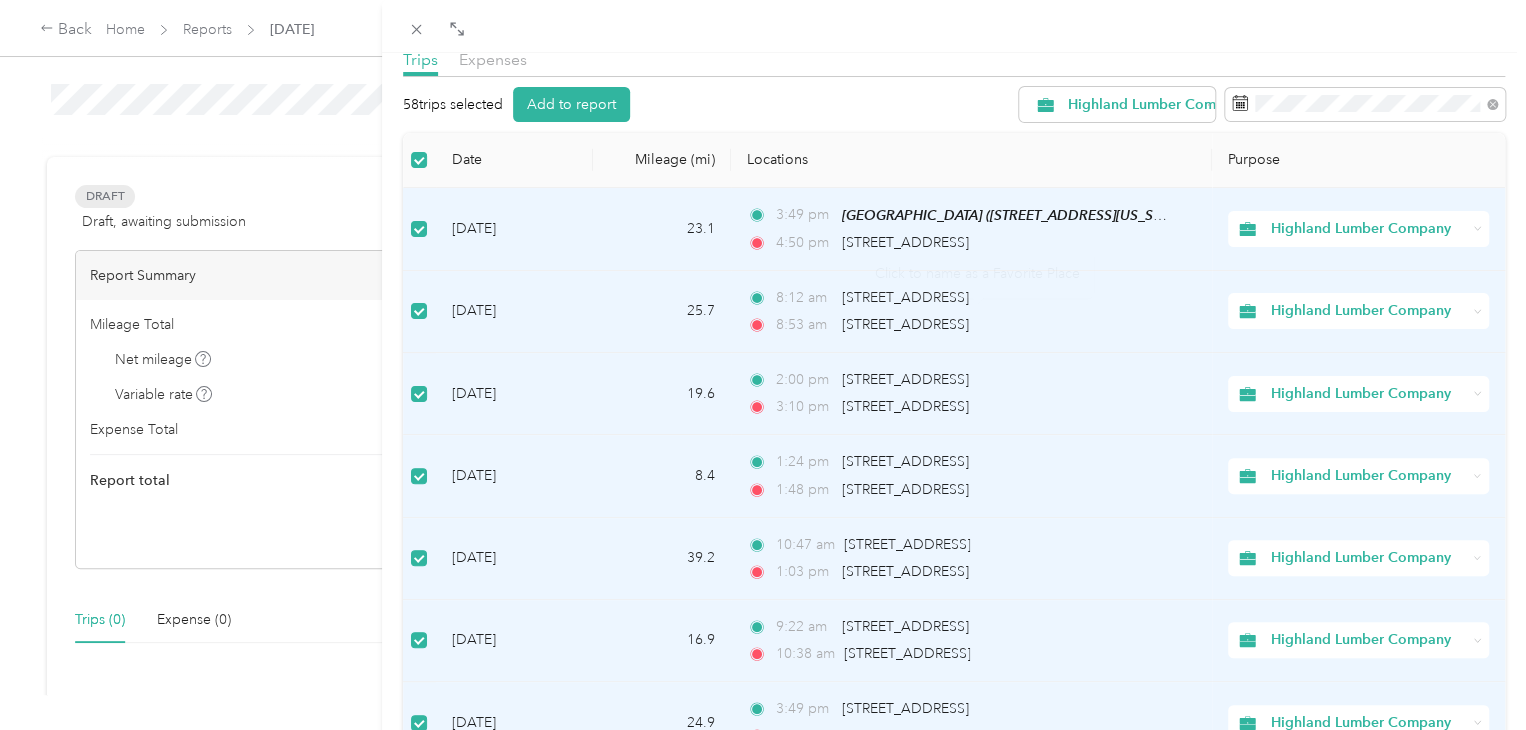 scroll, scrollTop: 94, scrollLeft: 0, axis: vertical 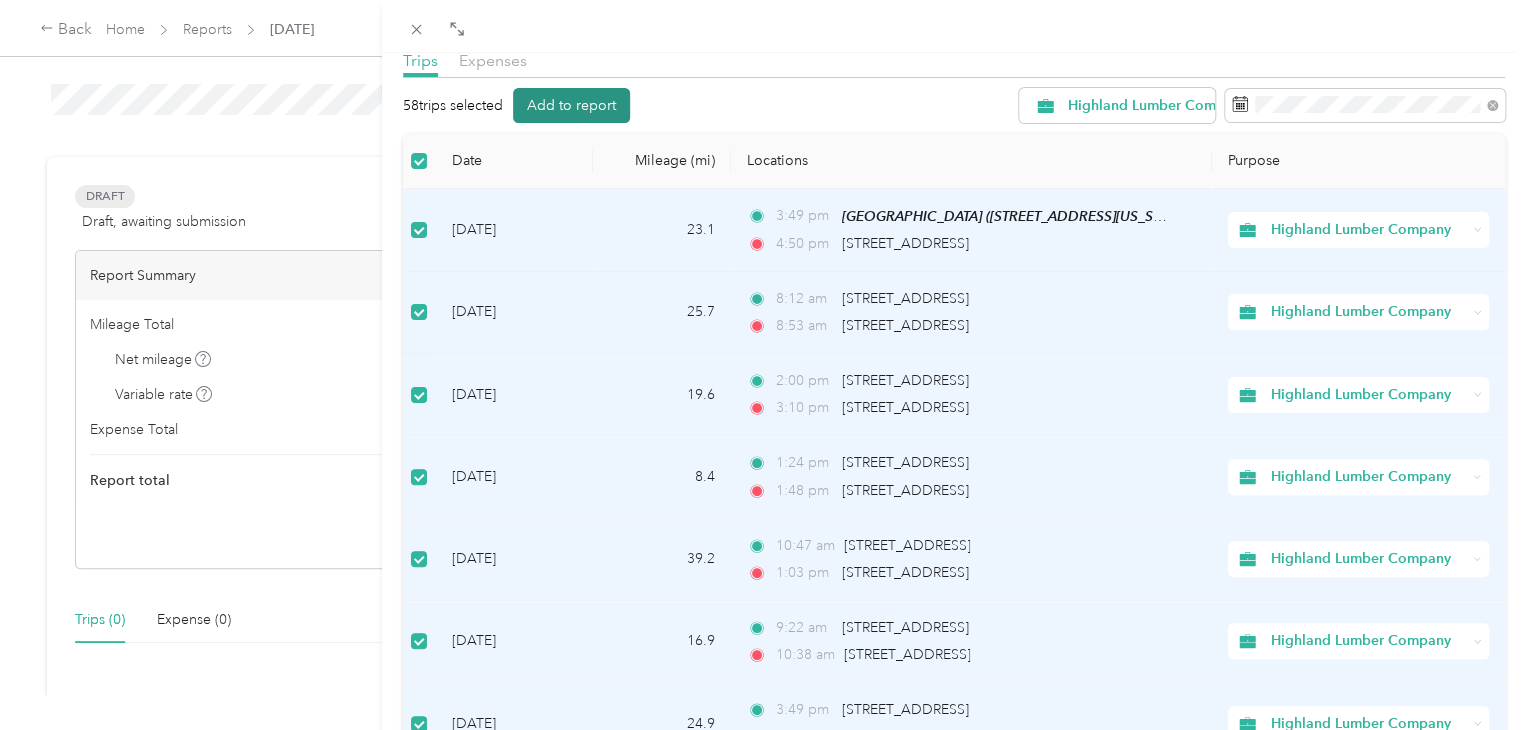 click on "Add to report" at bounding box center [571, 105] 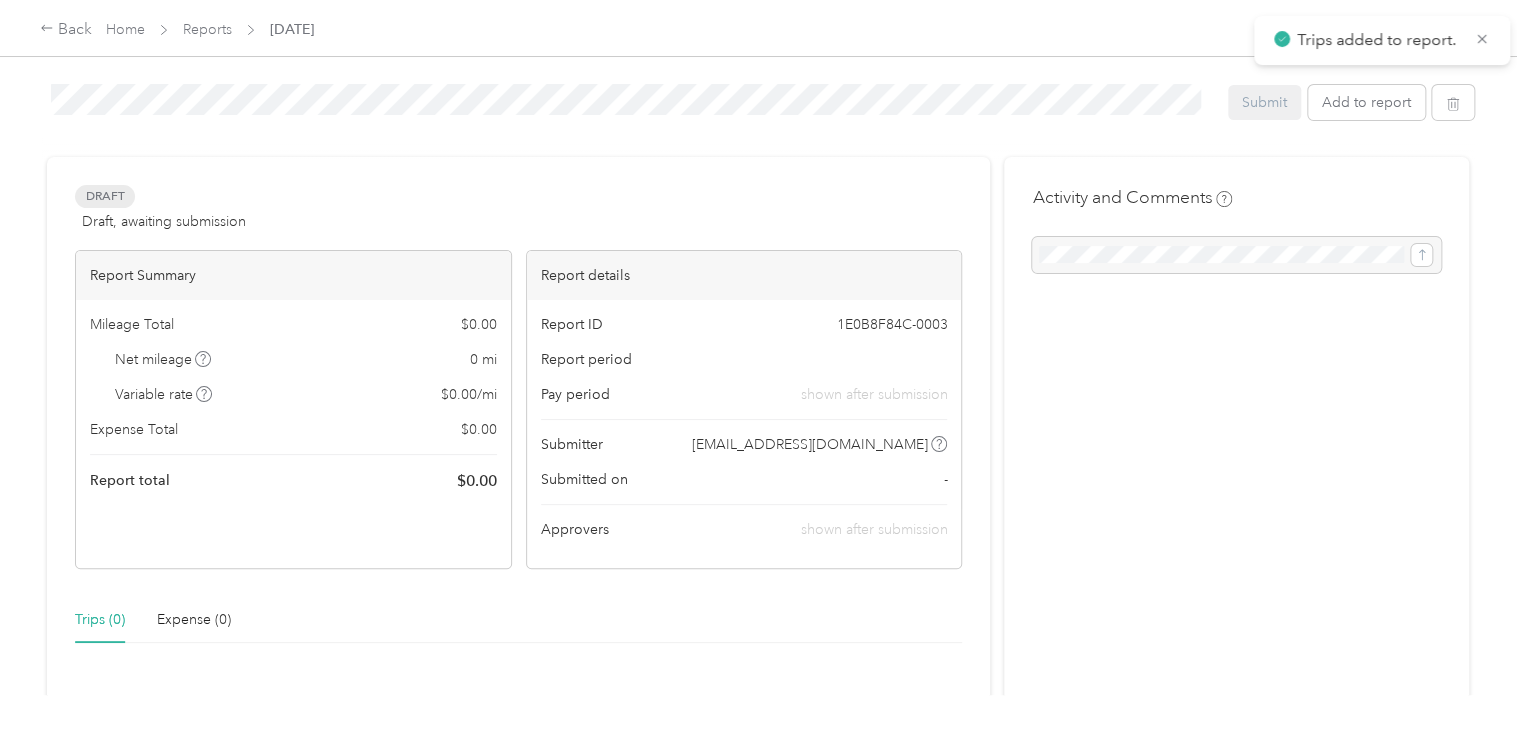 scroll, scrollTop: 0, scrollLeft: 0, axis: both 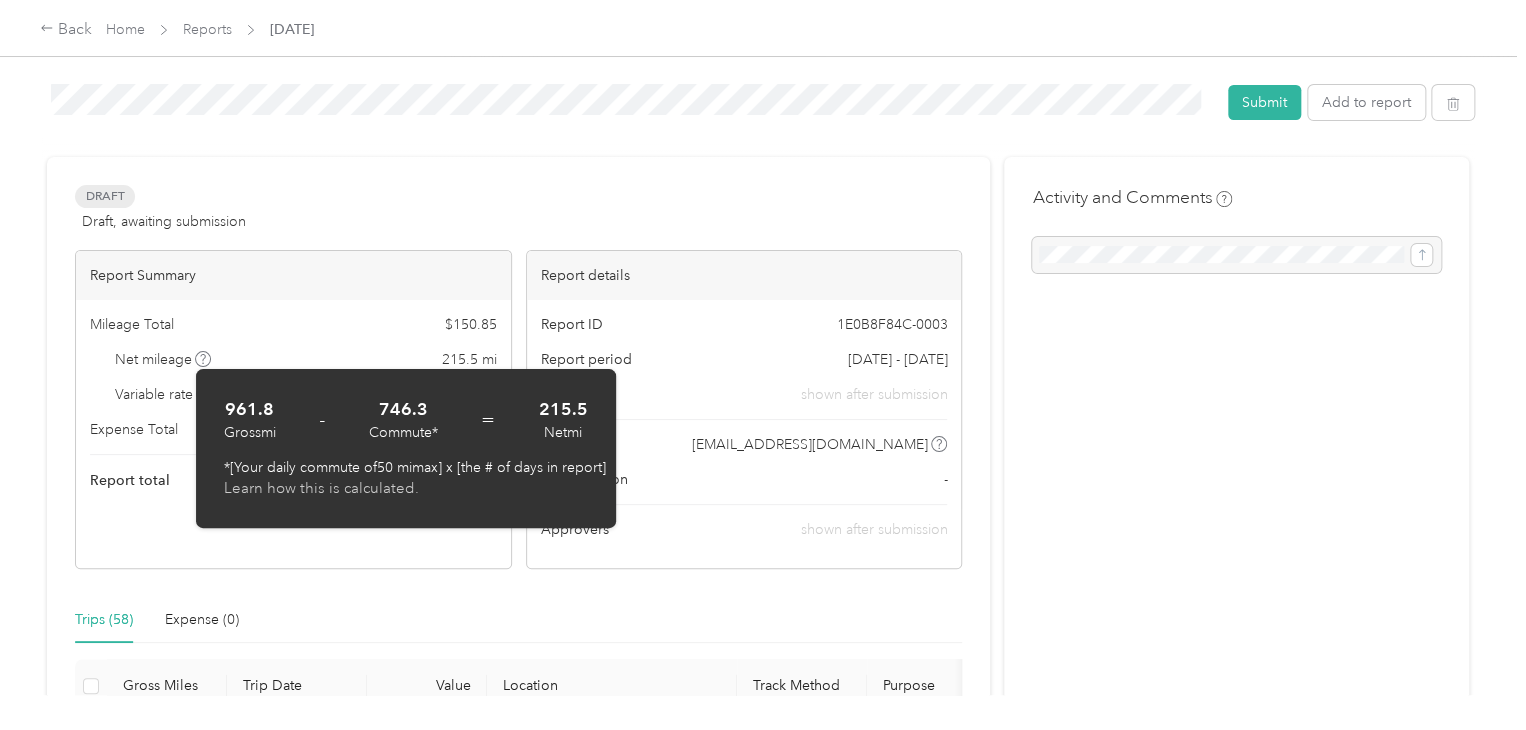 click on "Learn how this is calculated." at bounding box center (406, 489) 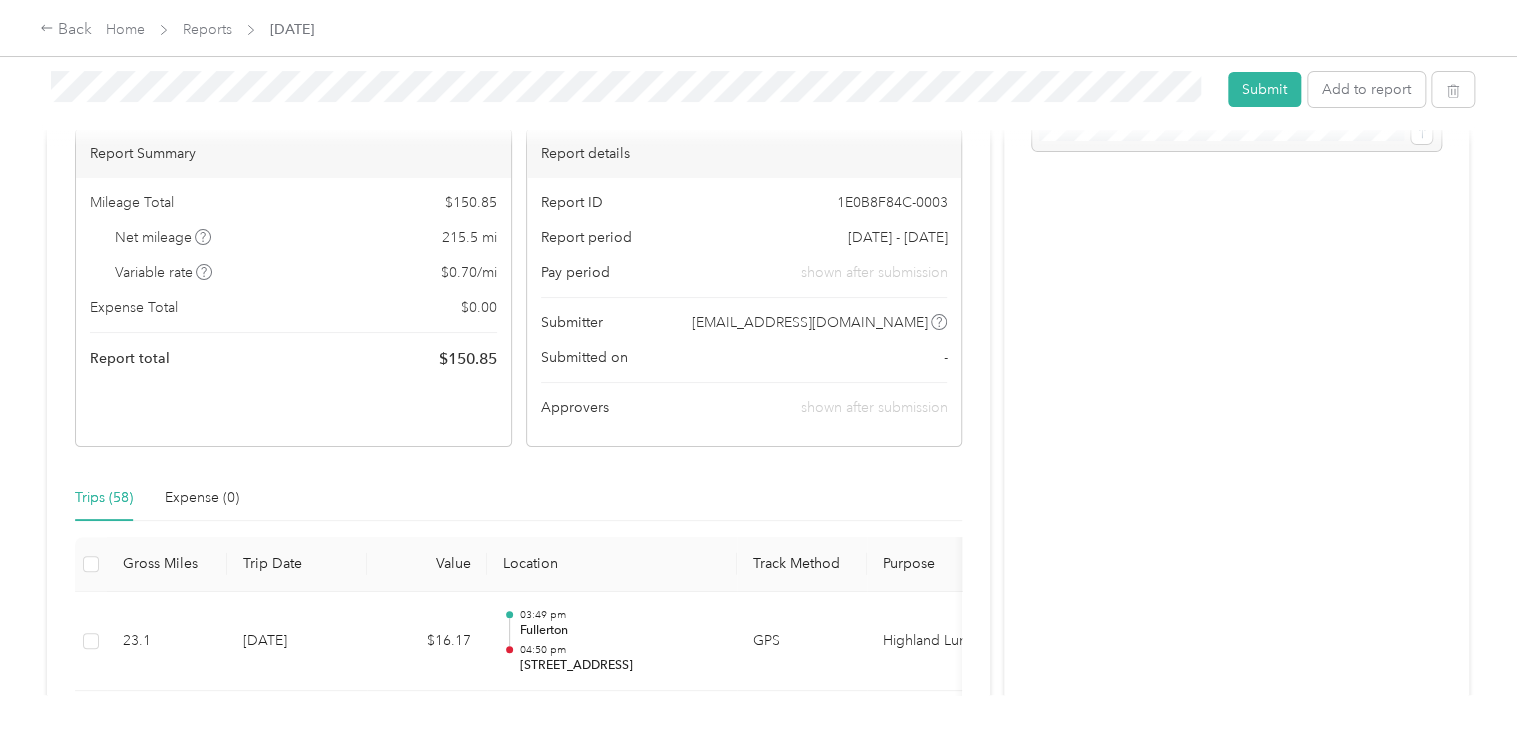 scroll, scrollTop: 0, scrollLeft: 0, axis: both 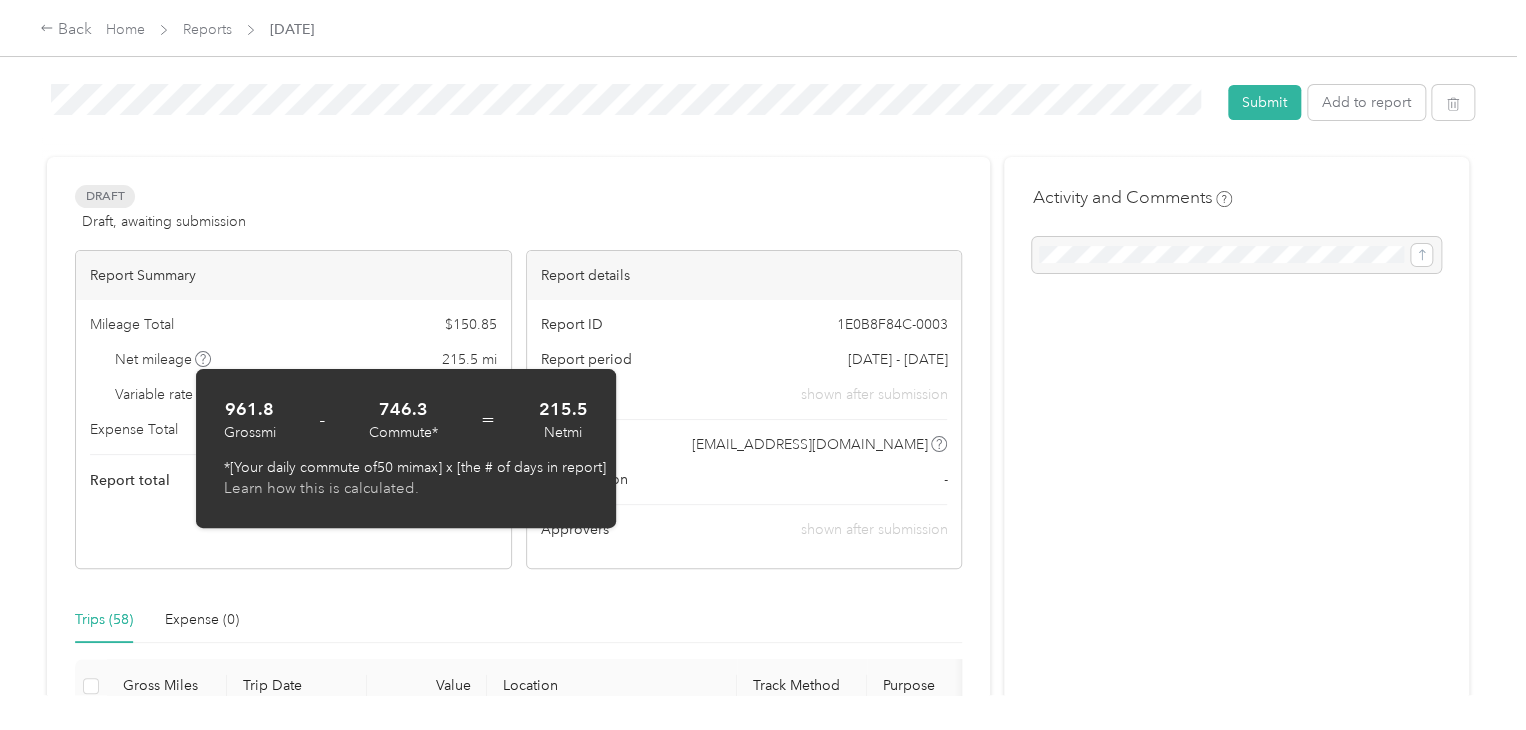 click on "Learn how this is calculated." at bounding box center [406, 489] 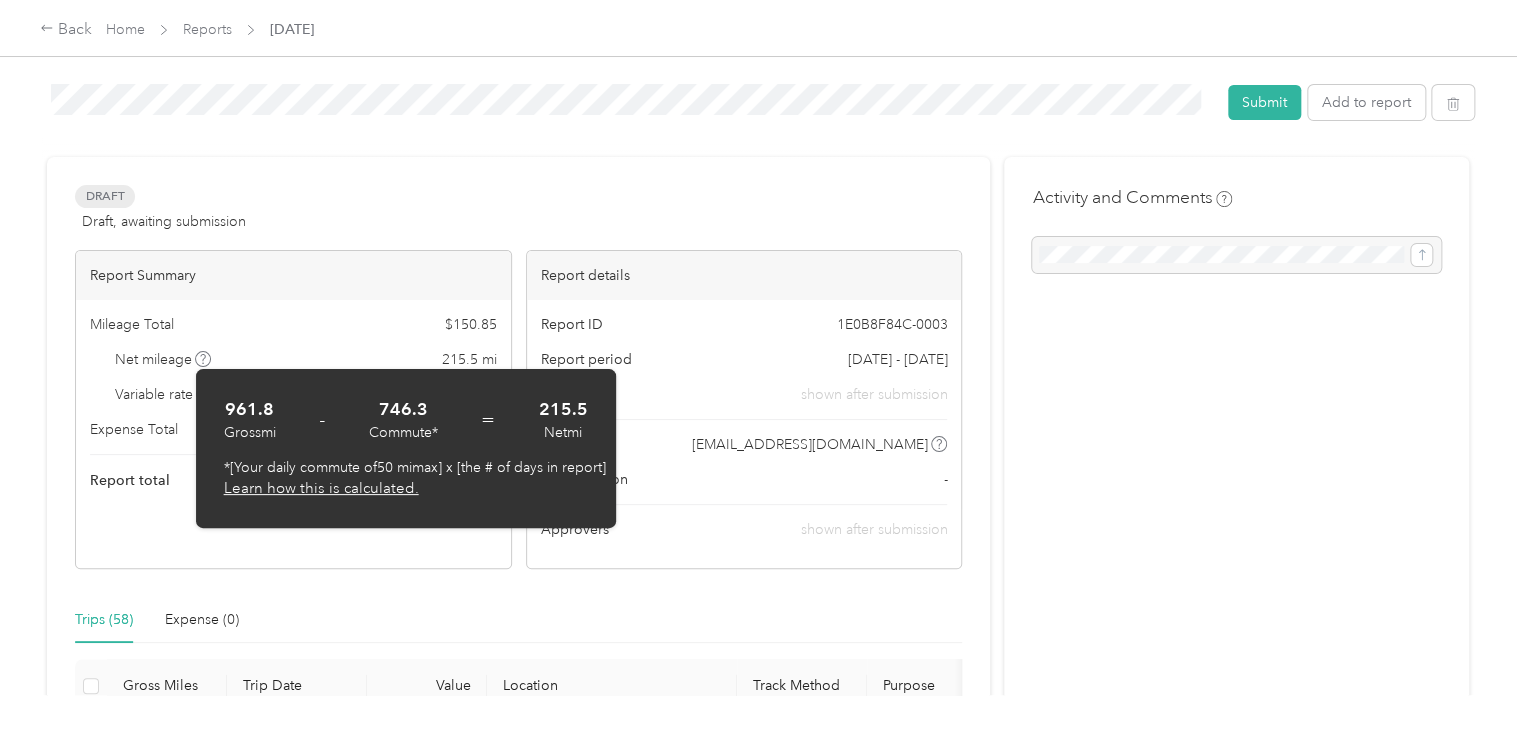 click on "Draft Draft, awaiting submission View  activity & comments Report Summary Mileage Total $ 150.85 Net mileage   215.5   mi Variable rate   $ 0.70 / mi Expense Total $ 0.00 Report total $ 150.85 Report details Report ID 1E0B8F84C-0003 Report period [DATE] - [DATE] Pay period shown after submission Submitter [EMAIL_ADDRESS][DOMAIN_NAME] Submitted on - Approvers shown after submission Trips (58) Expense (0) Gross Miles Trip Date Value Location Track Method Purpose Notes Tags                     23.1 [DATE] $16.17 03:49 pm [GEOGRAPHIC_DATA] 04:50 pm [STREET_ADDRESS]  GPS Highland Lumber Company - 25.7 [DATE] $17.99 08:12 am [STREET_ADDRESS]  08:[GEOGRAPHIC_DATA][STREET_ADDRESS][GEOGRAPHIC_DATA]  GPS Highland Lumber Company - 19.6 [DATE] $13.72 02:00 pm [STREET_ADDRESS]  03:10 pm [STREET_ADDRESS]  GPS Highland Lumber Company - 8.4 [DATE] $5.88 01:24 pm [STREET_ADDRESS]  GPS" at bounding box center (518, 3353) 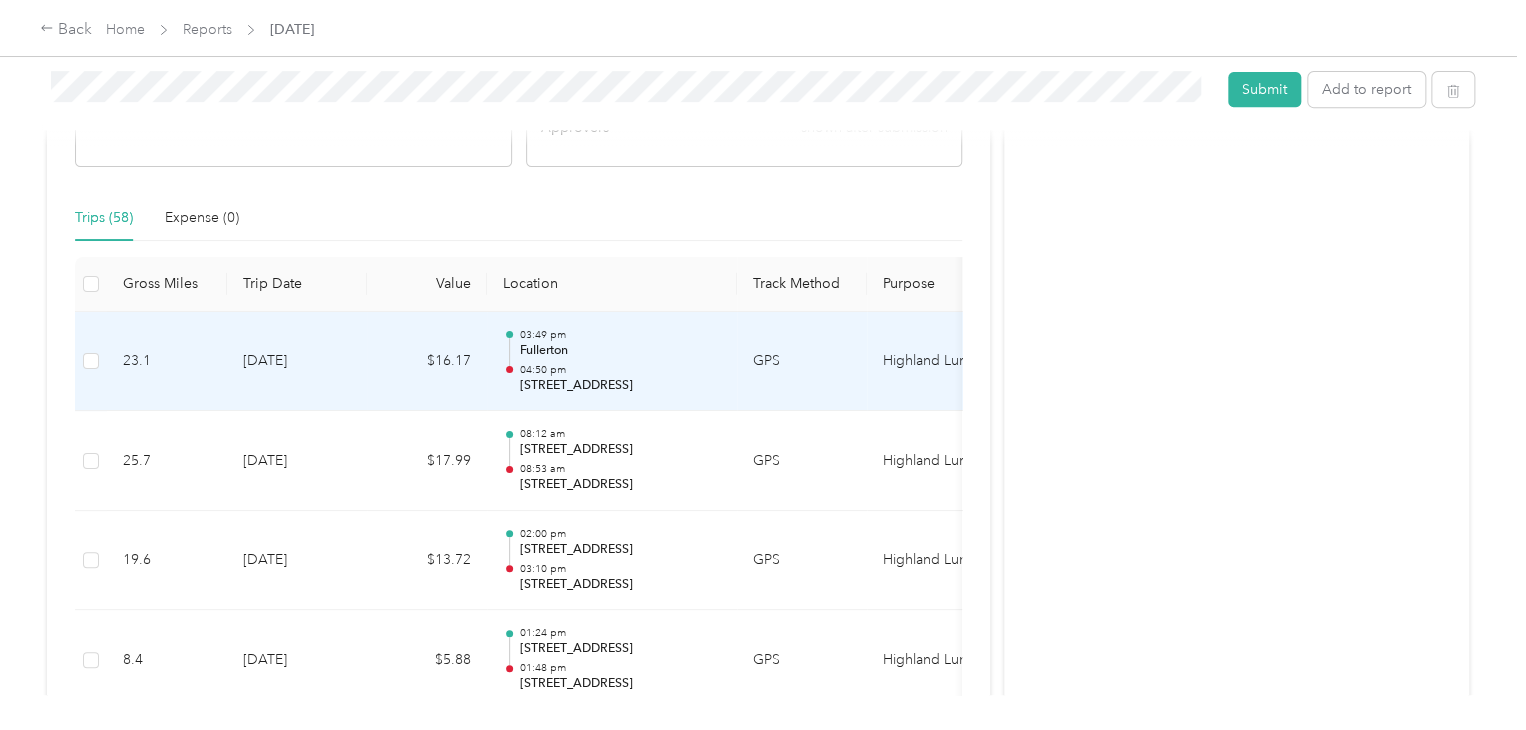 scroll, scrollTop: 403, scrollLeft: 0, axis: vertical 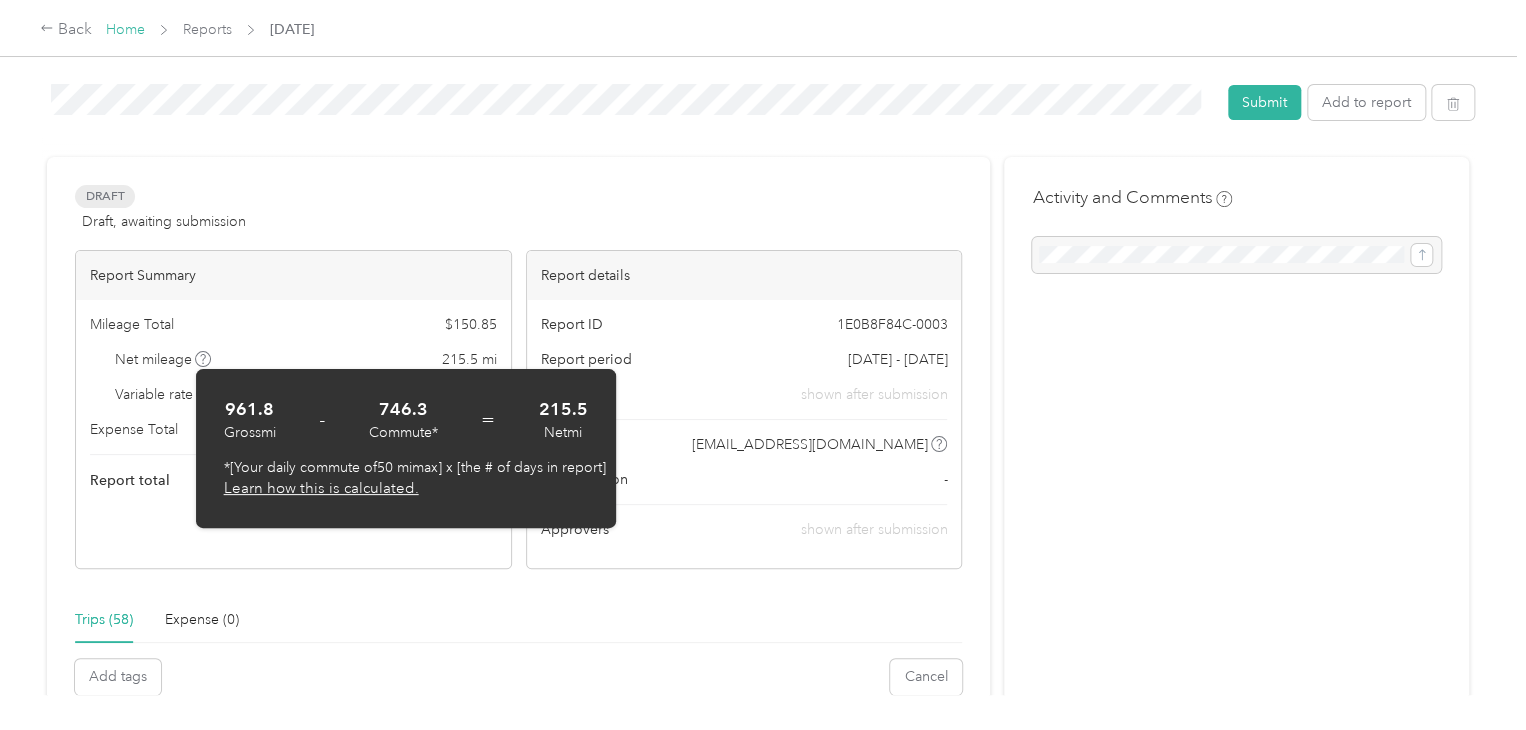 click on "Home" at bounding box center [125, 29] 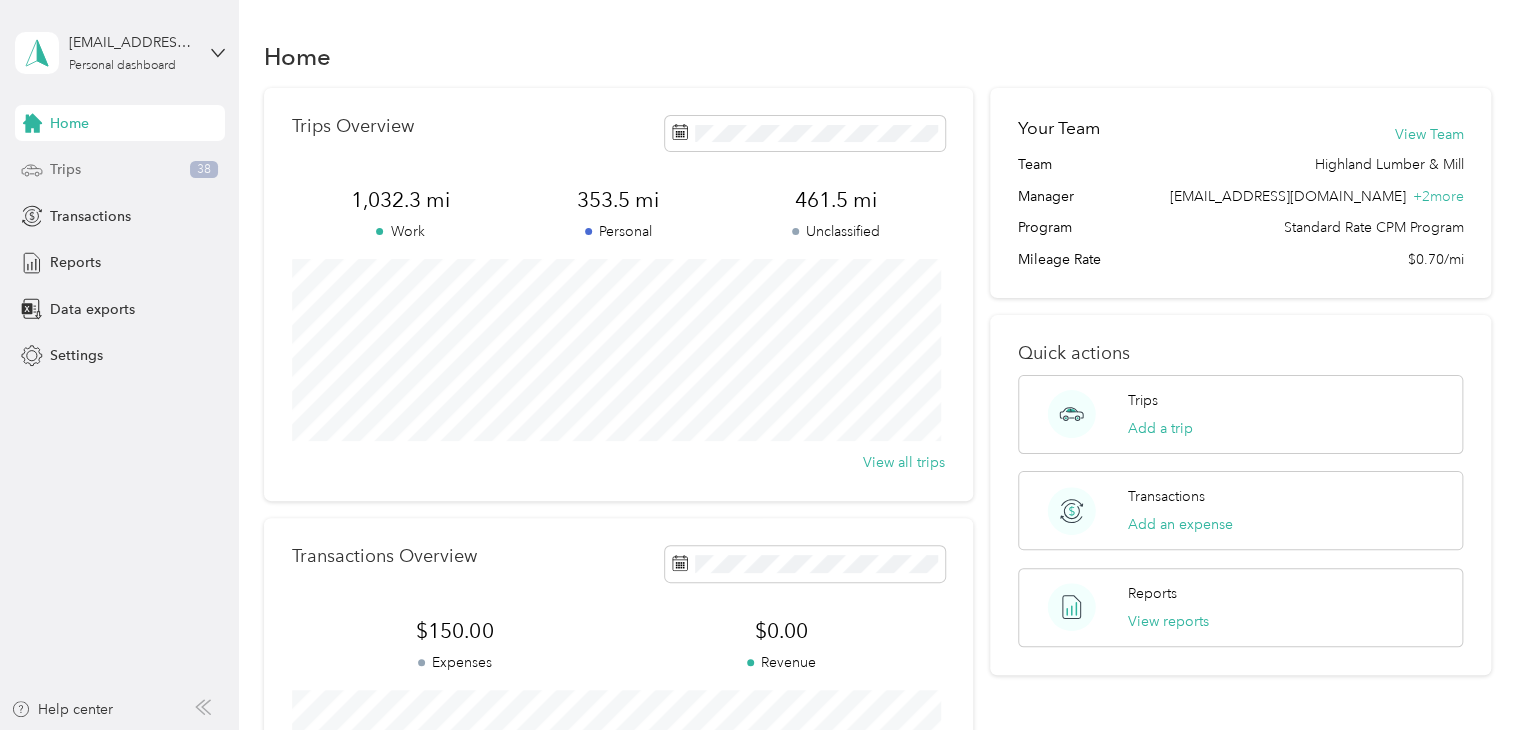 click on "Trips 38" at bounding box center [120, 170] 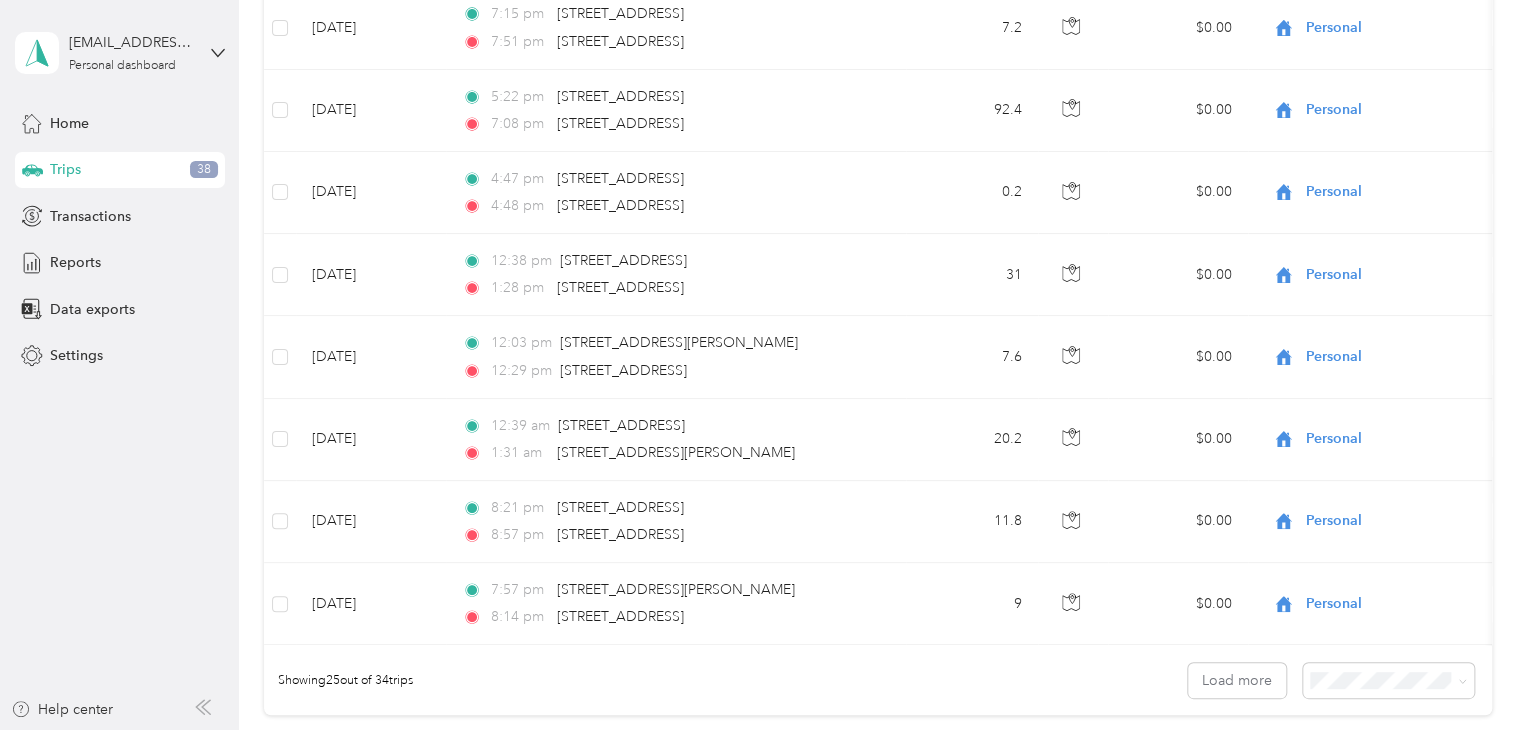 scroll, scrollTop: 1756, scrollLeft: 0, axis: vertical 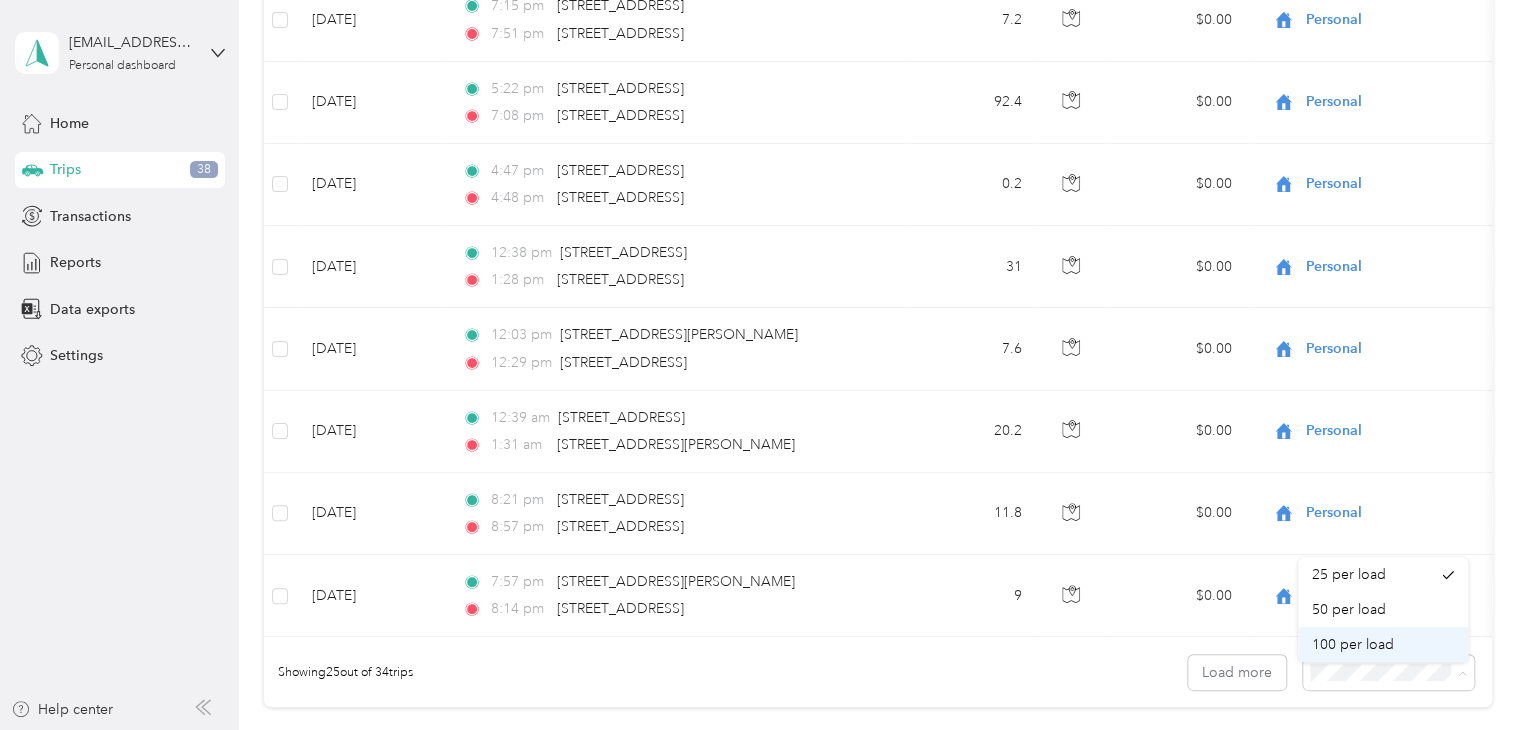 click on "100 per load" at bounding box center [1353, 644] 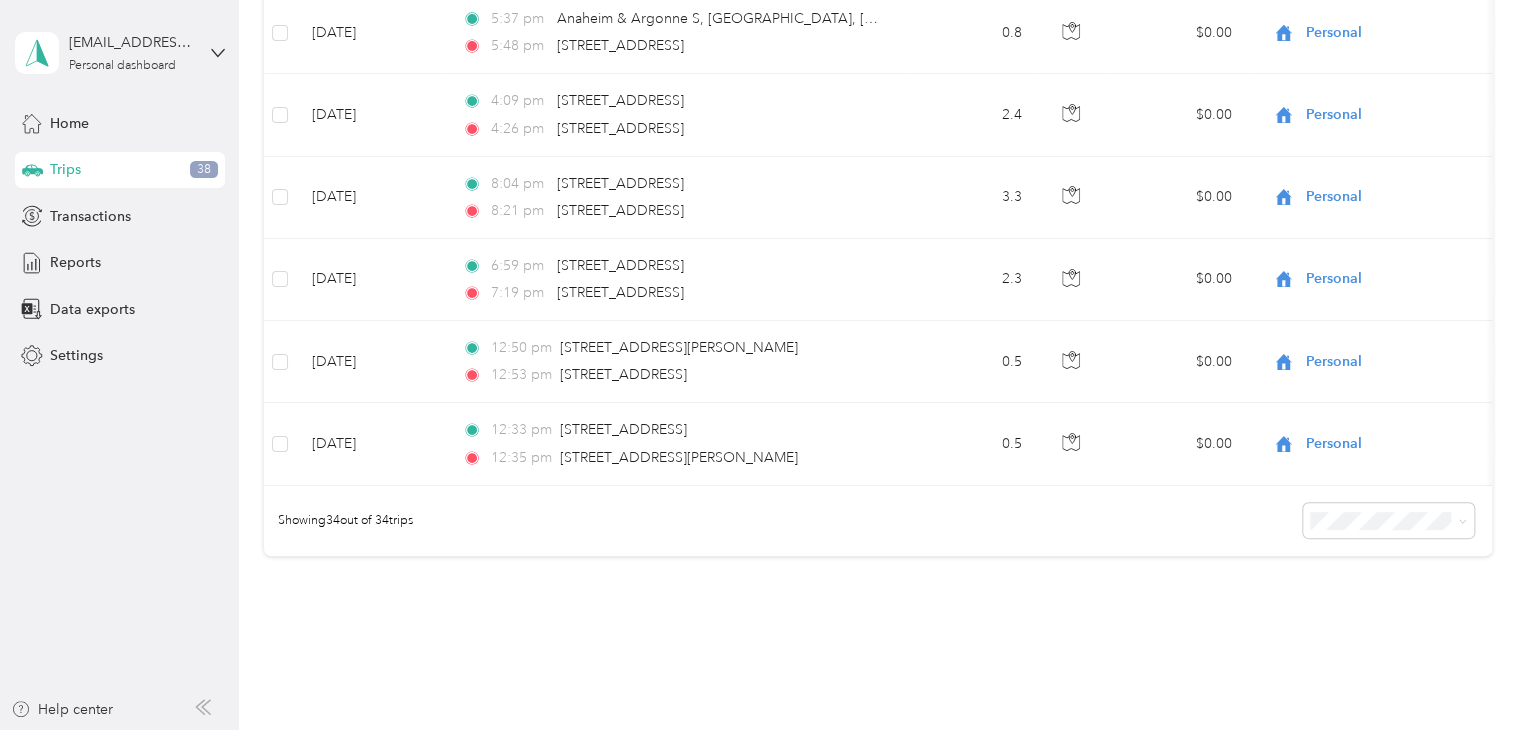 scroll, scrollTop: 2651, scrollLeft: 0, axis: vertical 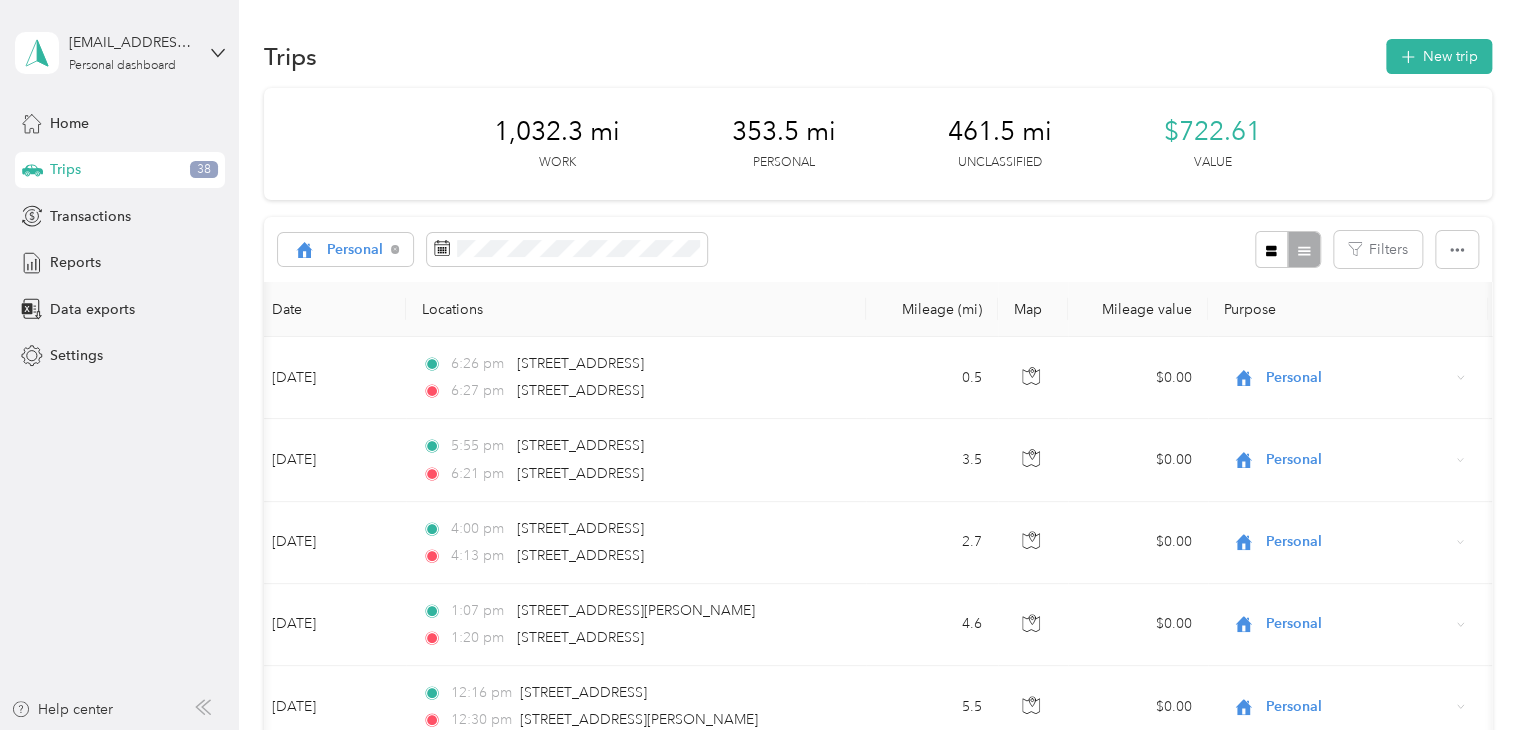 click on "Trips 38" at bounding box center (120, 170) 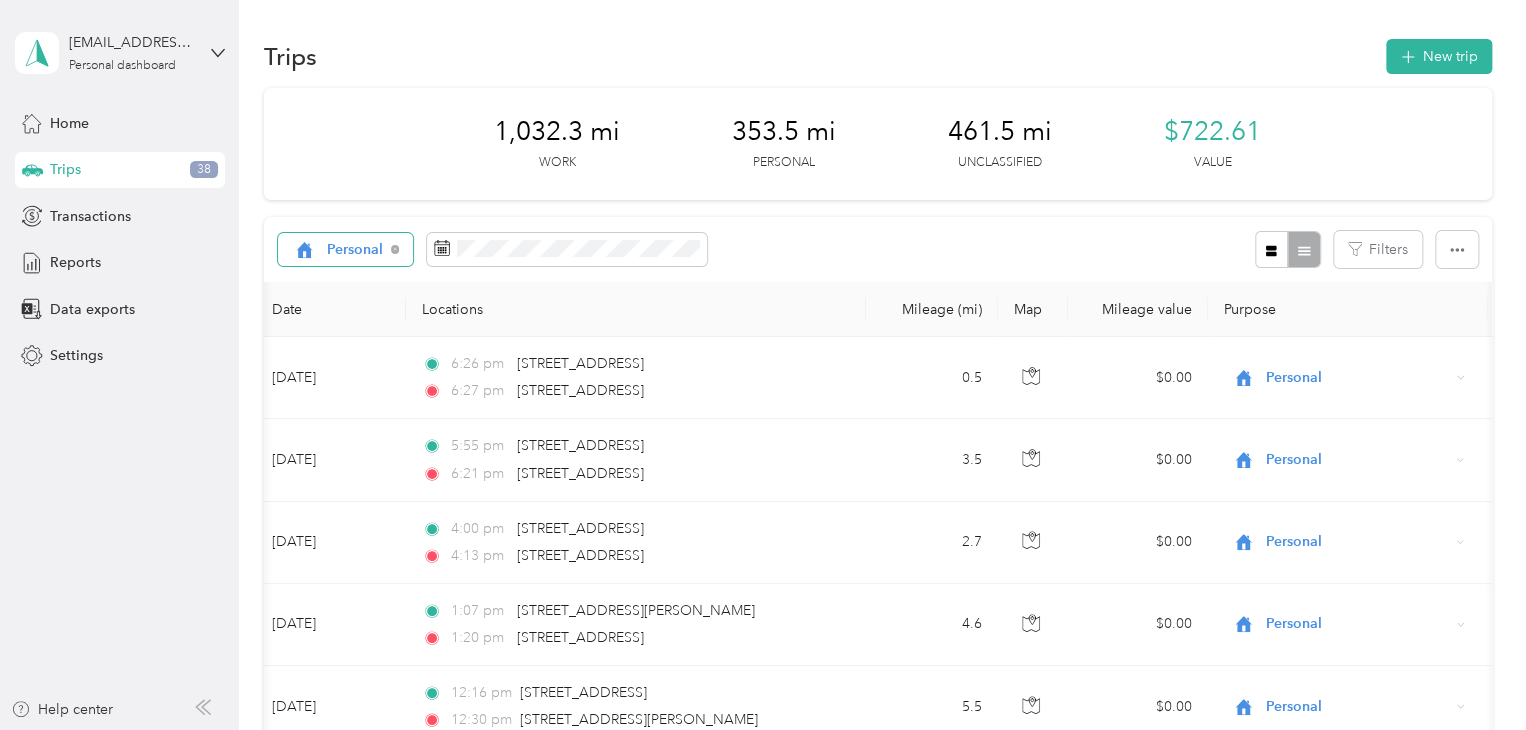 click on "Personal" at bounding box center (355, 250) 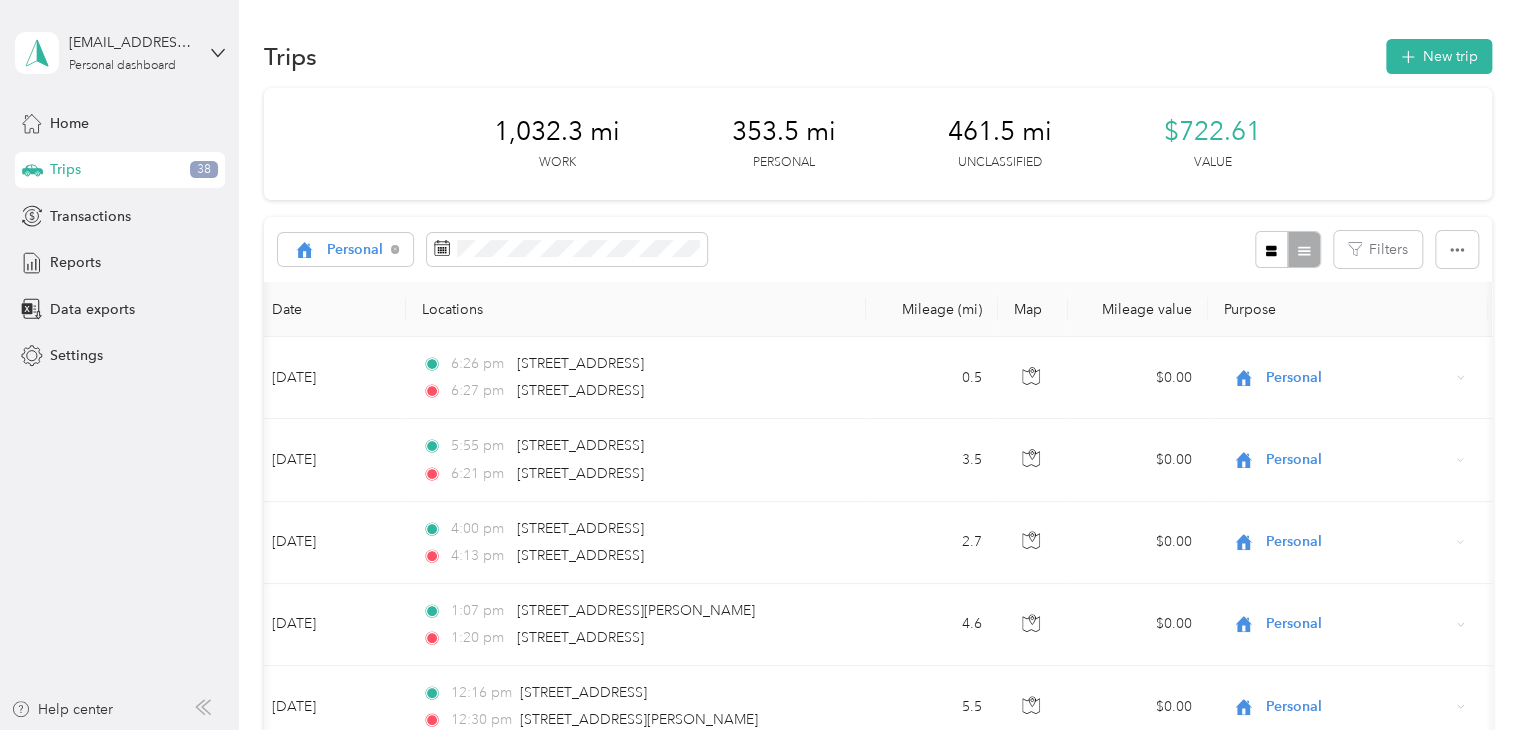 click on "Unclassified" at bounding box center (400, 318) 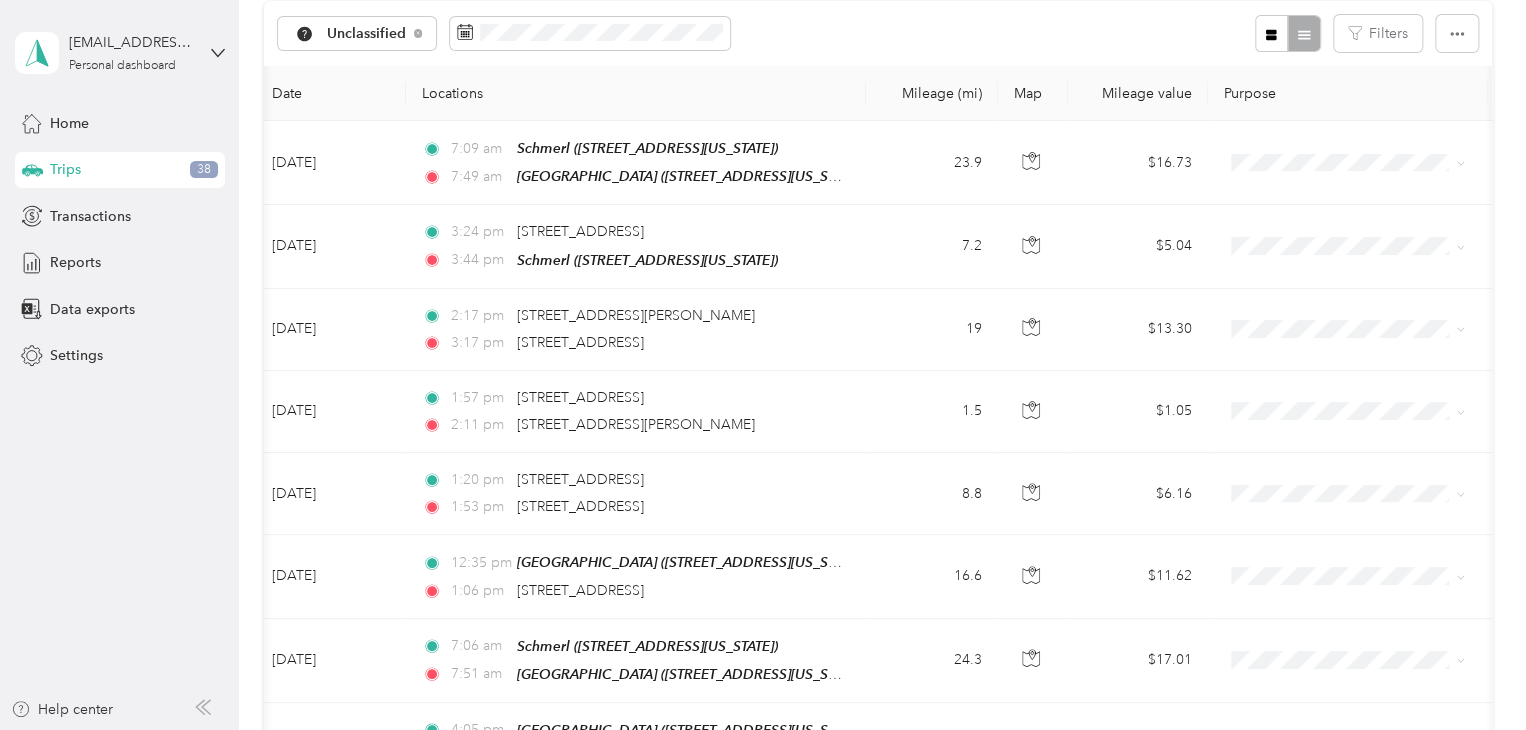 scroll, scrollTop: 0, scrollLeft: 0, axis: both 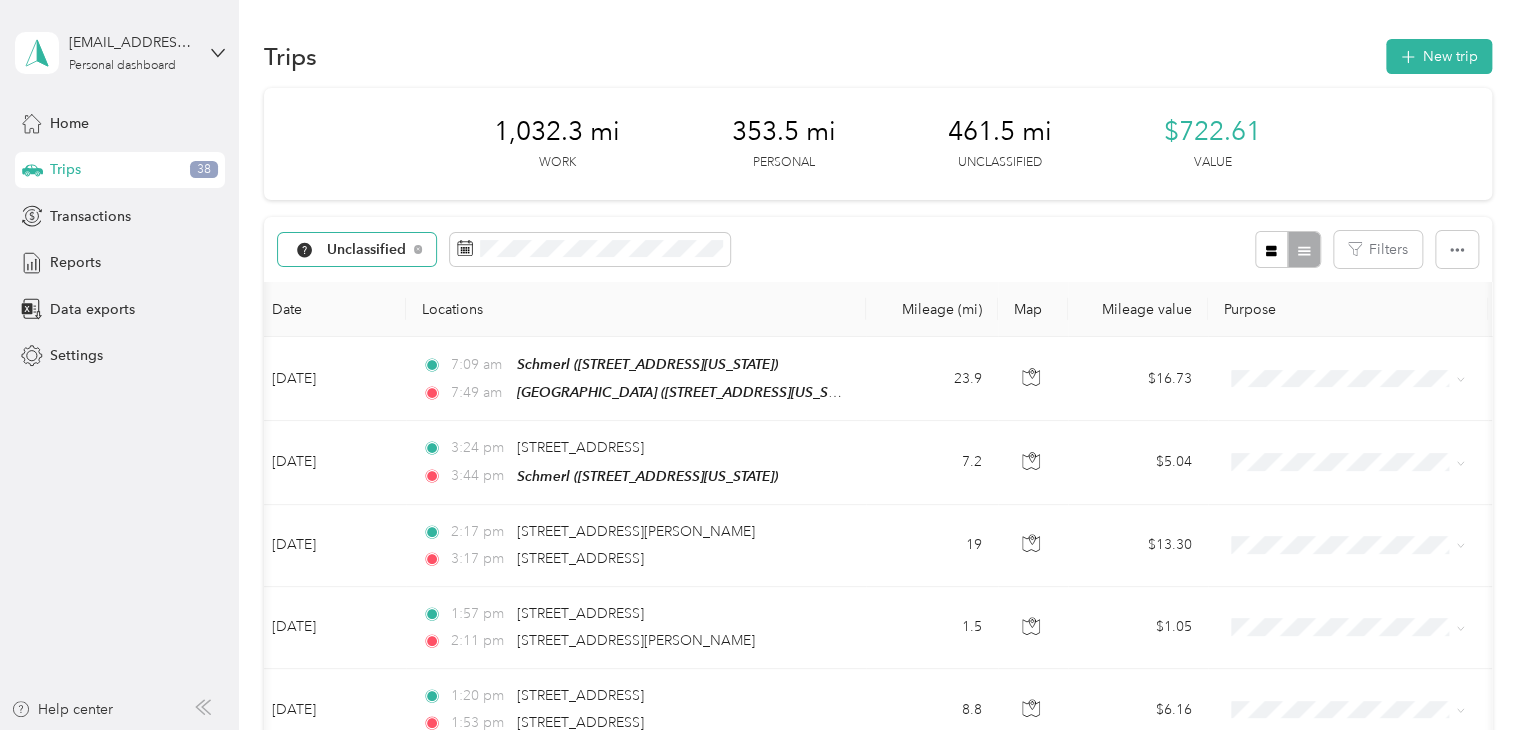 click on "Unclassified" at bounding box center (357, 250) 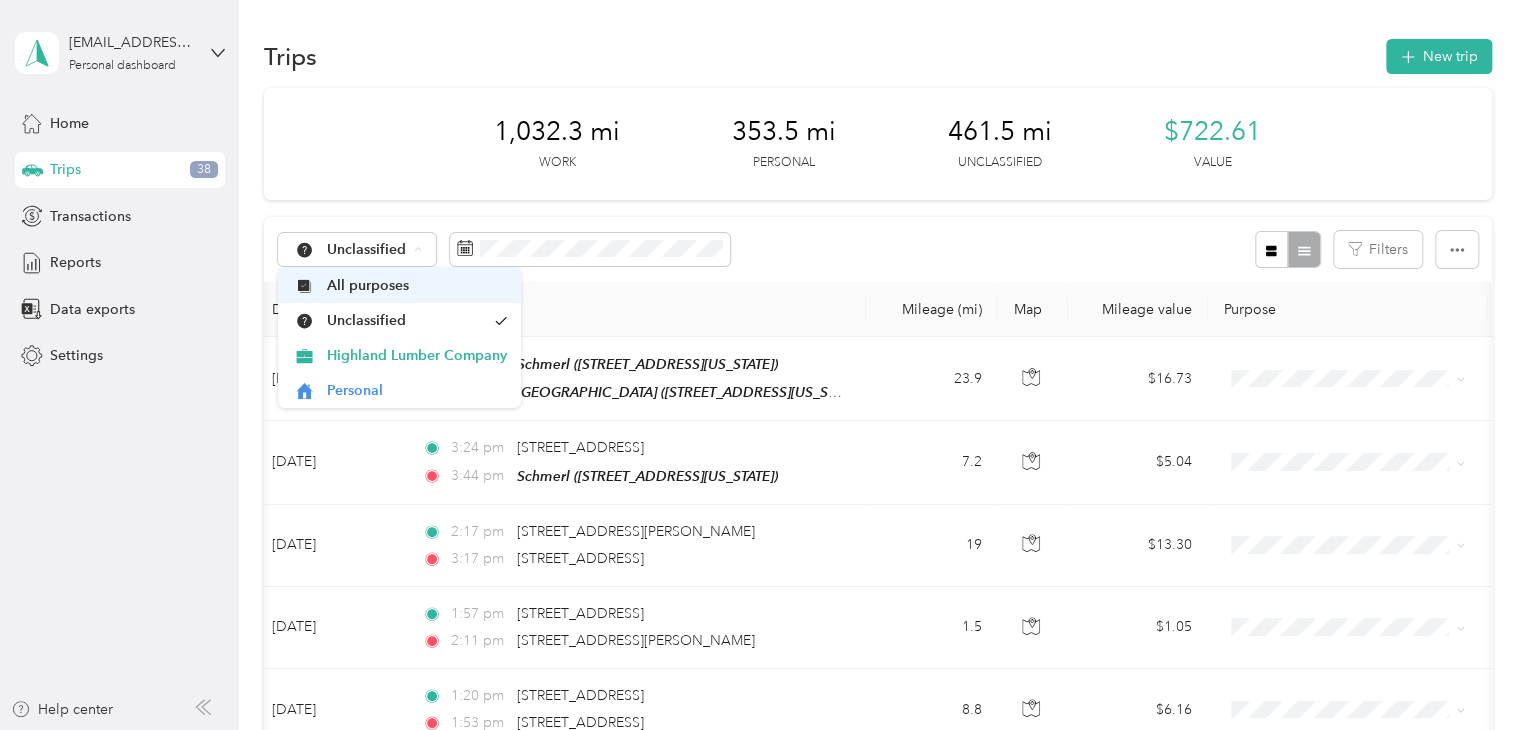 click on "All purposes" at bounding box center (417, 285) 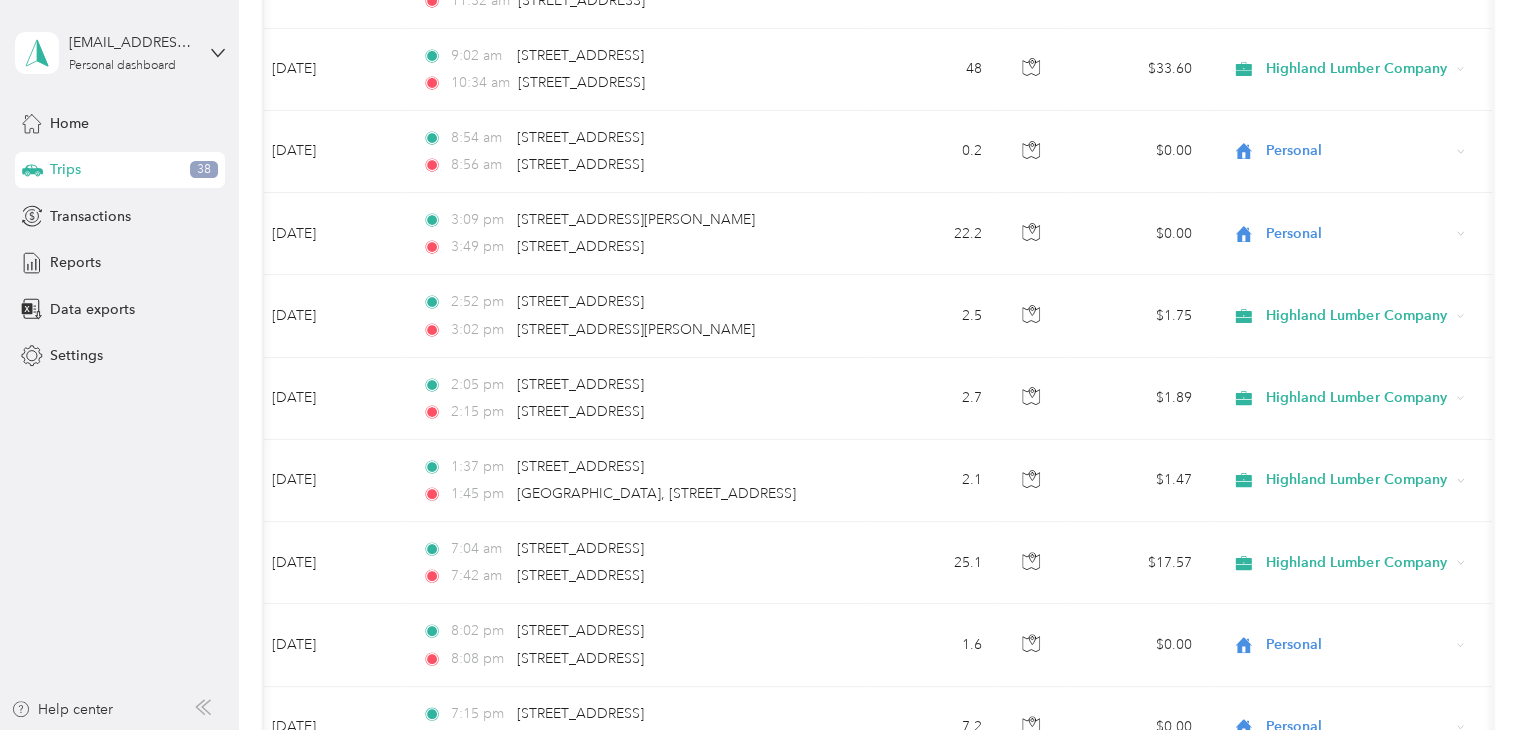 scroll, scrollTop: 8173, scrollLeft: 0, axis: vertical 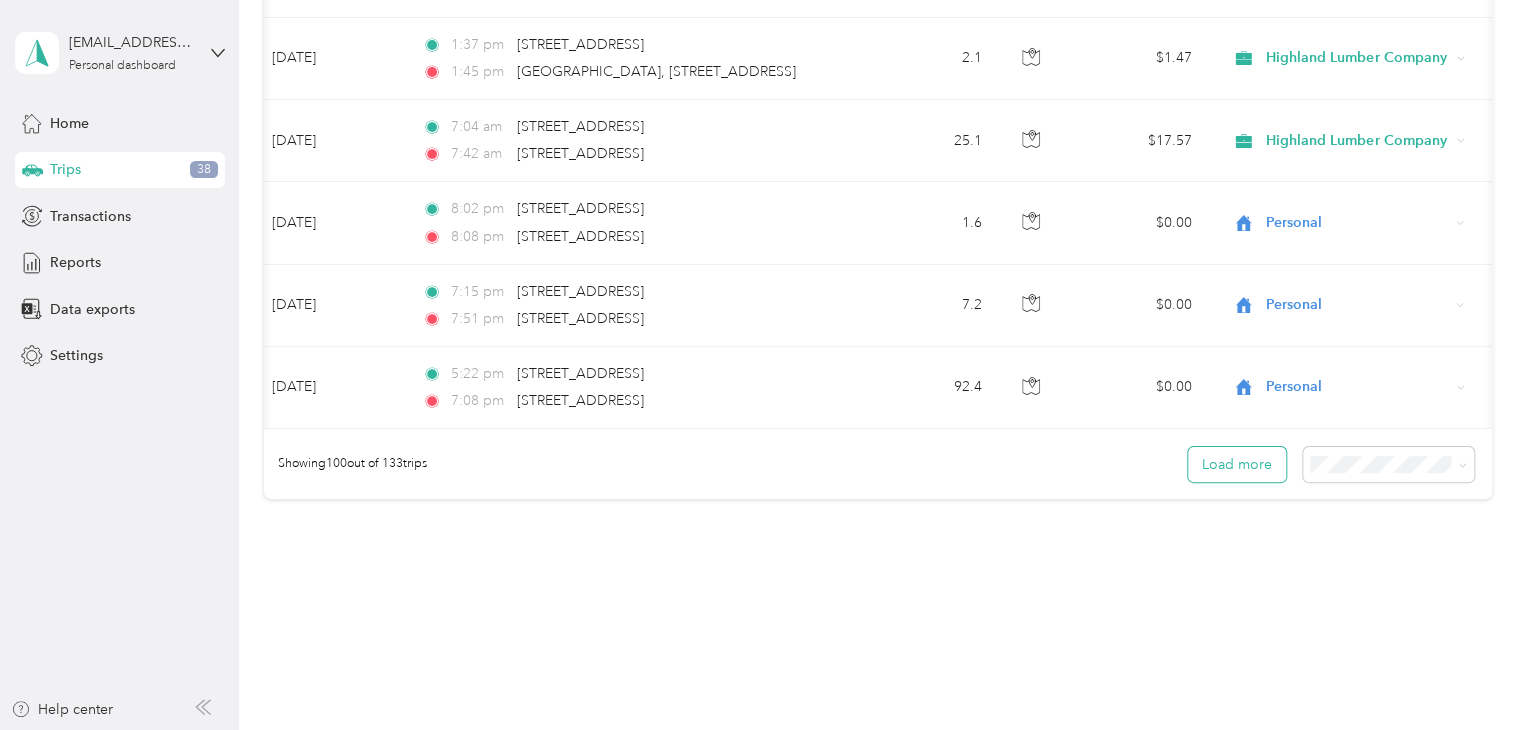 click on "Load more" at bounding box center (1237, 464) 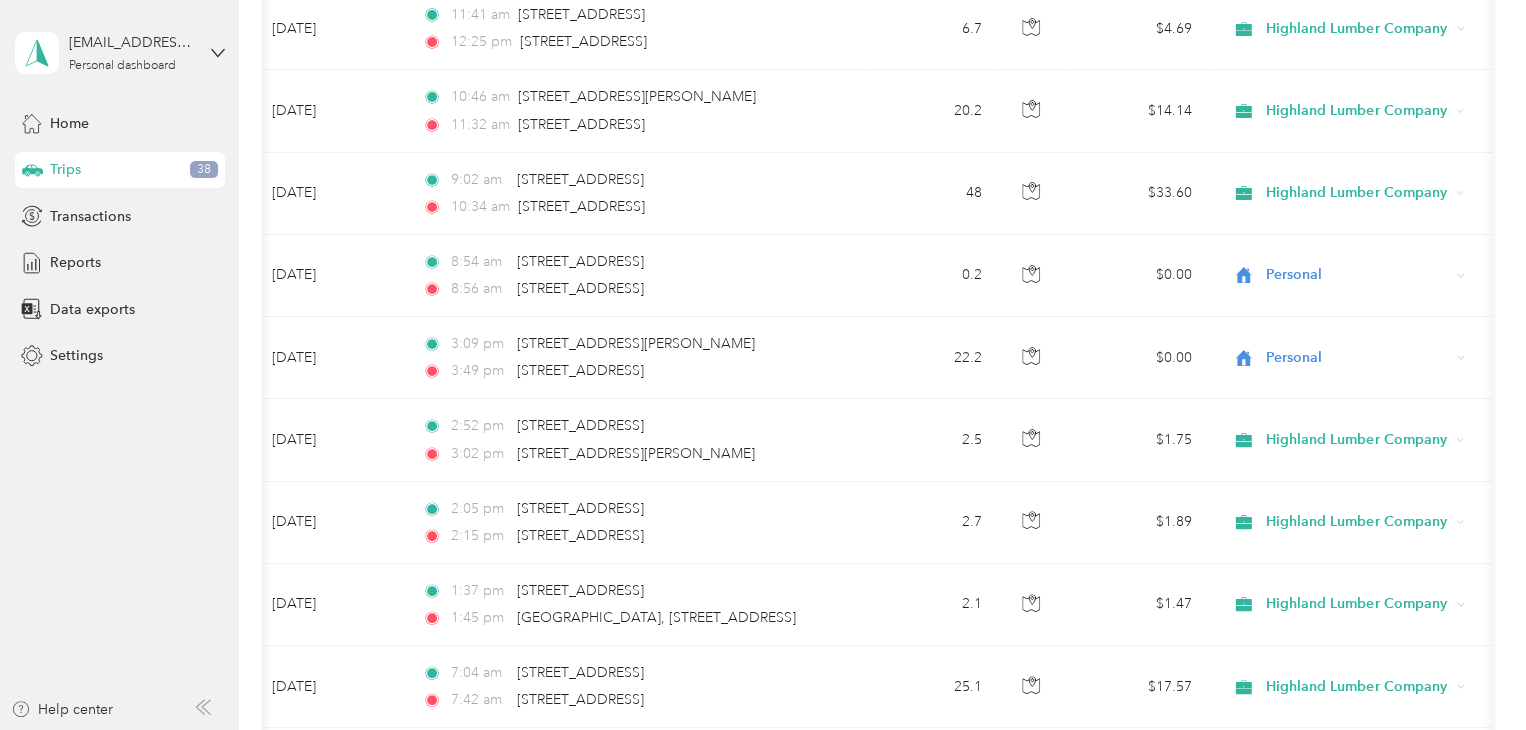 scroll, scrollTop: 7615, scrollLeft: 0, axis: vertical 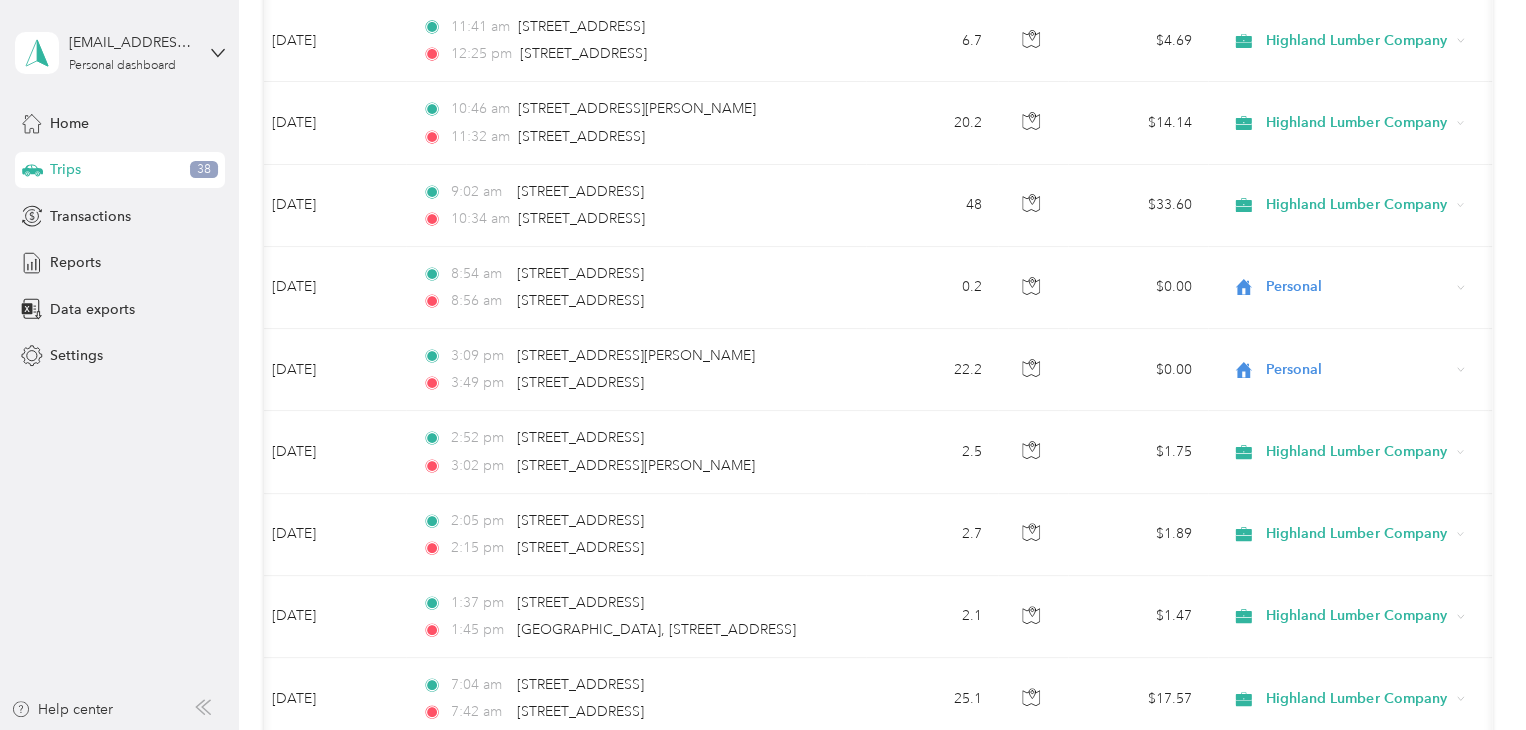 click on "Personal" at bounding box center [1357, 370] 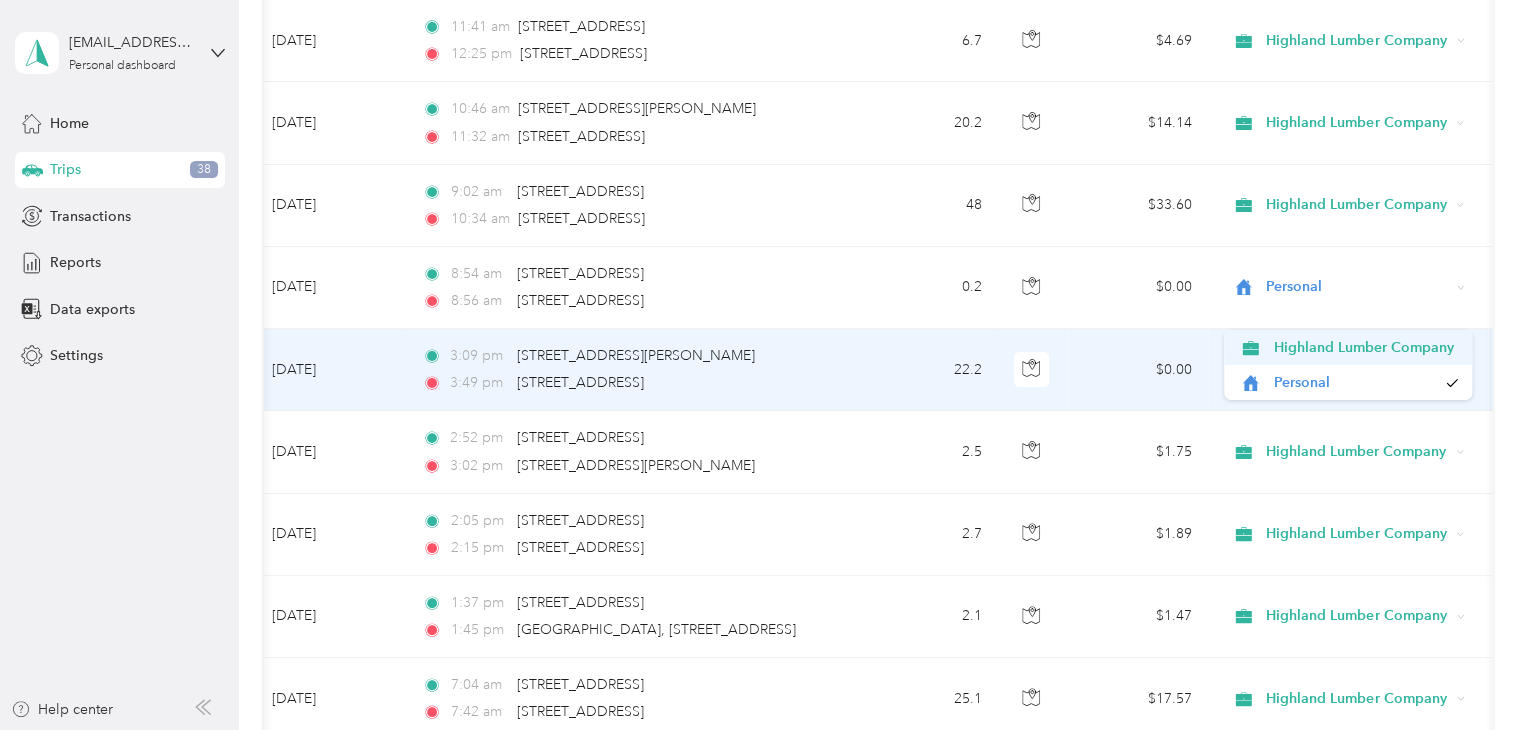 click on "Highland Lumber Company" at bounding box center (1365, 347) 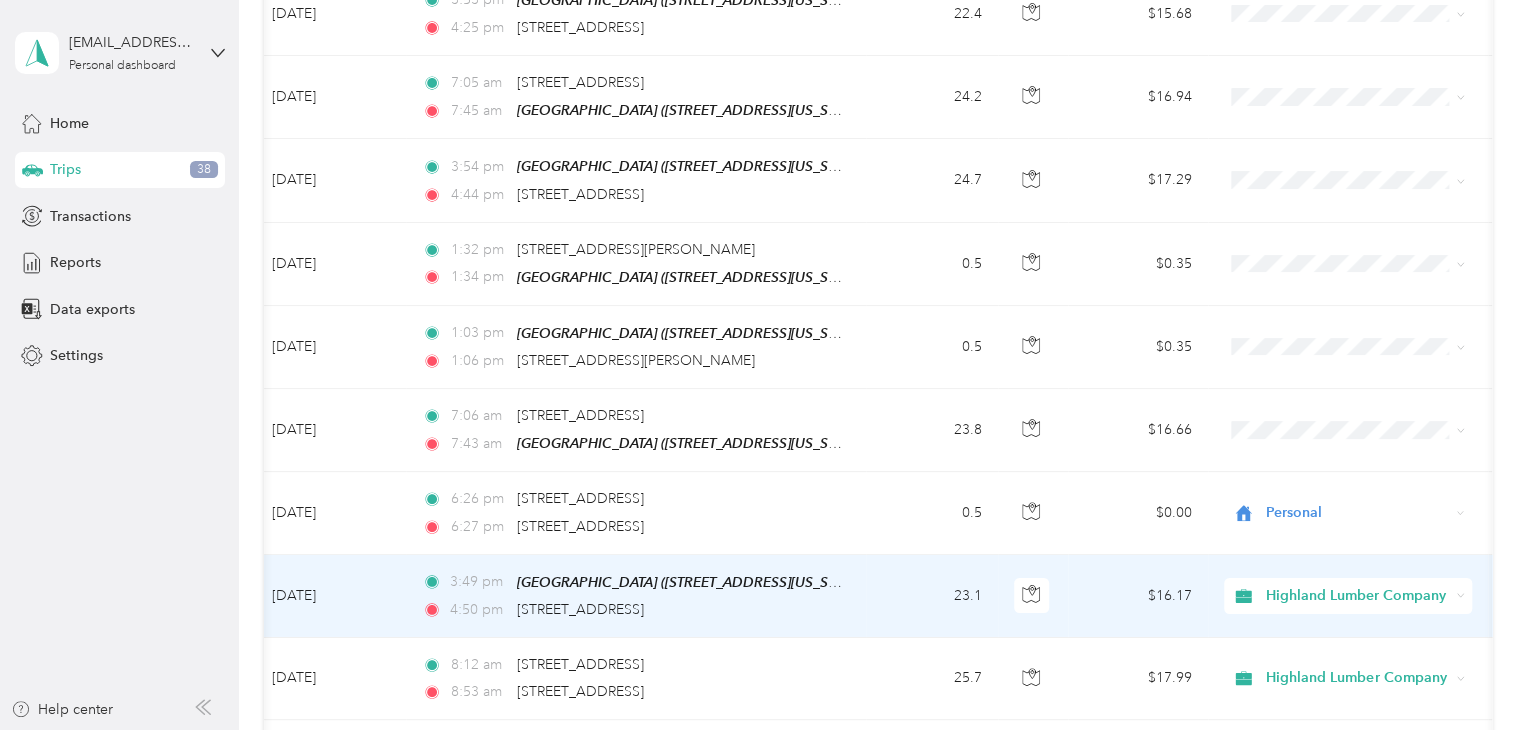 scroll, scrollTop: 3265, scrollLeft: 0, axis: vertical 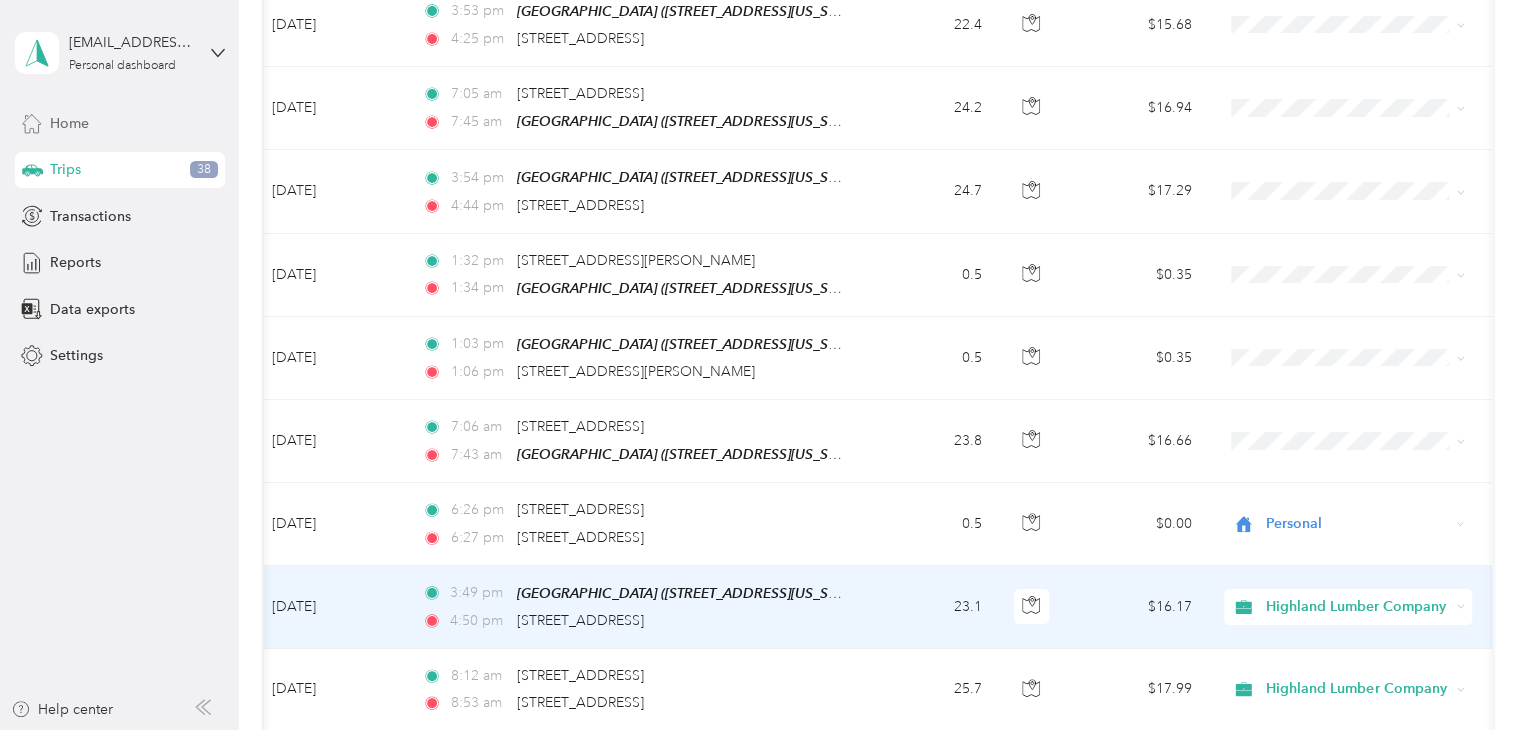 click on "Home" at bounding box center [120, 123] 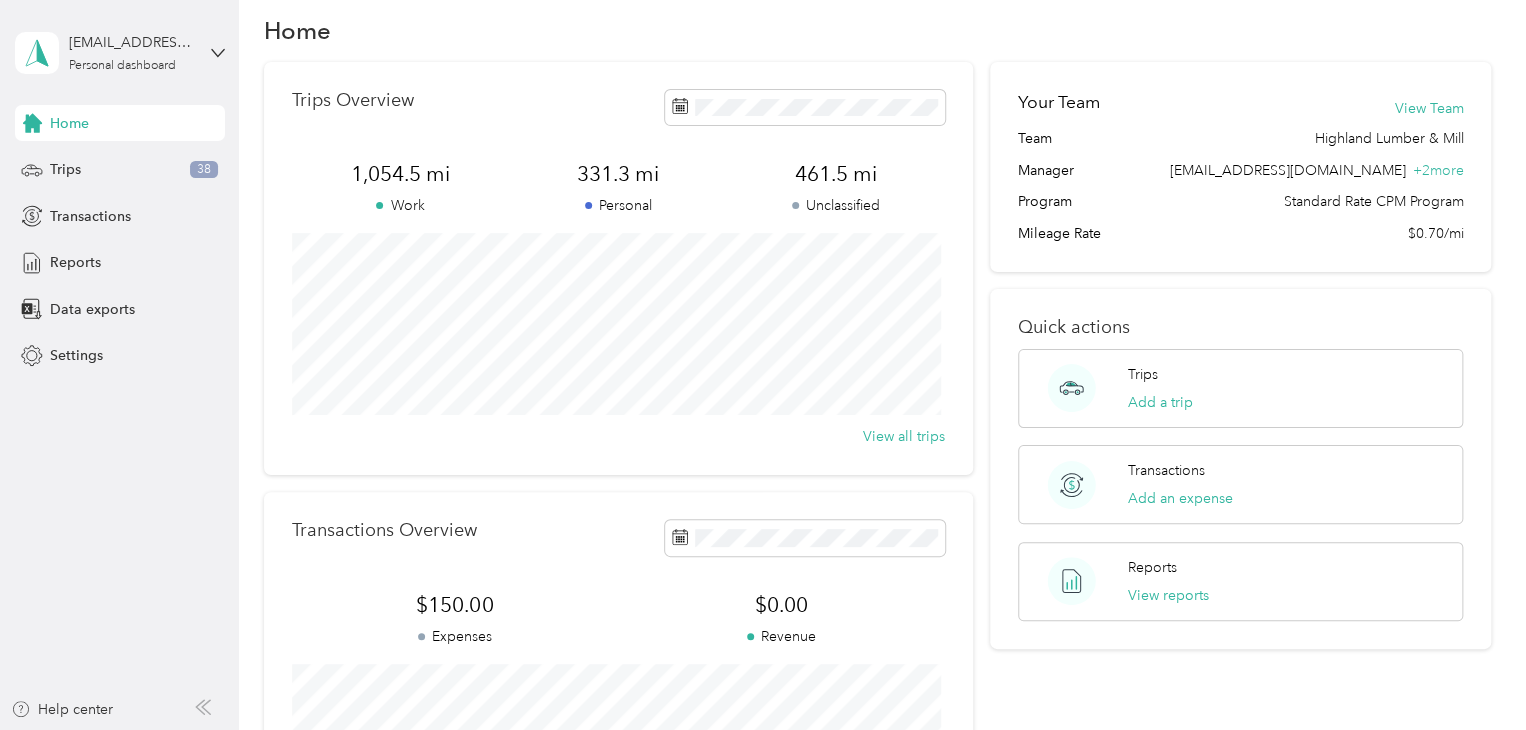 scroll, scrollTop: 0, scrollLeft: 0, axis: both 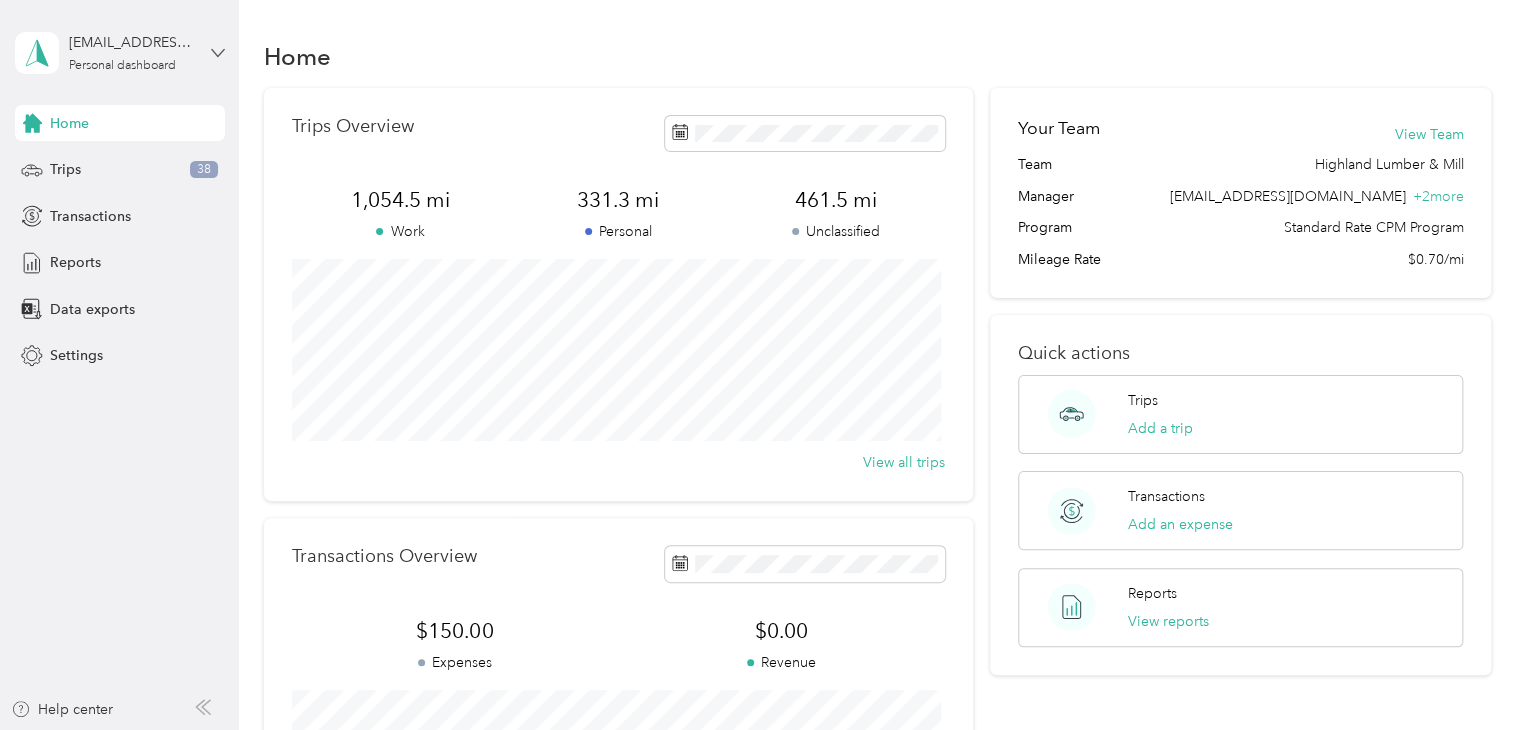 click 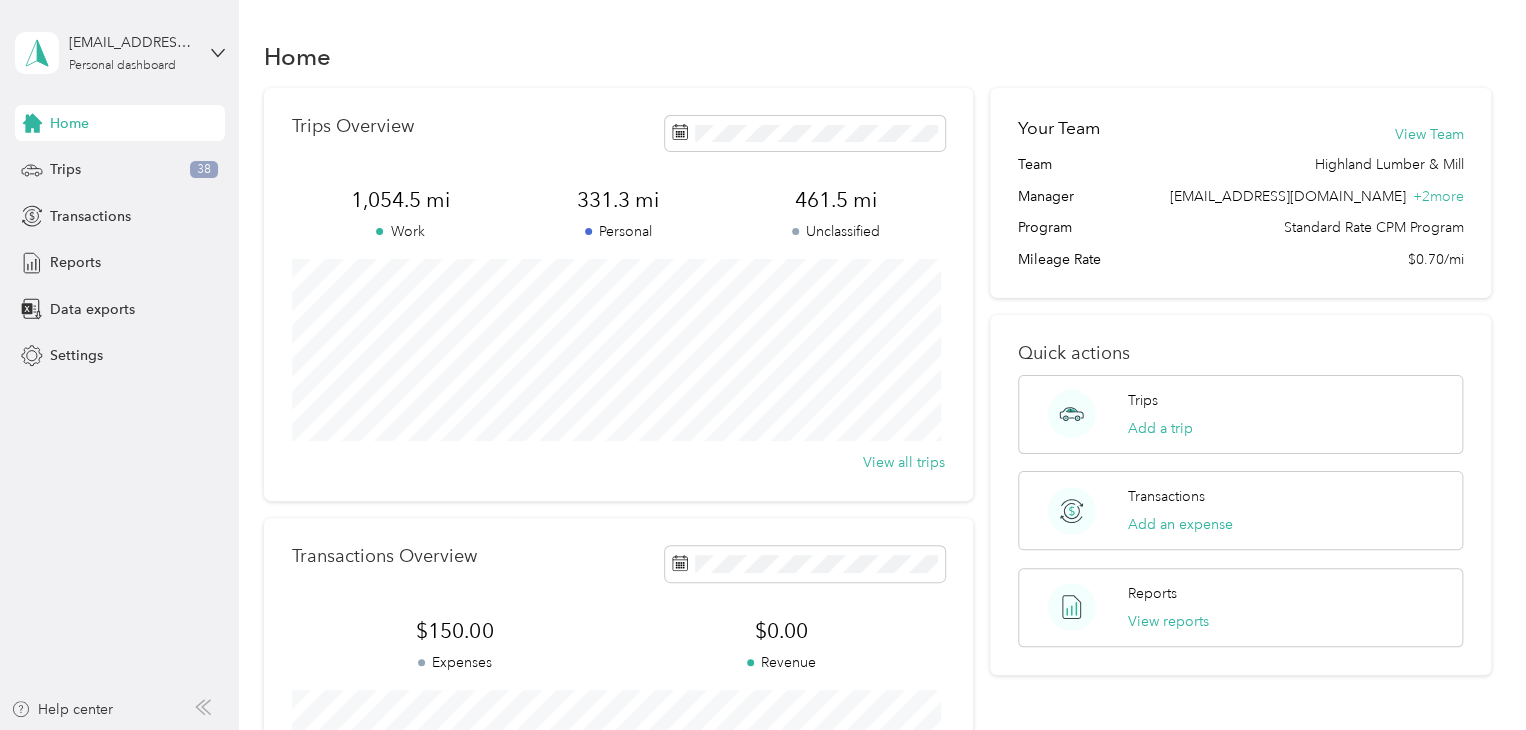 click on "Log out" at bounding box center (70, 163) 